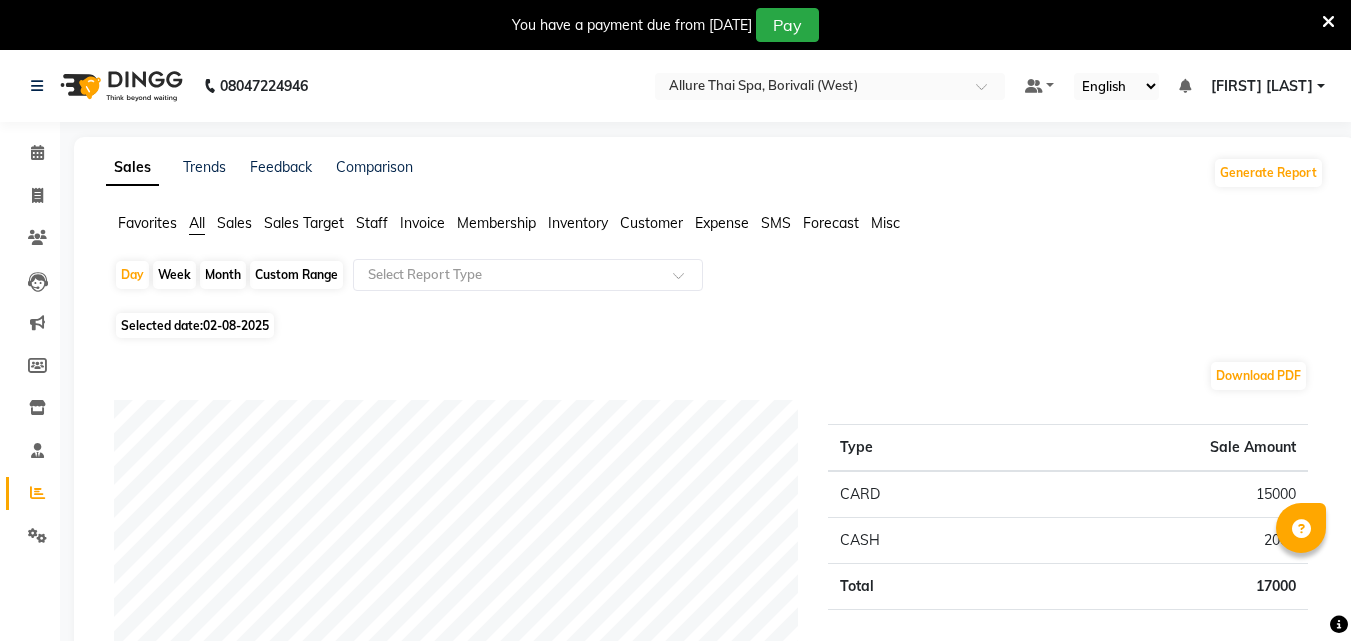 scroll, scrollTop: 190, scrollLeft: 0, axis: vertical 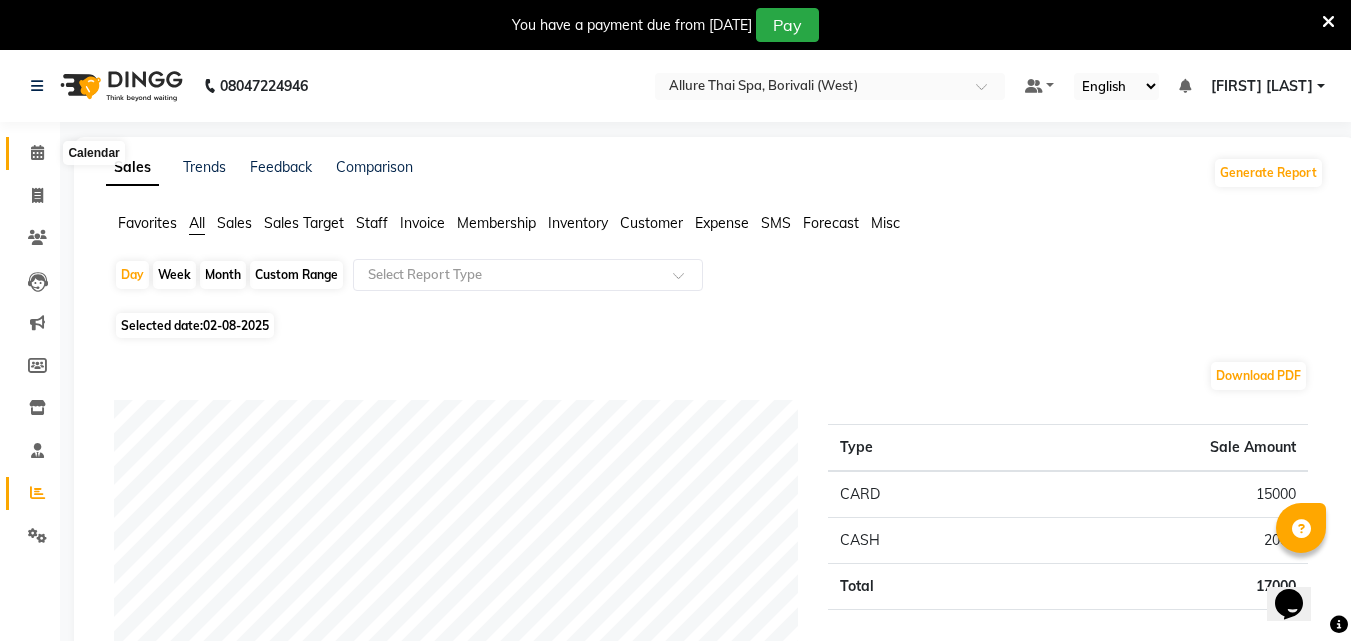 click 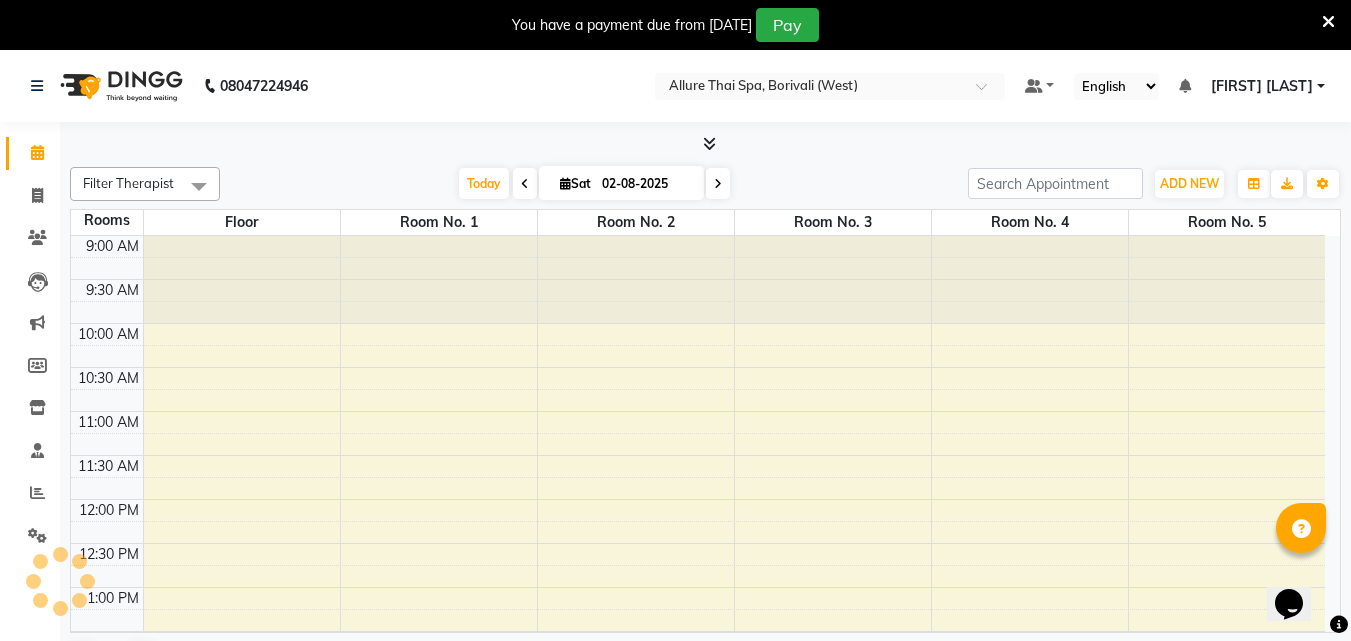 scroll, scrollTop: 705, scrollLeft: 0, axis: vertical 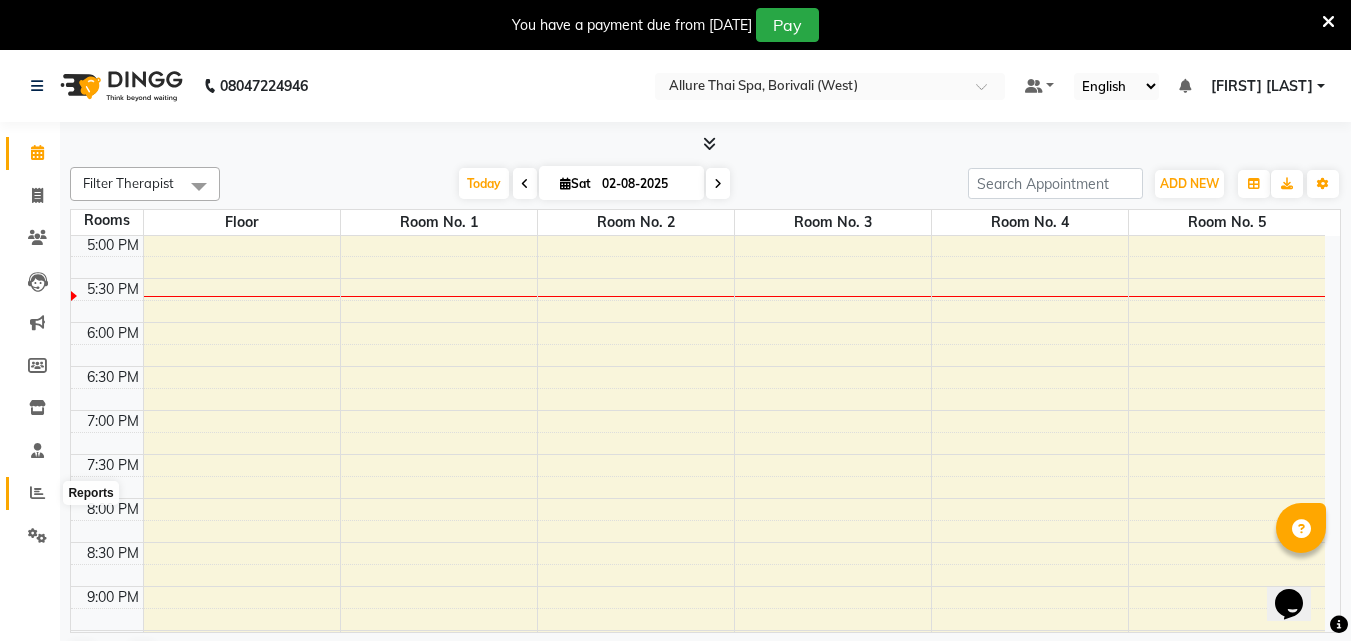 click 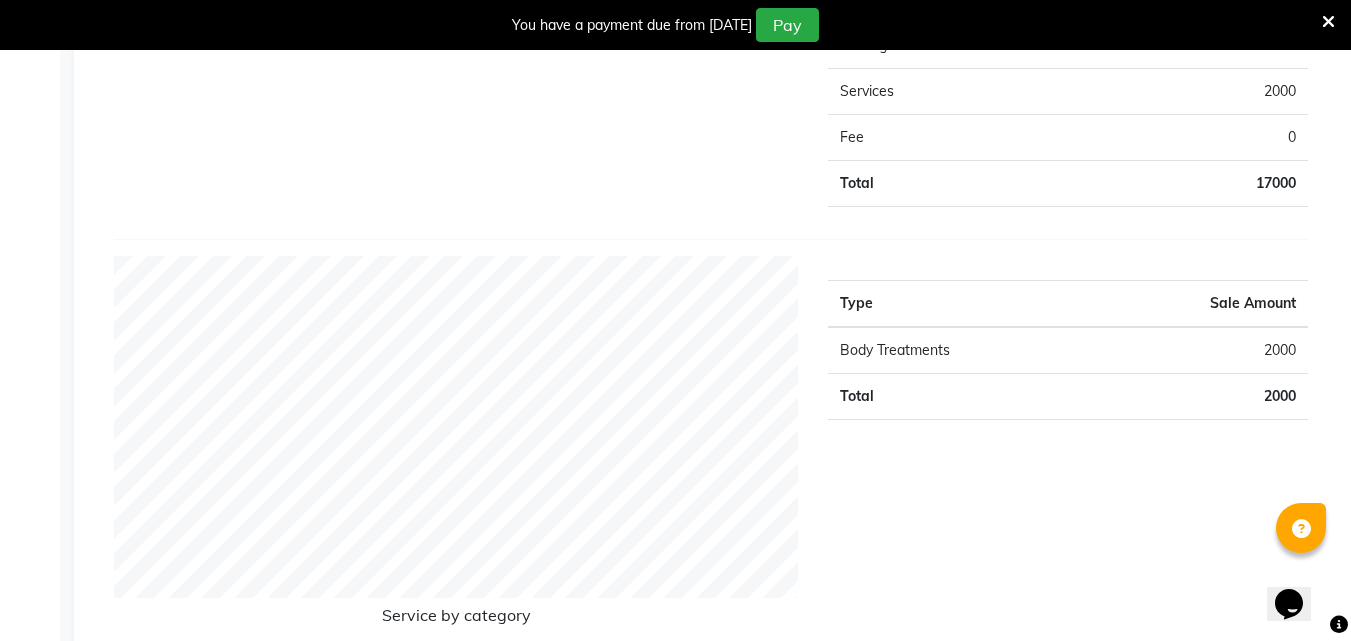scroll, scrollTop: 1594, scrollLeft: 0, axis: vertical 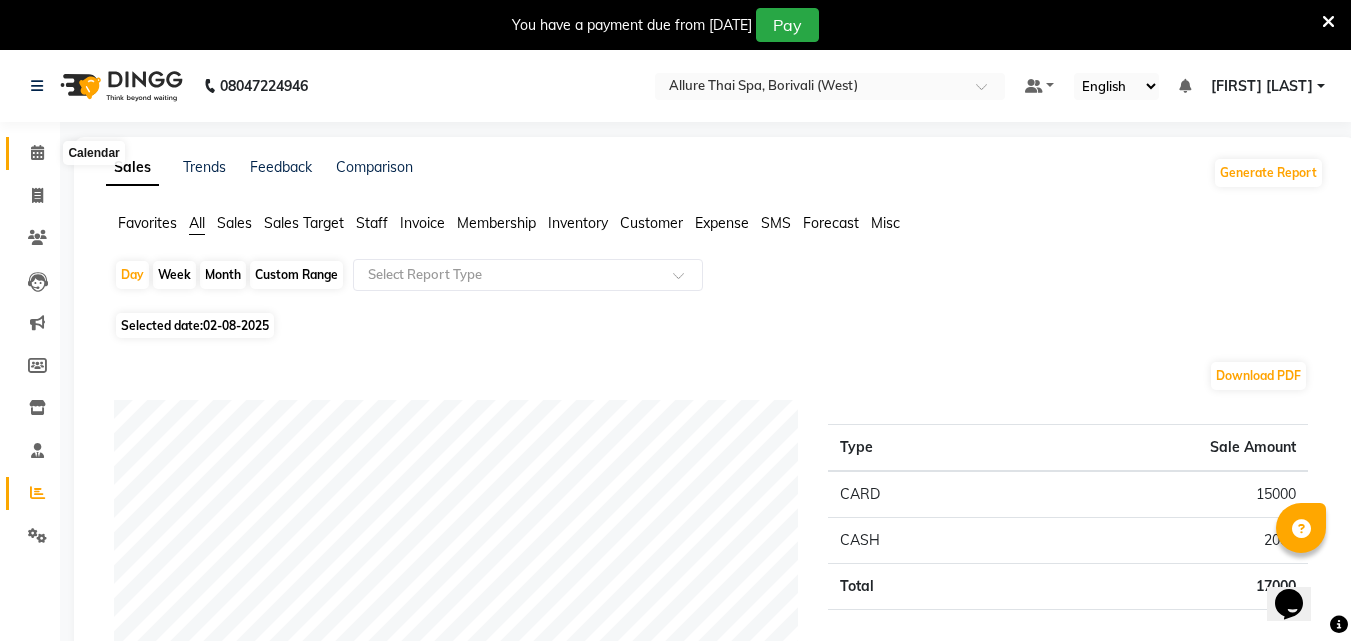 click 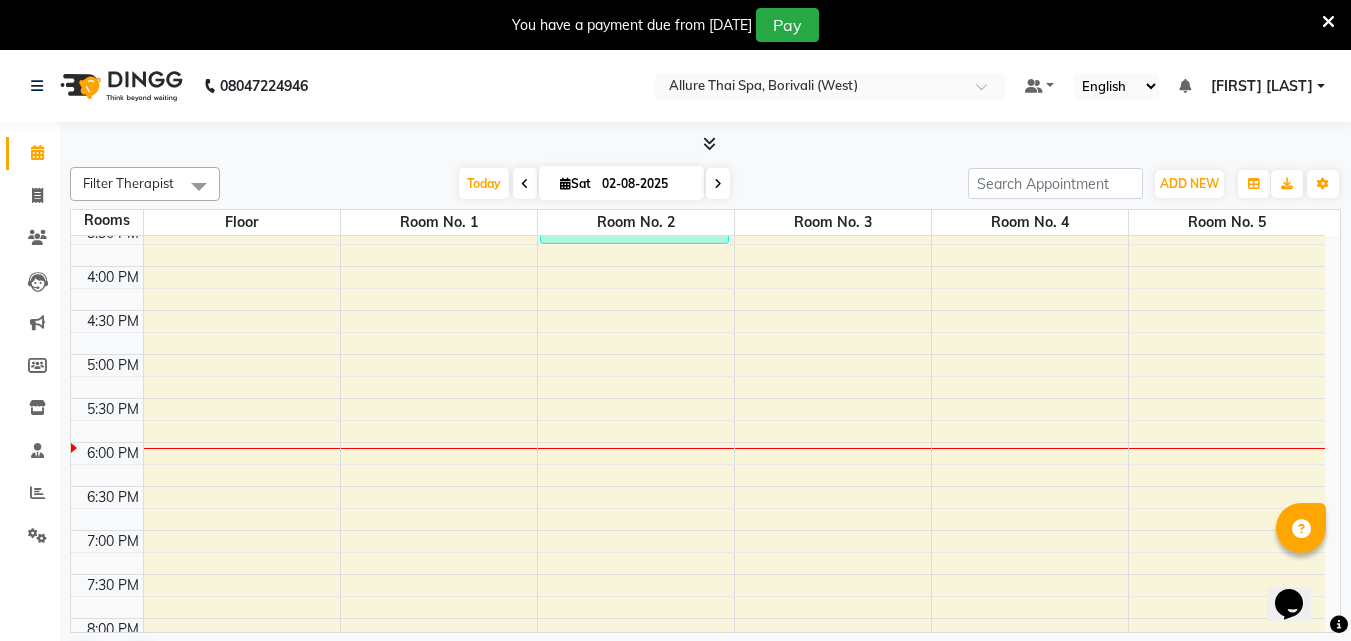 scroll, scrollTop: 584, scrollLeft: 0, axis: vertical 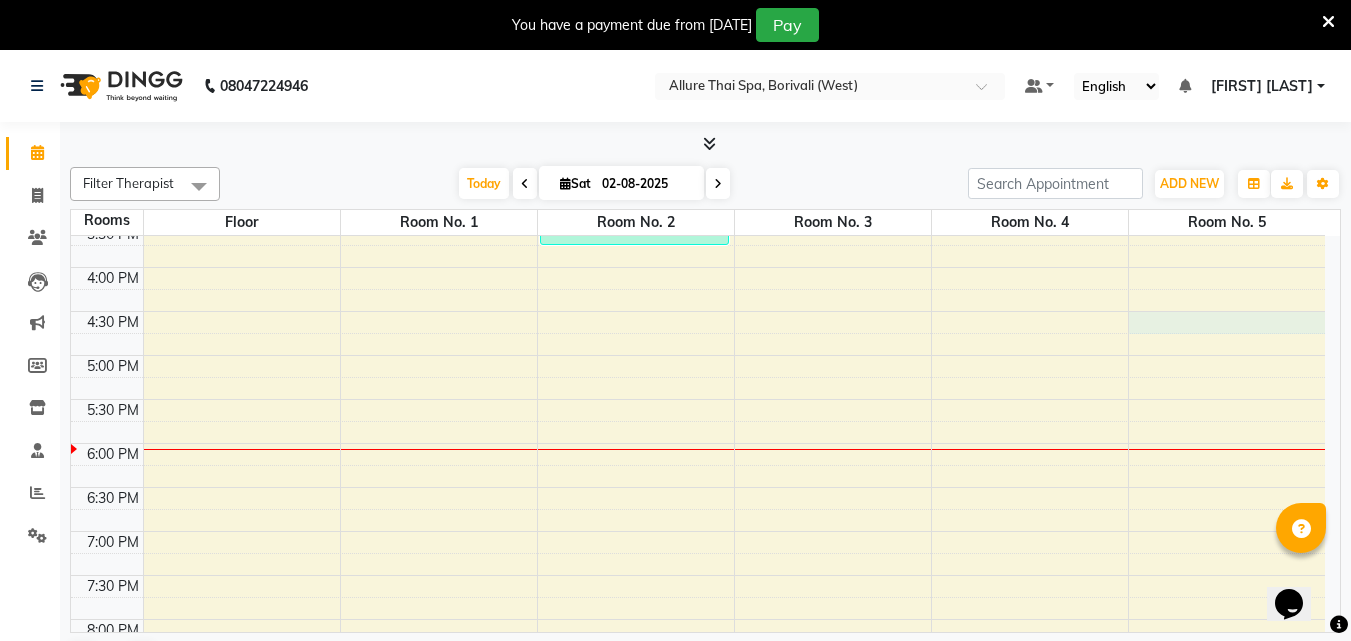 click on "9:00 AM 9:30 AM 10:00 AM 10:30 AM 11:00 AM 11:30 AM 12:00 PM 12:30 PM 1:00 PM 1:30 PM 2:00 PM 2:30 PM 3:00 PM 3:30 PM 4:00 PM 4:30 PM 5:00 PM 5:30 PM 6:00 PM 6:30 PM 7:00 PM 7:30 PM 8:00 PM 8:30 PM 9:00 PM 9:30 PM 10:00 PM 10:30 PM 11:00 PM 11:30 PM     [FIRST] [LAST], TK01, 02:15 PM-03:45 PM, Coffee Exfouer Scrub" at bounding box center [698, 311] 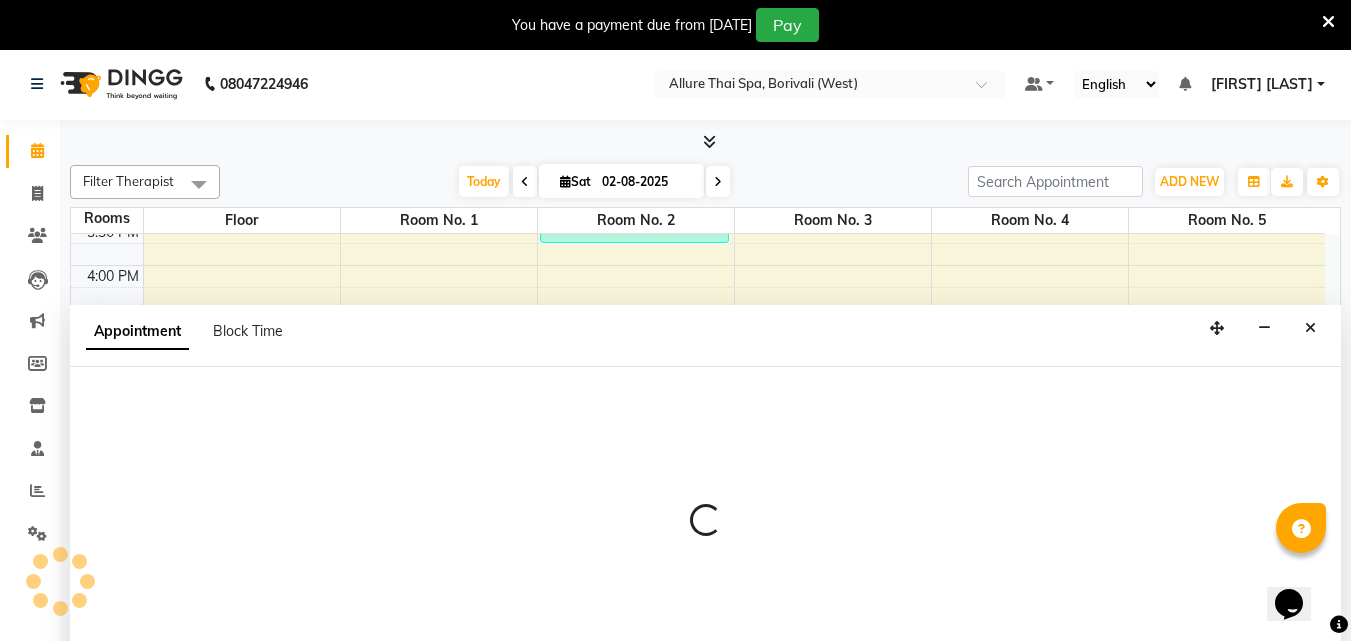 select on "990" 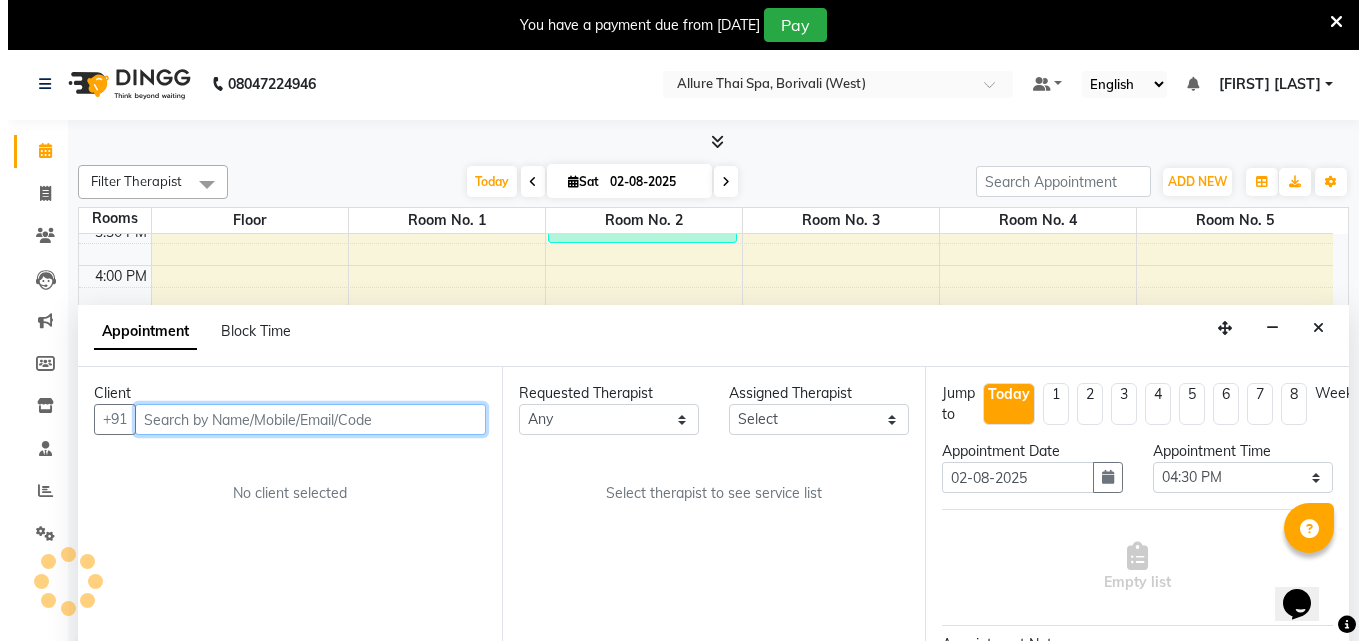 scroll, scrollTop: 51, scrollLeft: 0, axis: vertical 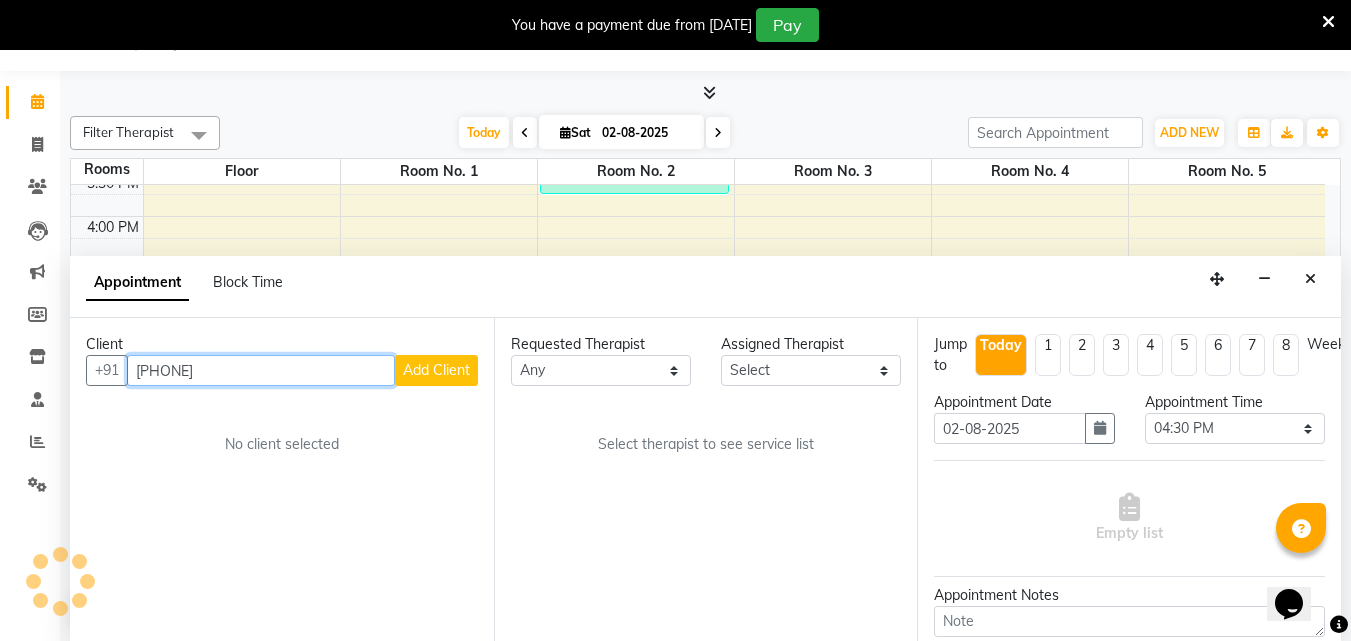 type on "[PHONE]" 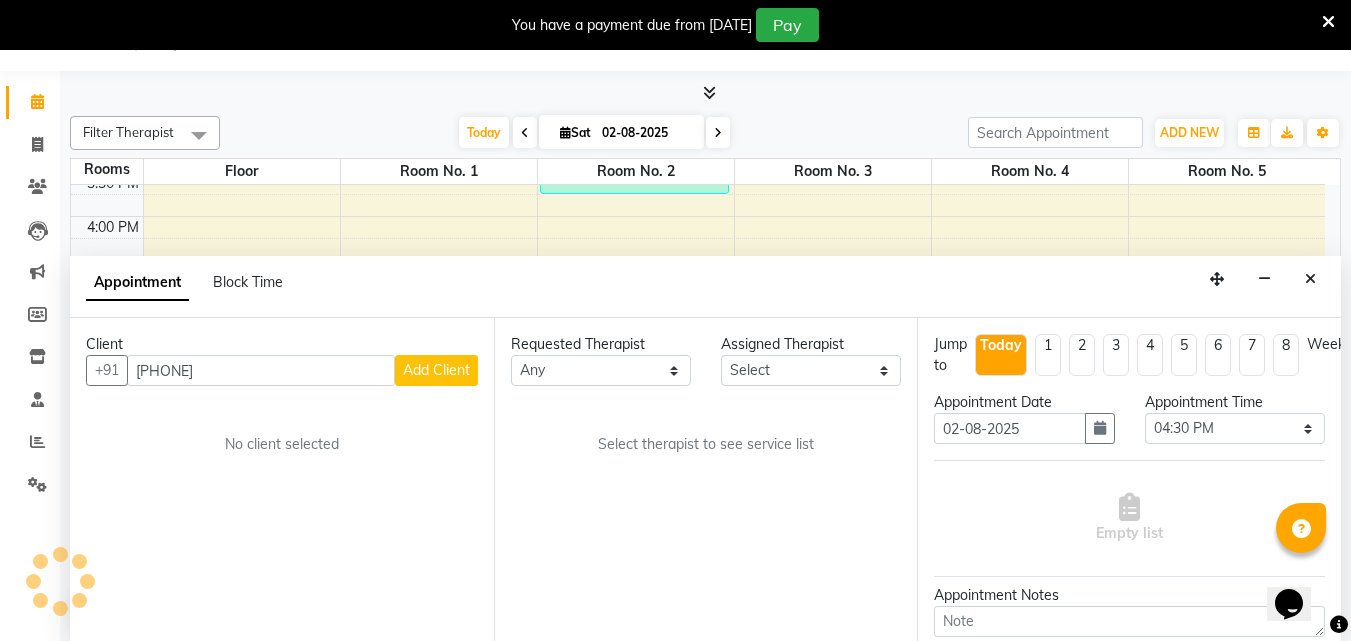 click on "Add Client" at bounding box center (436, 370) 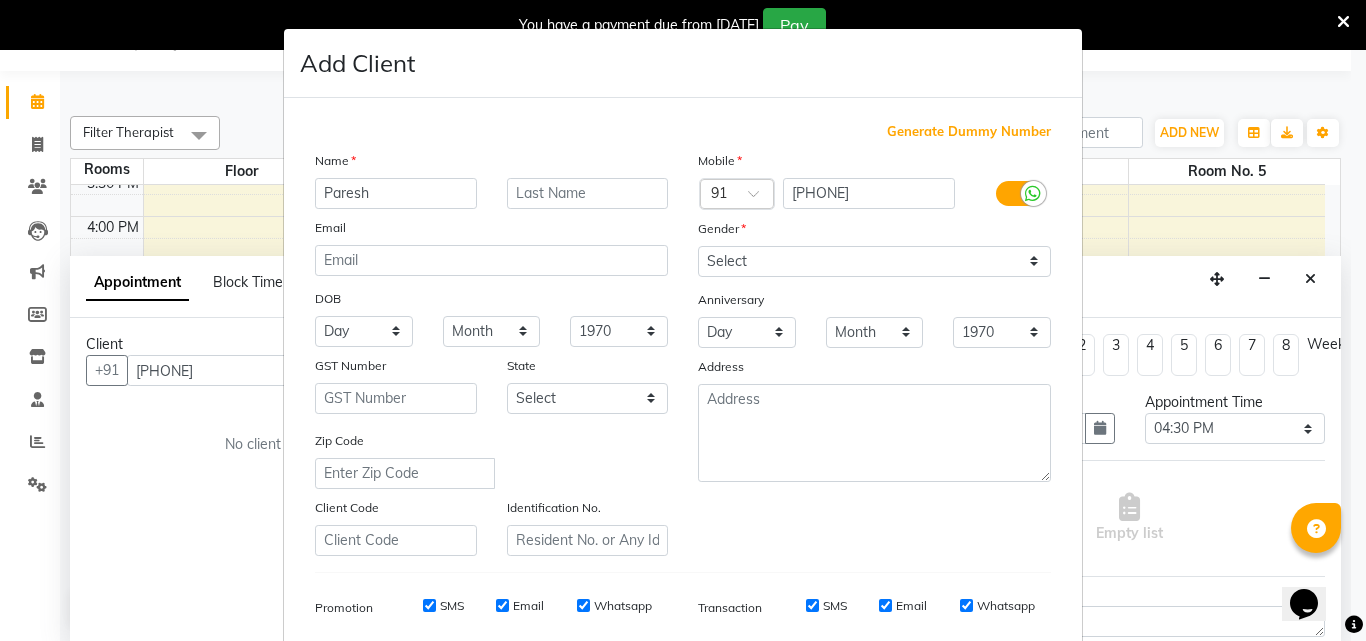 type on "Paresh" 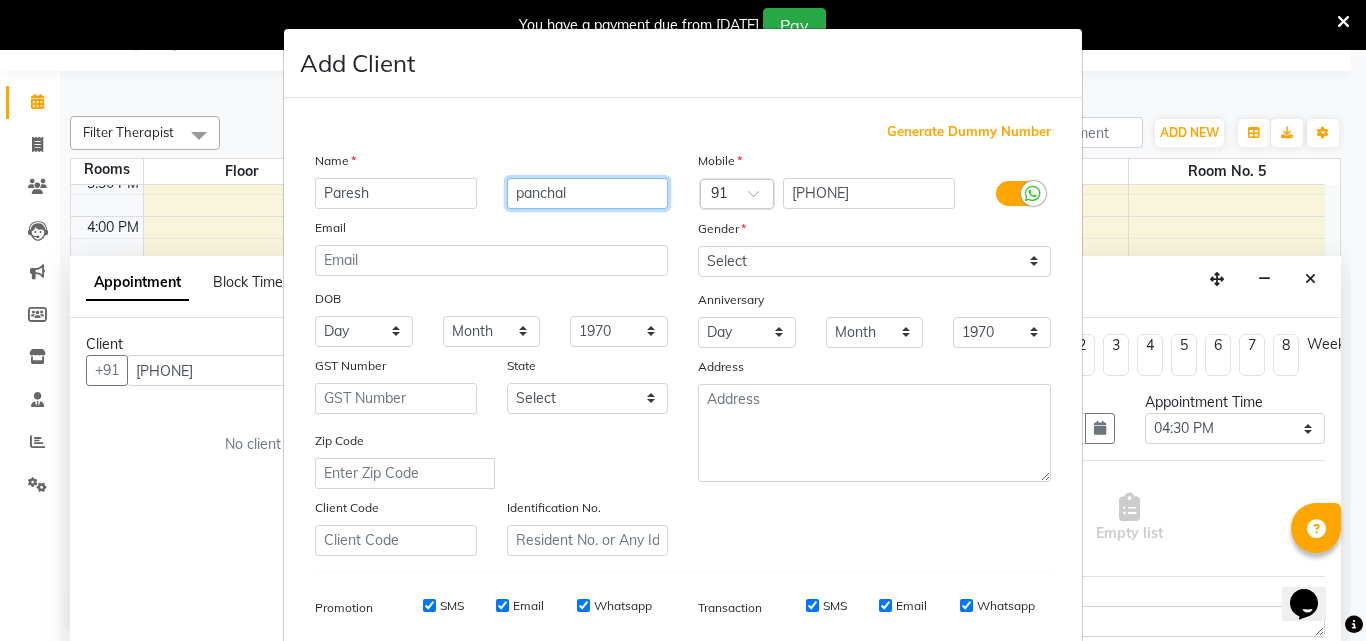 type on "panchal" 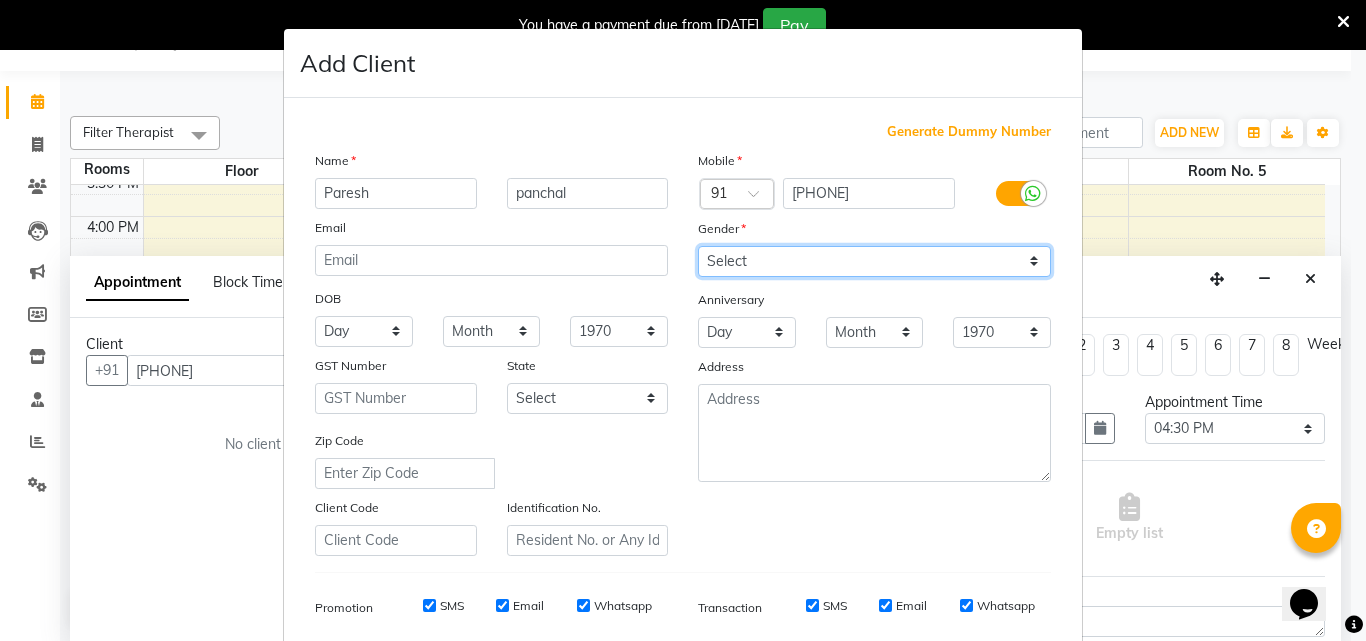 click on "Select Male Female Other Prefer Not To Say" at bounding box center [874, 261] 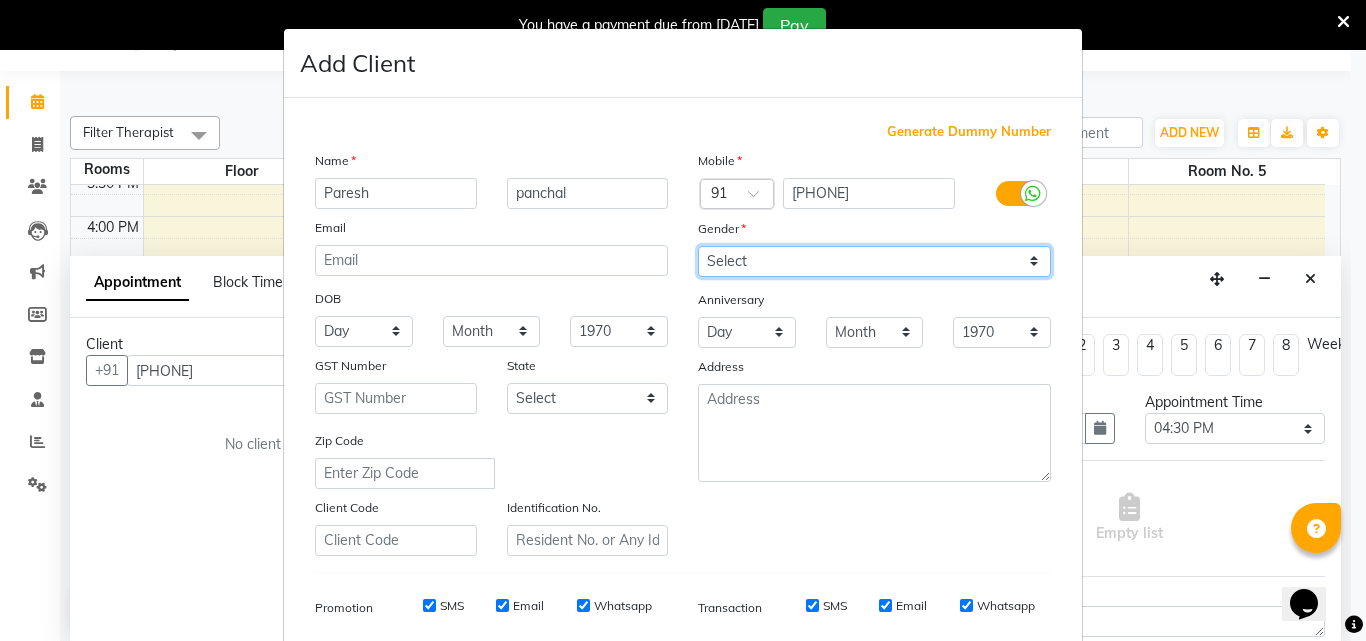 select on "male" 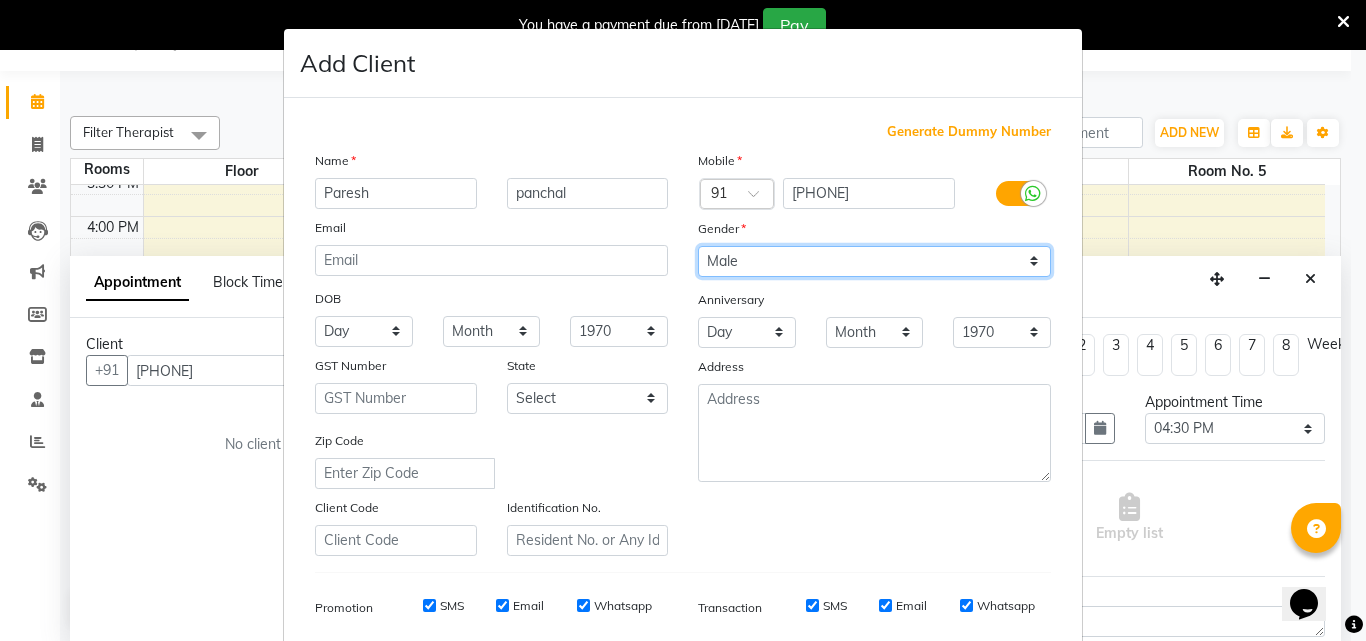 click on "Select Male Female Other Prefer Not To Say" at bounding box center [874, 261] 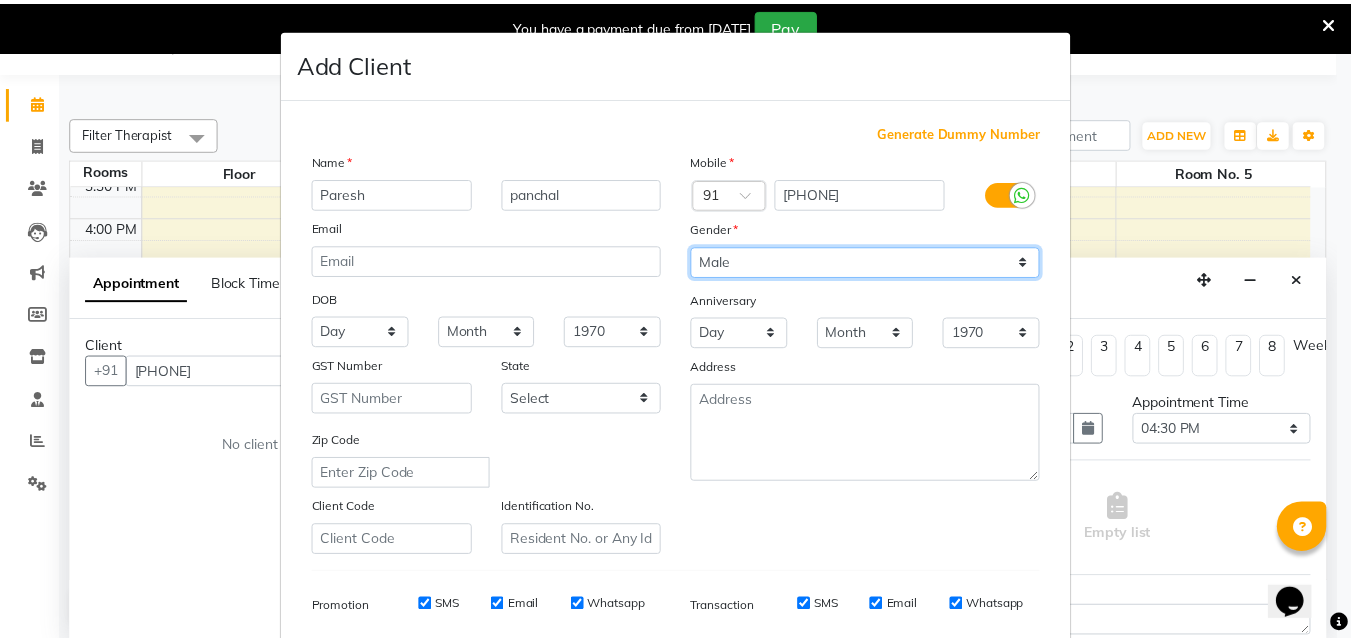 scroll, scrollTop: 282, scrollLeft: 0, axis: vertical 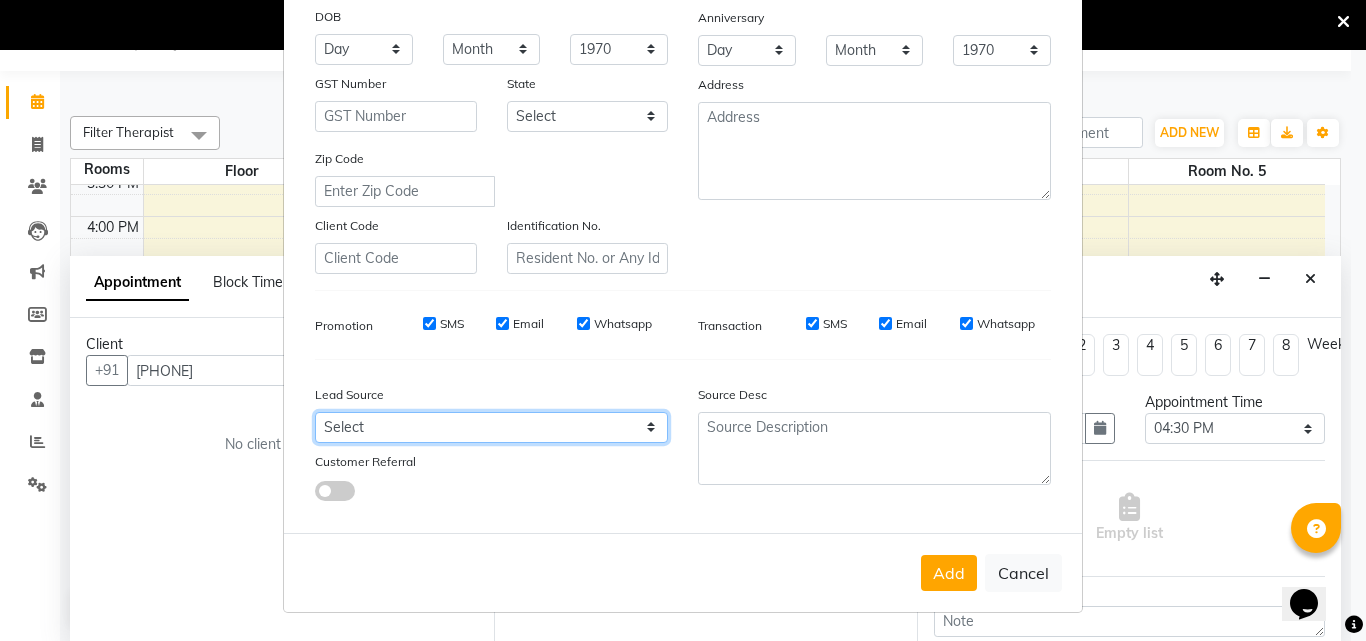 click on "Select Walk-in Referral Friend Advertisement Facebook JustDial Google Other Website Repeat Luzo Nearbuy Google Ads Galabox Followup SMS Campaign Cabin Crew Tieups" at bounding box center (491, 427) 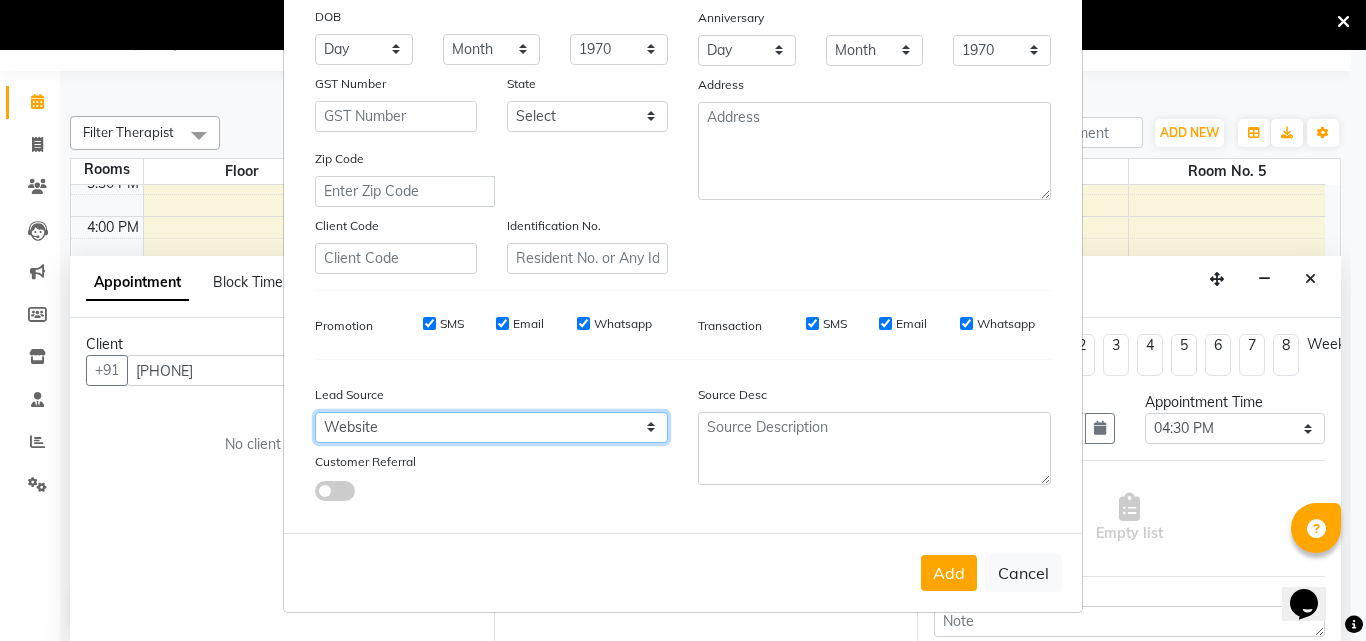 click on "Select Walk-in Referral Friend Advertisement Facebook JustDial Google Other Website Repeat Luzo Nearbuy Google Ads Galabox Followup SMS Campaign Cabin Crew Tieups" at bounding box center (491, 427) 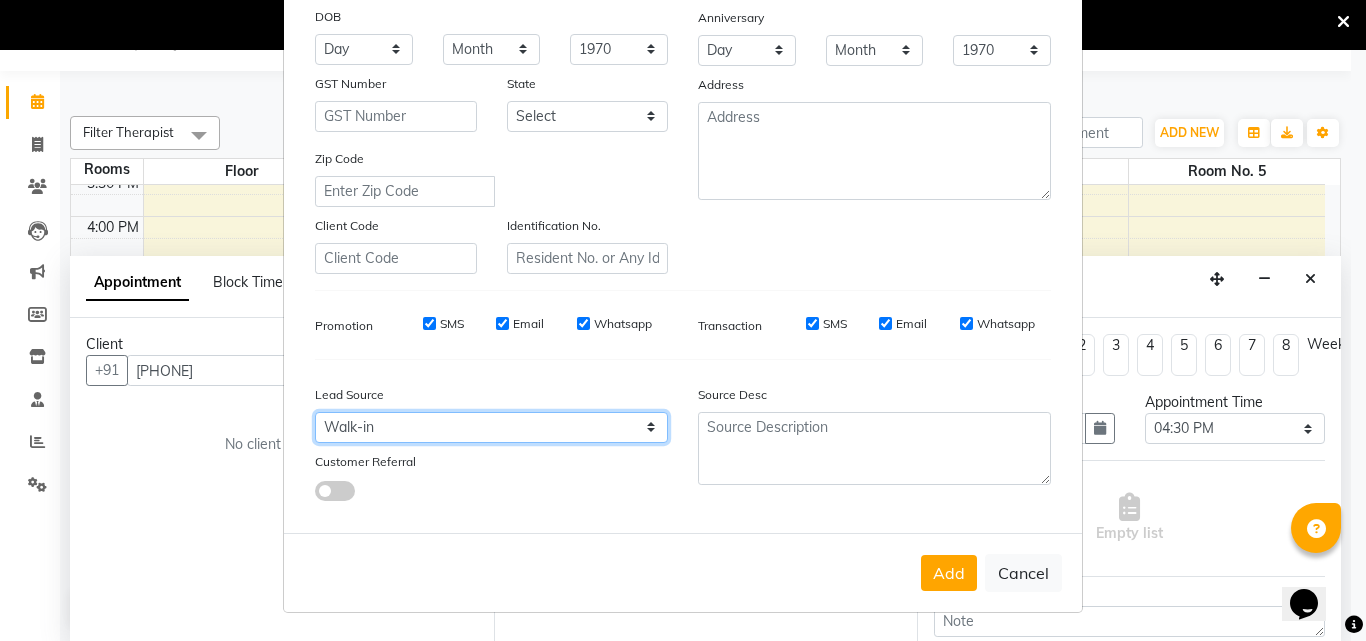 click on "Select Walk-in Referral Friend Advertisement Facebook JustDial Google Other Website Repeat Luzo Nearbuy Google Ads Galabox Followup SMS Campaign Cabin Crew Tieups" at bounding box center [491, 427] 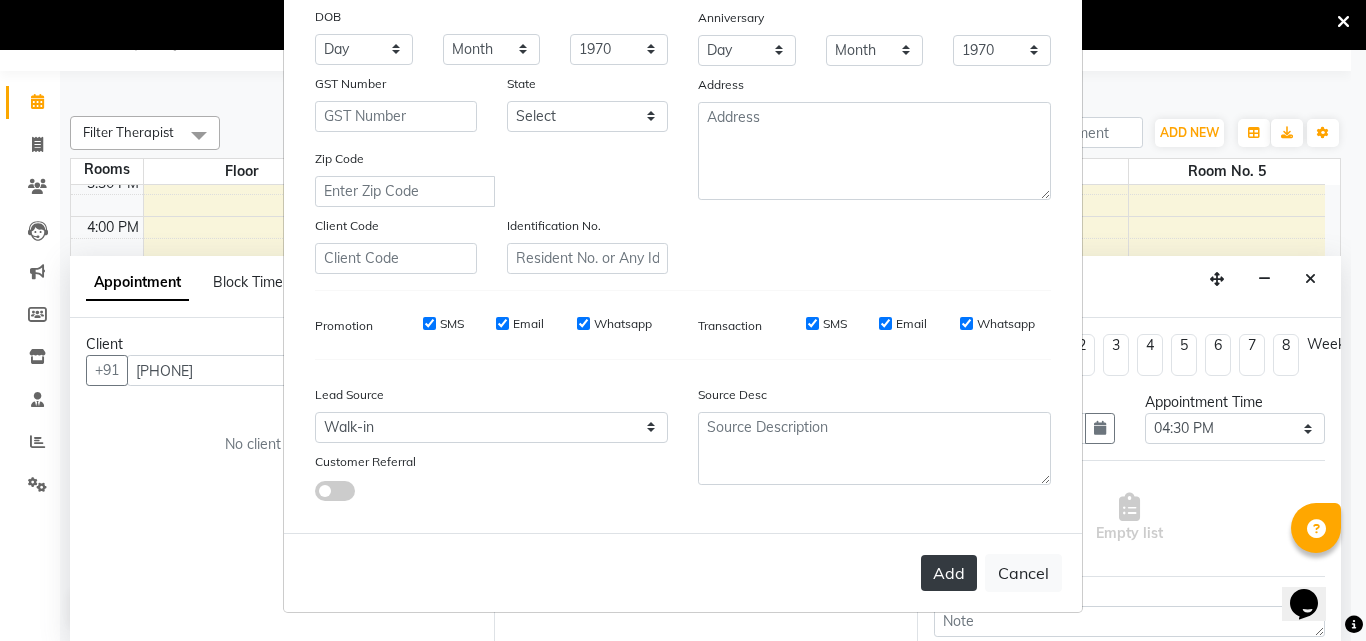 click on "Add" at bounding box center (949, 573) 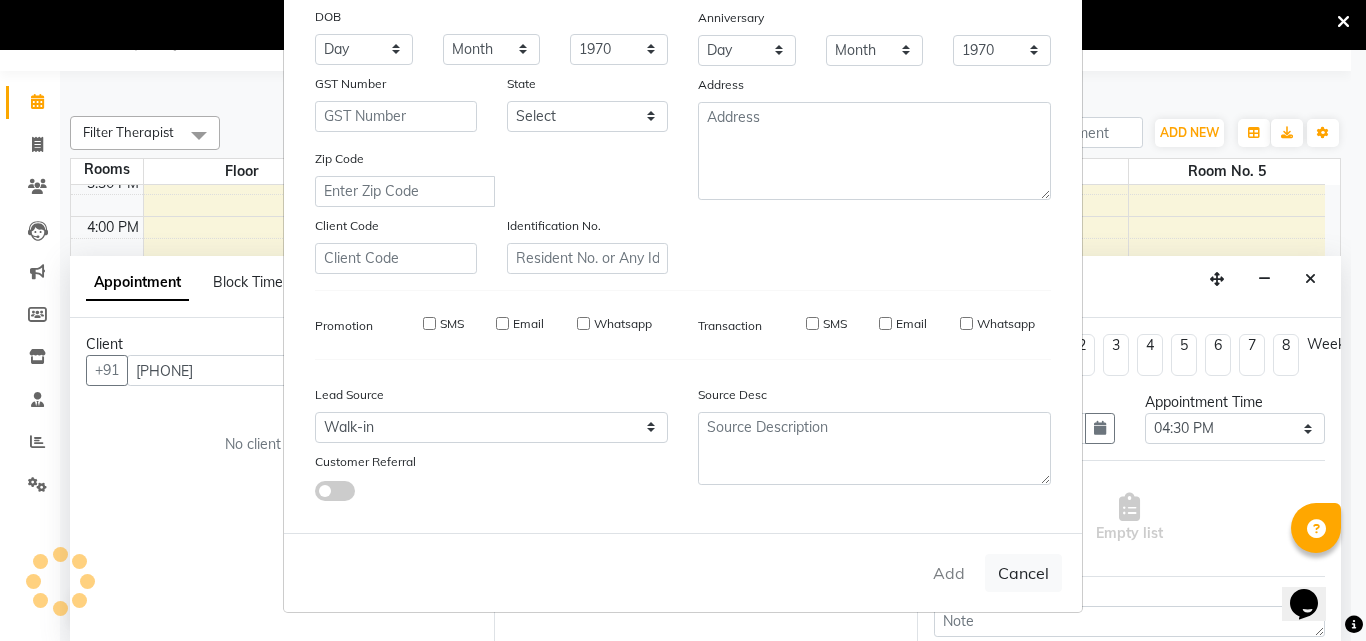 type 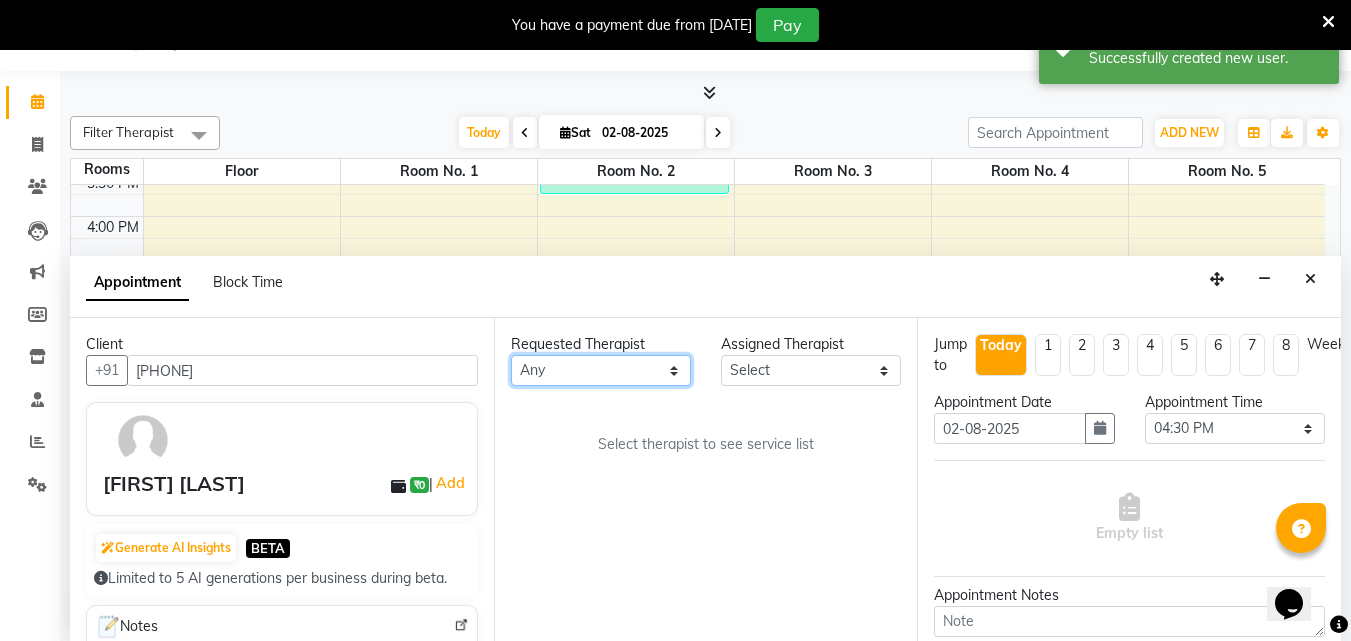 click on "Any [FIRST] [LAST] [DATE] [FIRST] [FIRST] [FIRST] [FIRST]" at bounding box center (601, 370) 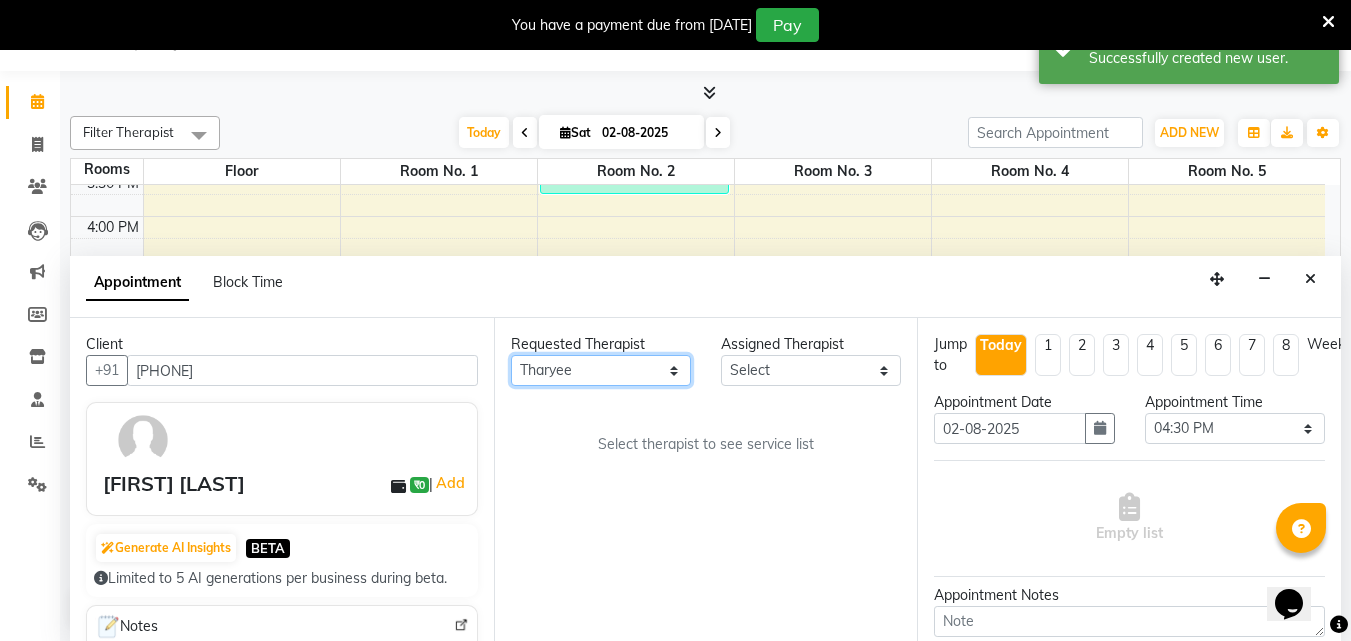 click on "Any [FIRST] [LAST] [DATE] [FIRST] [FIRST] [FIRST] [FIRST]" at bounding box center [601, 370] 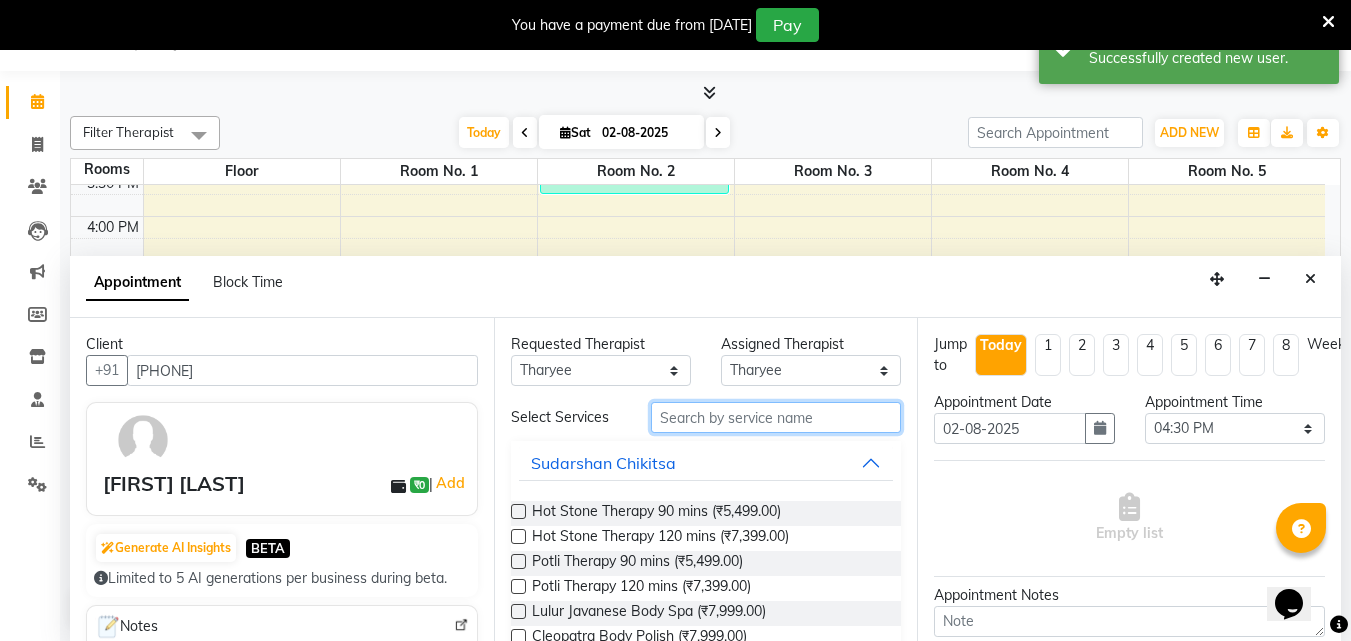 click at bounding box center [776, 417] 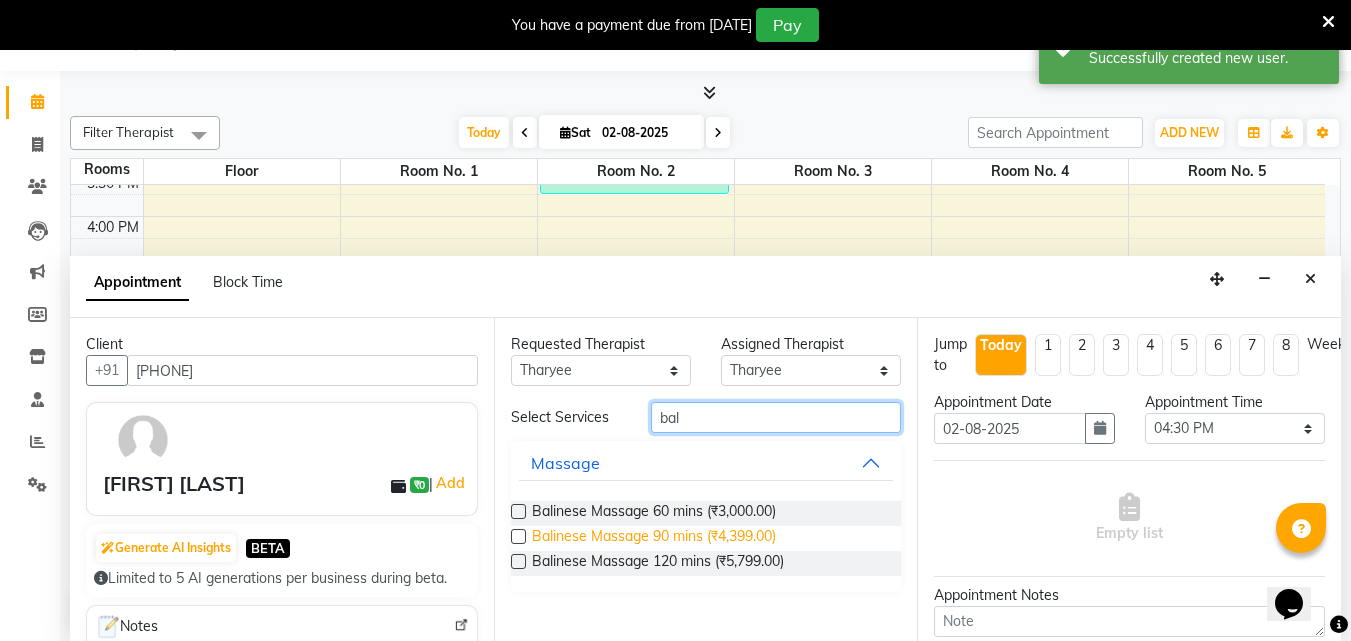 type on "bal" 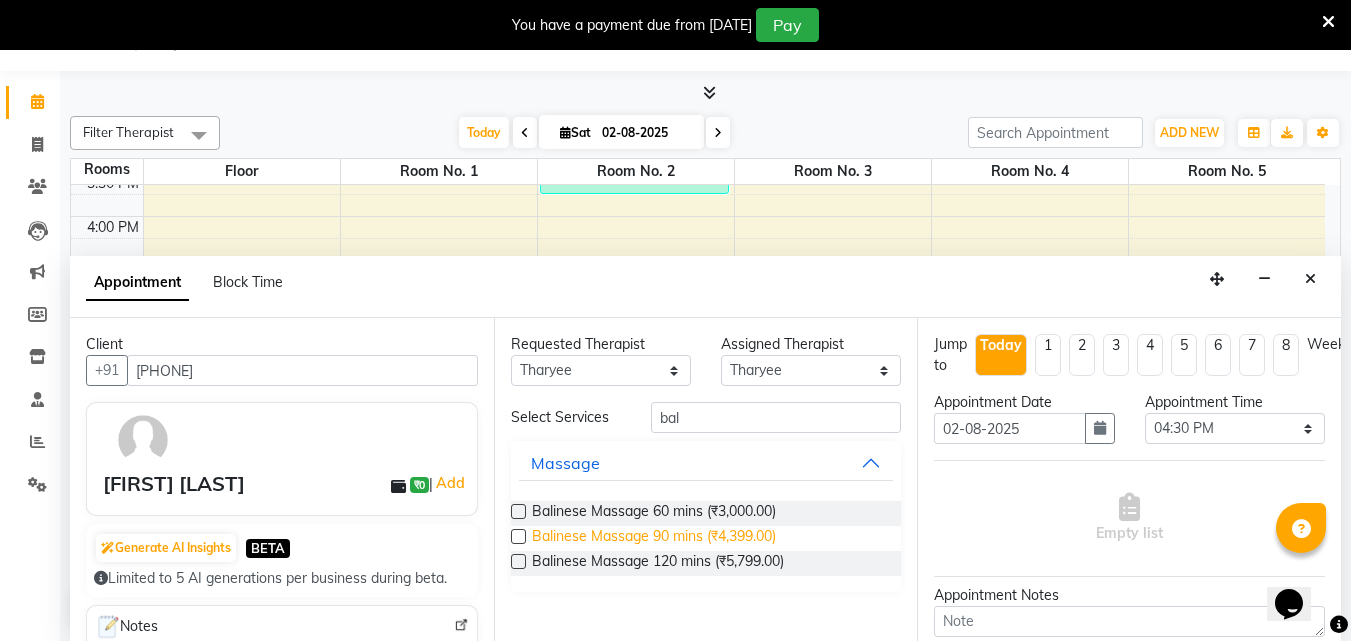 click on "Balinese Massage 90 mins (₹4,399.00)" at bounding box center (654, 538) 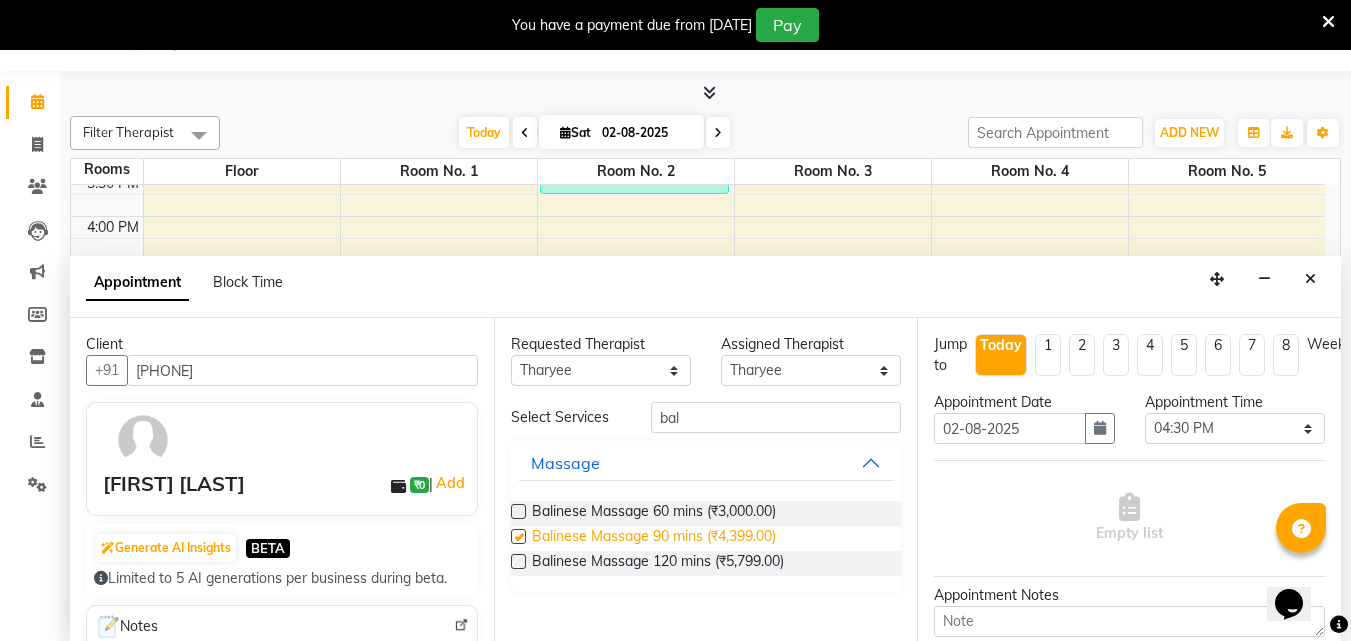 checkbox on "true" 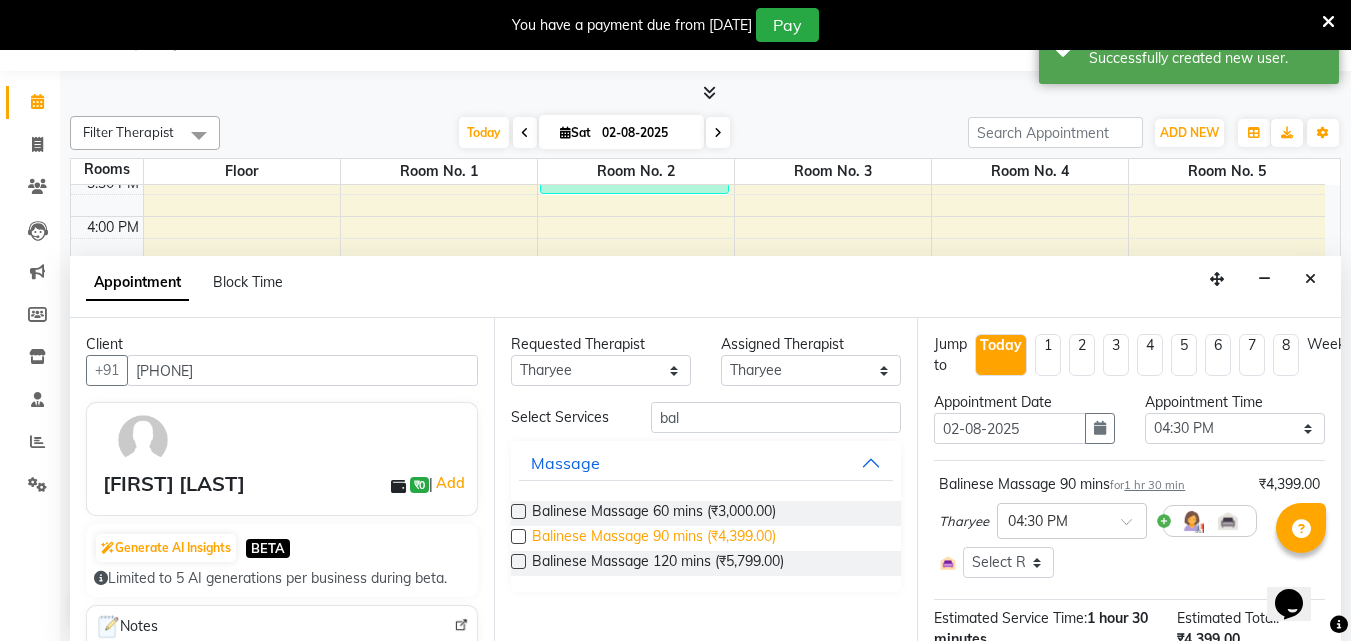 checkbox on "false" 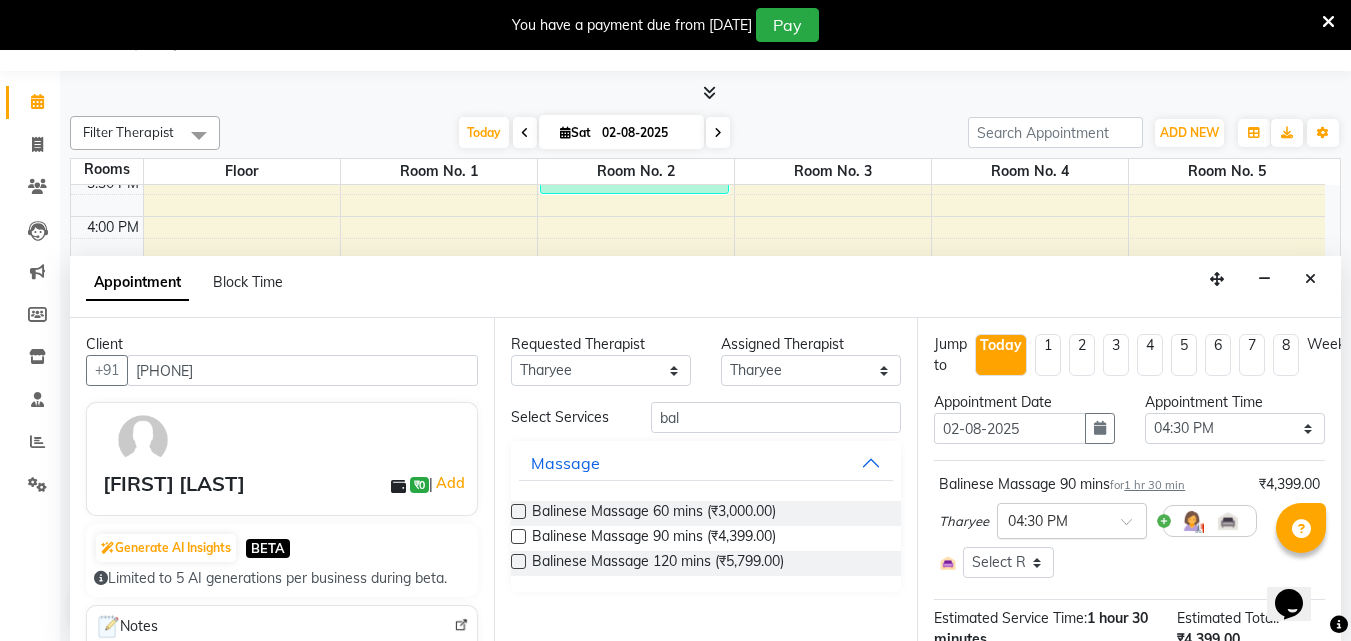 scroll, scrollTop: 270, scrollLeft: 0, axis: vertical 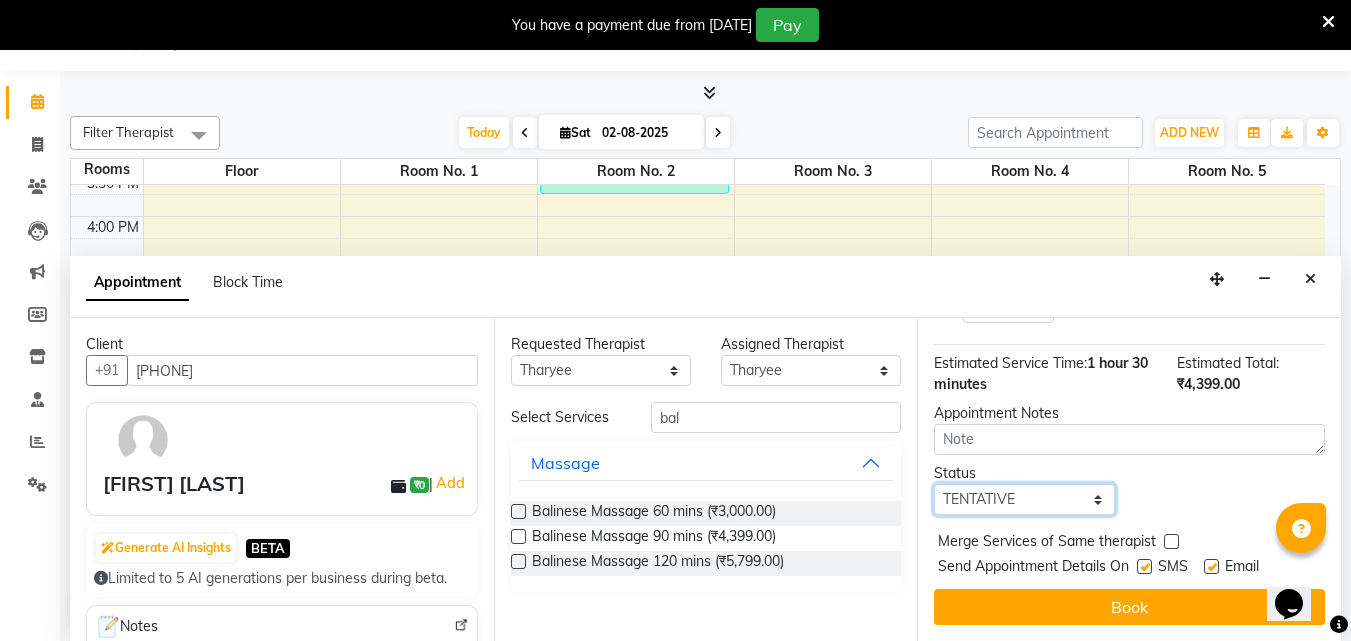 click on "Select TENTATIVE CONFIRM CHECK-IN UPCOMING" at bounding box center (1024, 499) 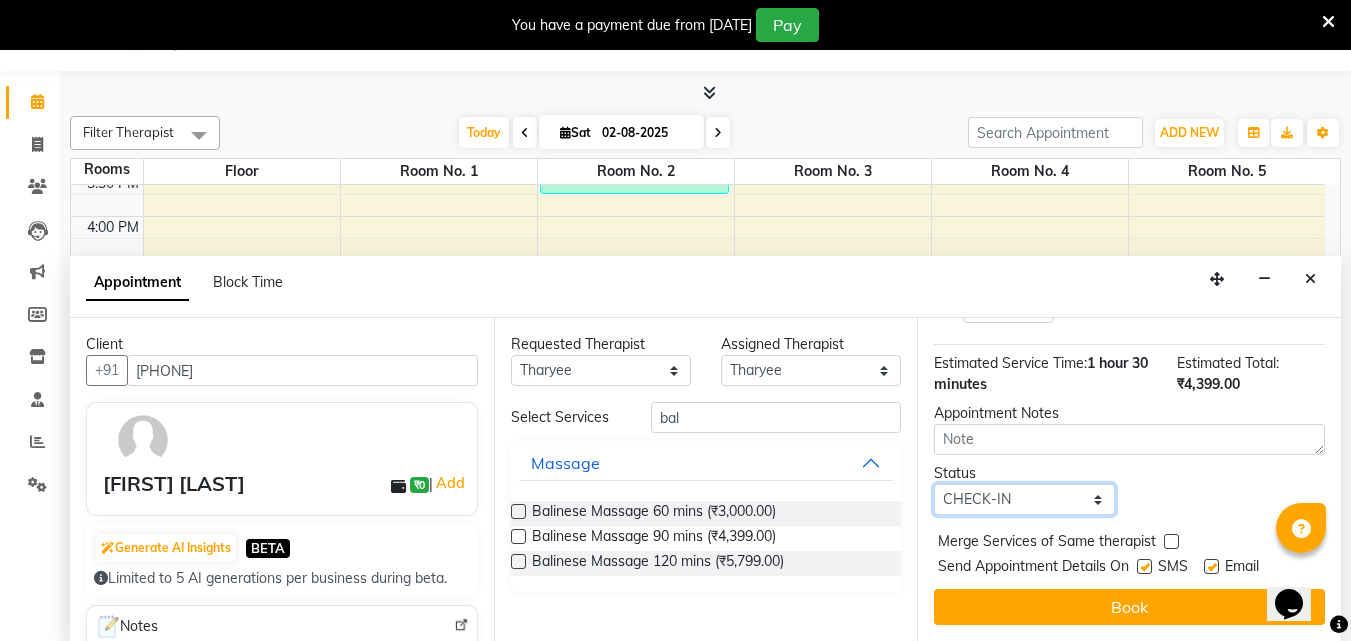 click on "Select TENTATIVE CONFIRM CHECK-IN UPCOMING" at bounding box center [1024, 499] 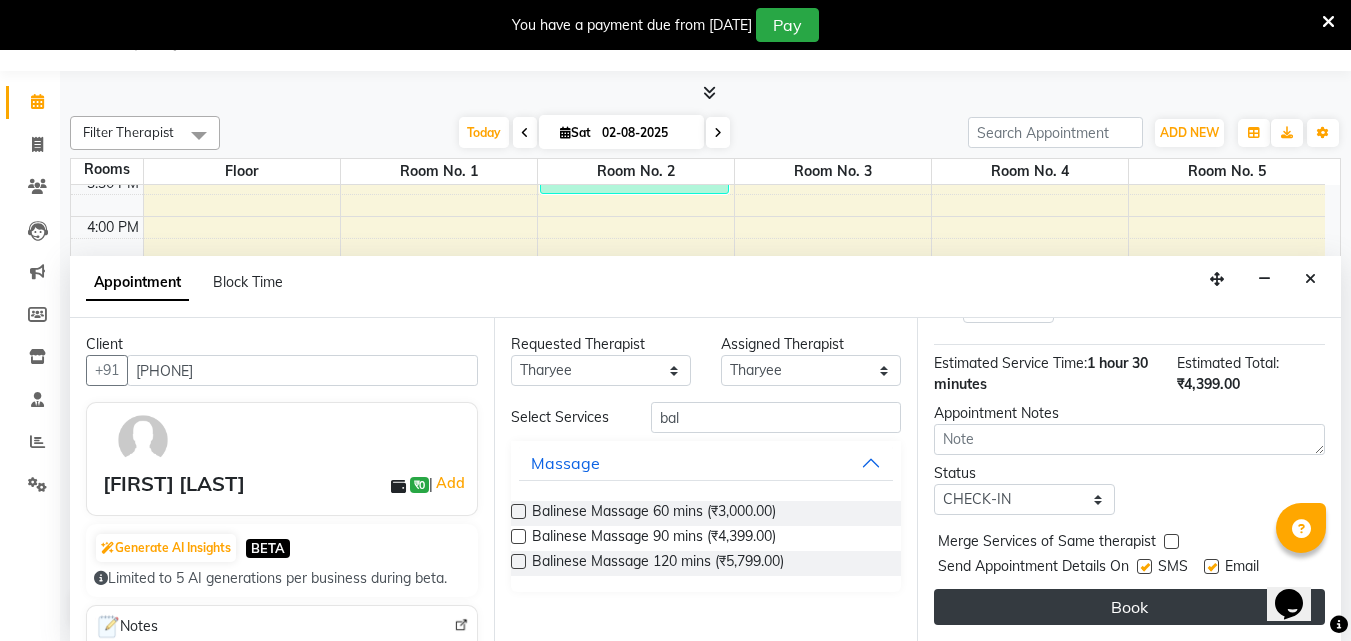 click on "Book" at bounding box center (1129, 607) 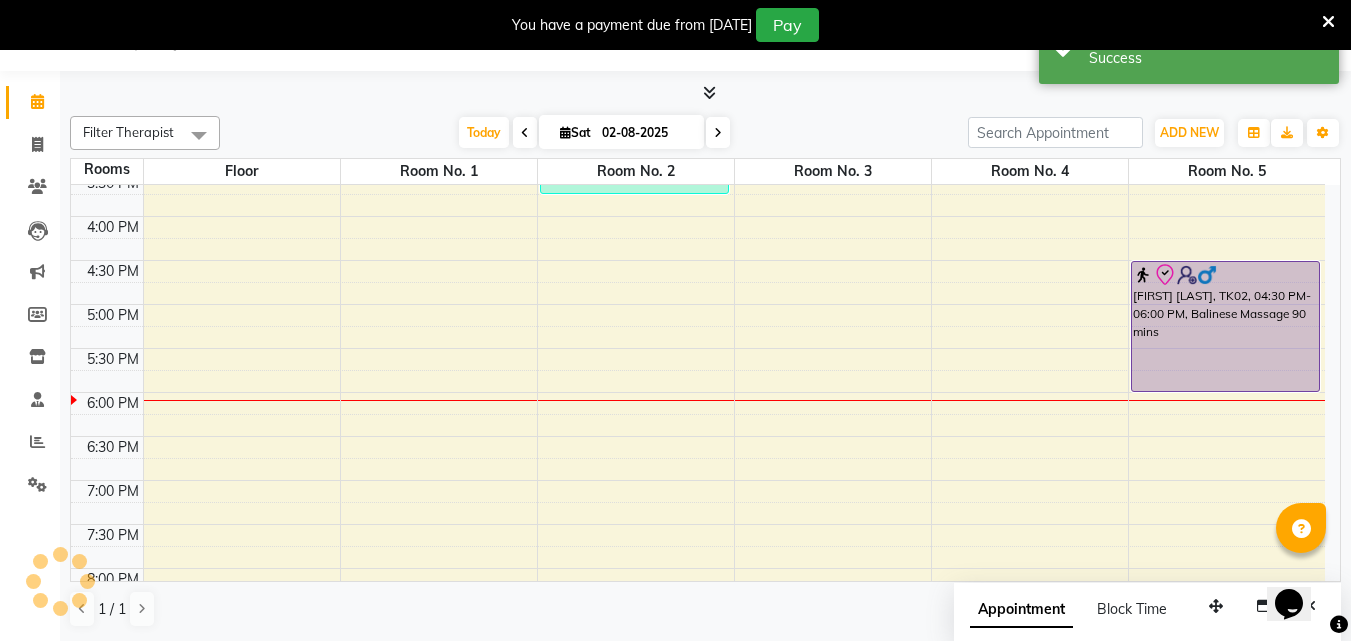 scroll, scrollTop: 0, scrollLeft: 0, axis: both 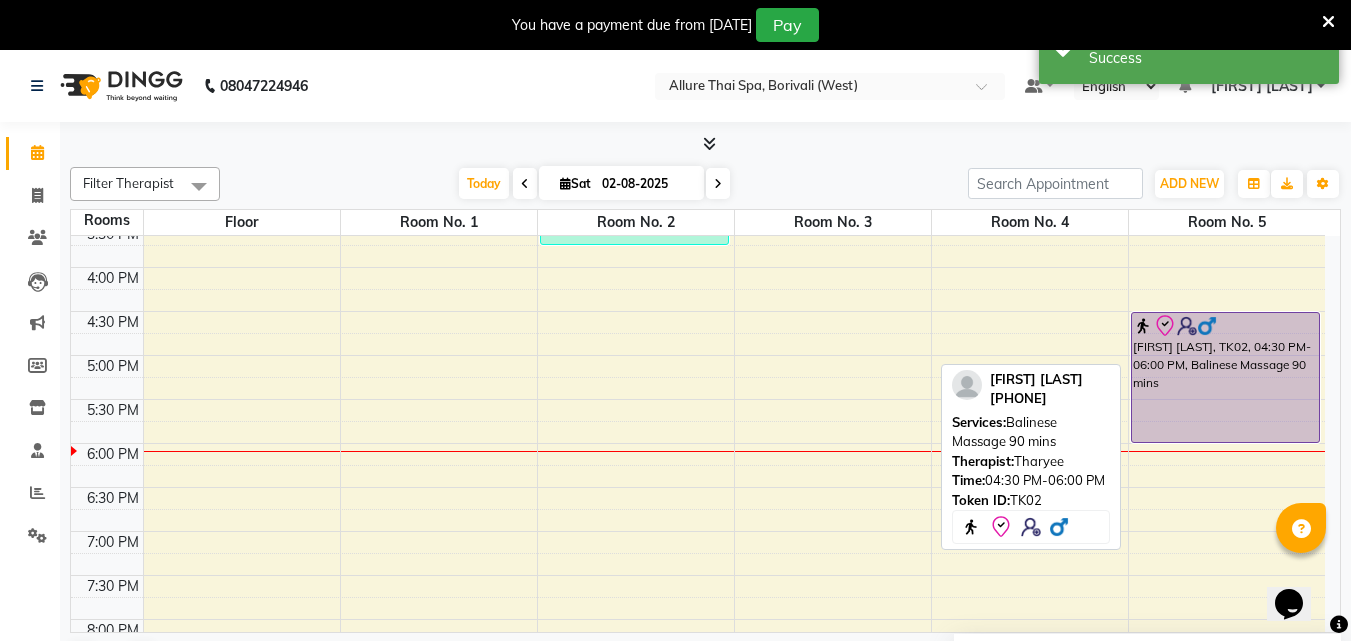 click on "[FIRST] [LAST], TK02, 04:30 PM-06:00 PM, Balinese Massage 90 mins" at bounding box center [1226, 377] 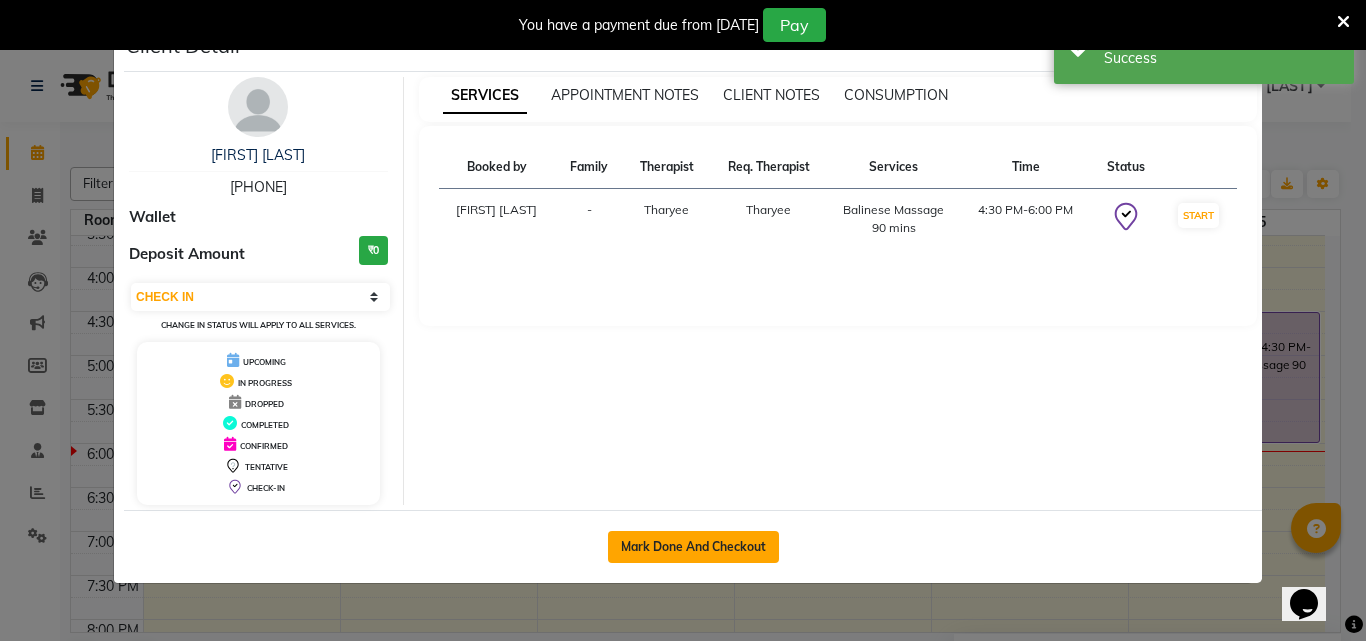 click on "Mark Done And Checkout" 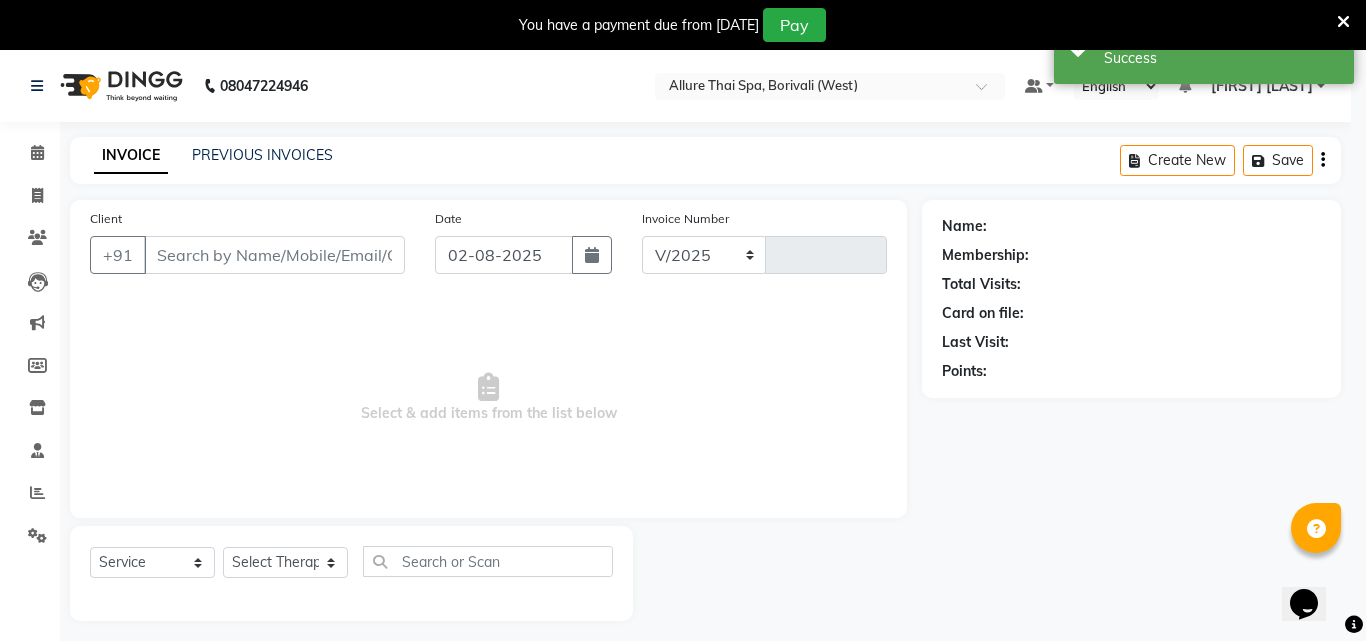 select on "3" 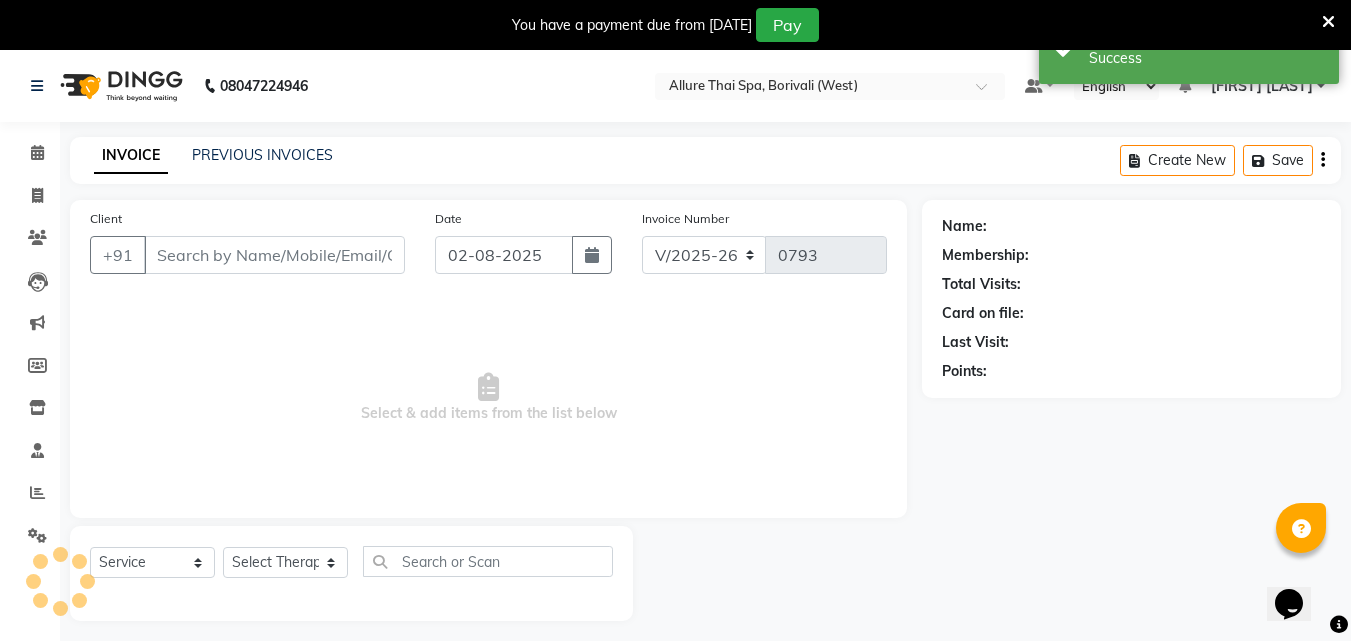 type on "[PHONE]" 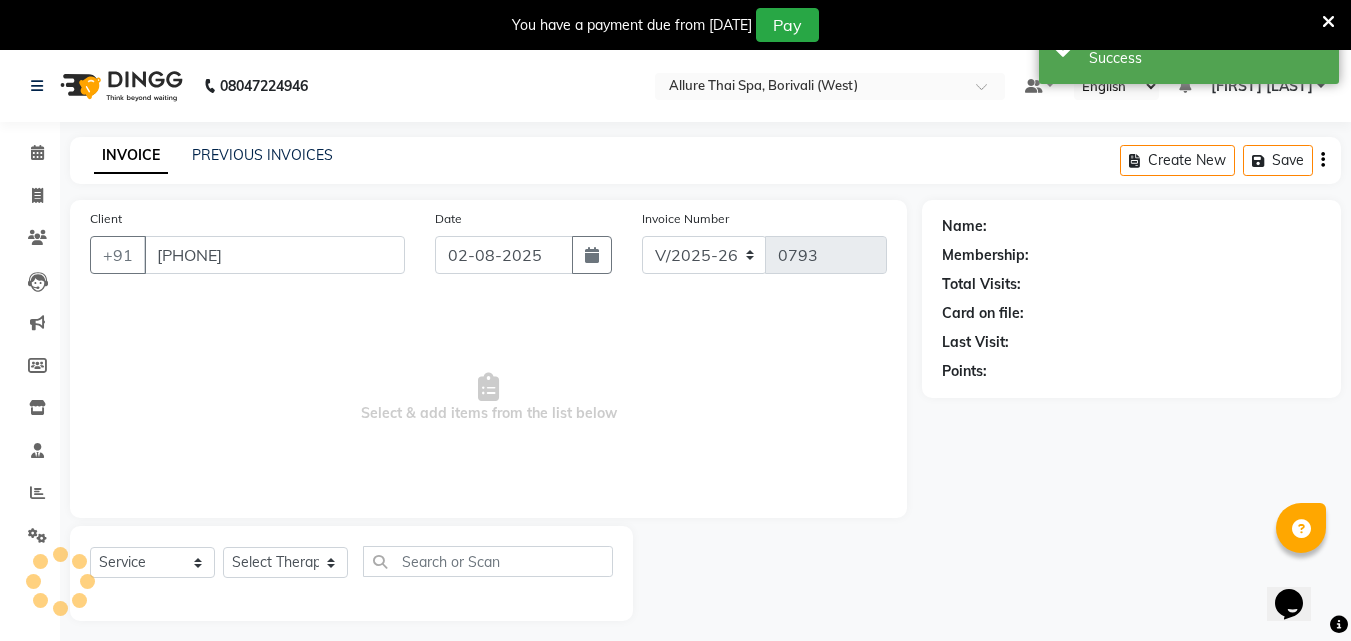 select on "71484" 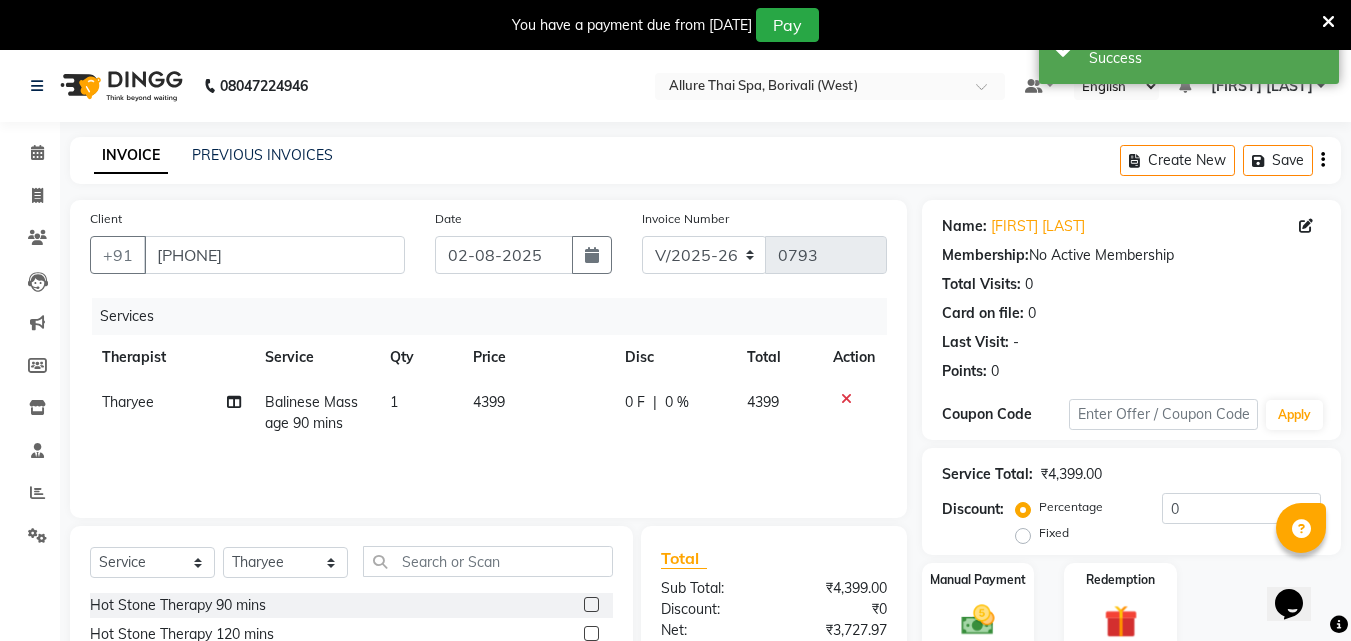 click on "Fixed" 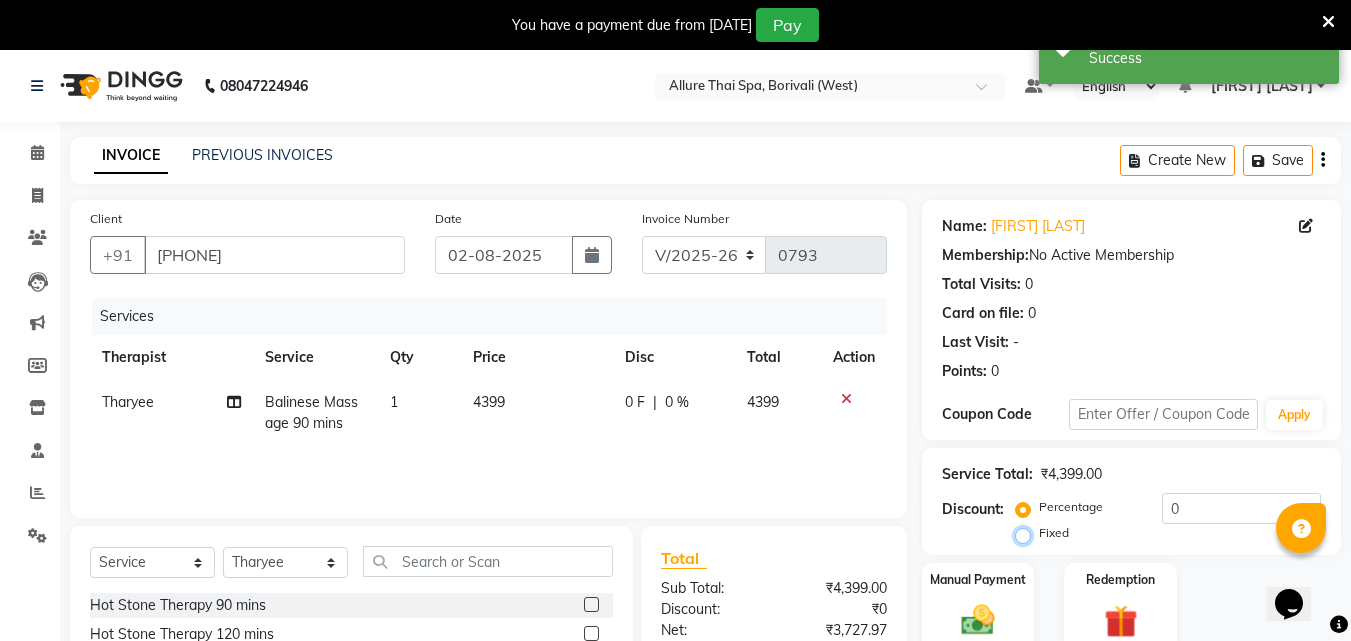 click on "Fixed" at bounding box center [1027, 533] 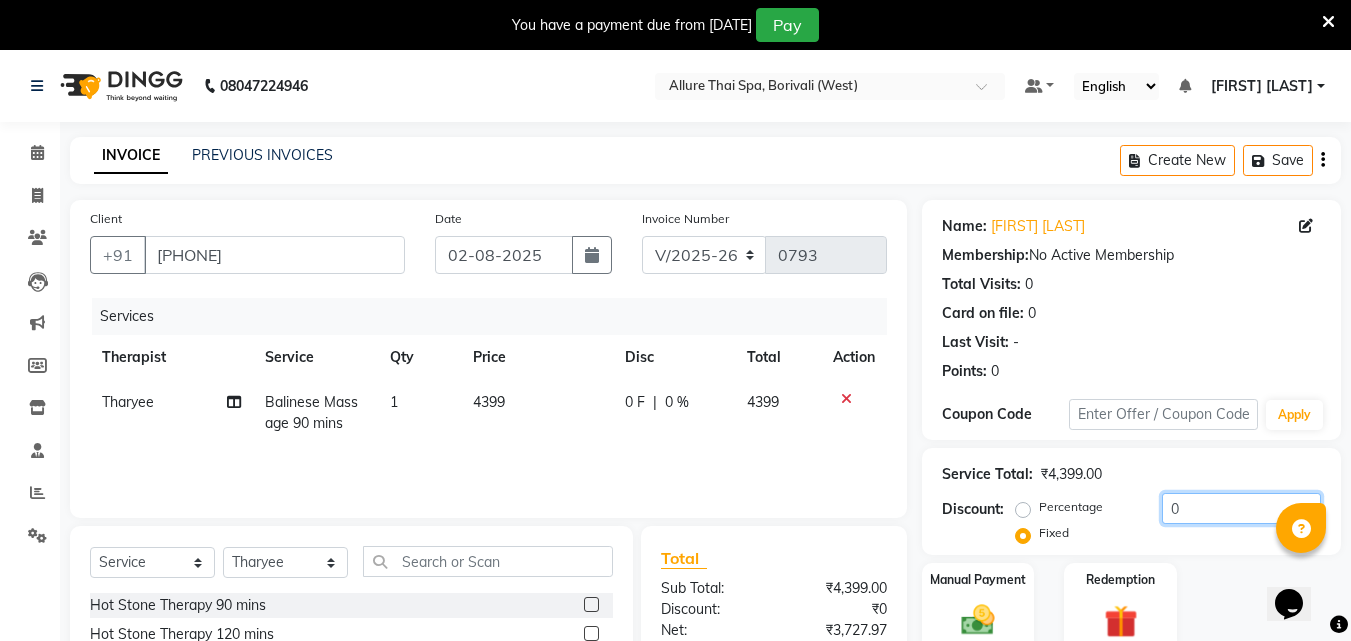 click on "0" 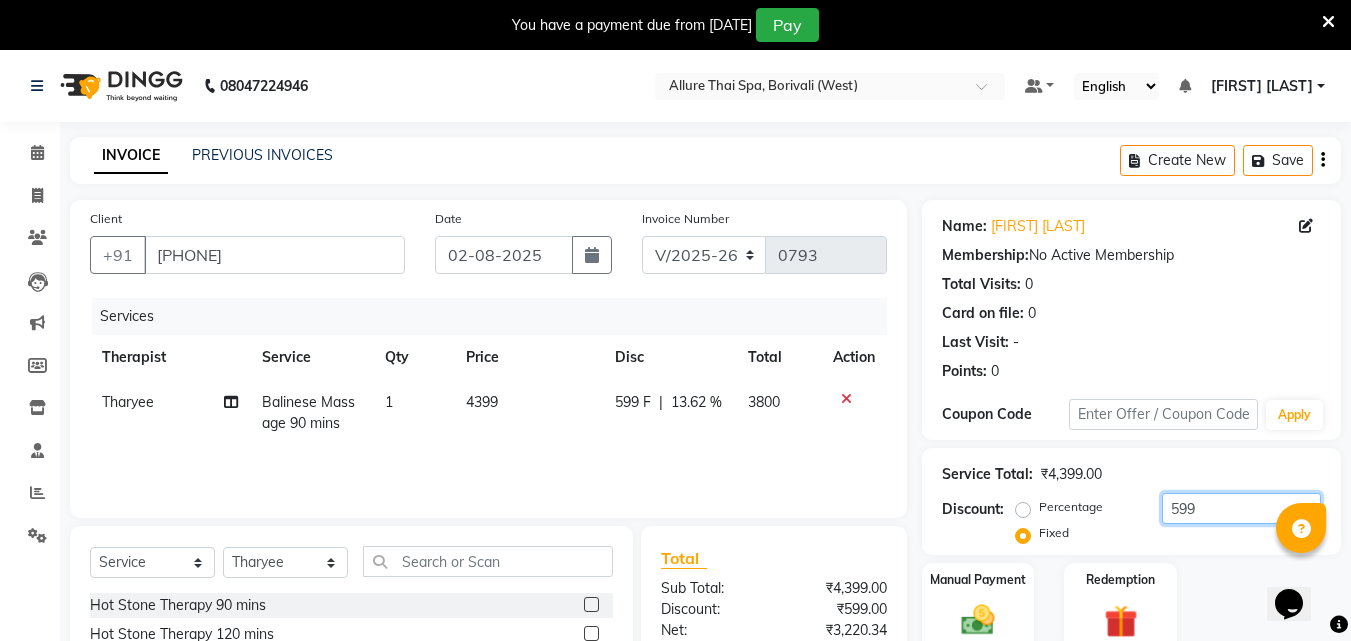 scroll, scrollTop: 210, scrollLeft: 0, axis: vertical 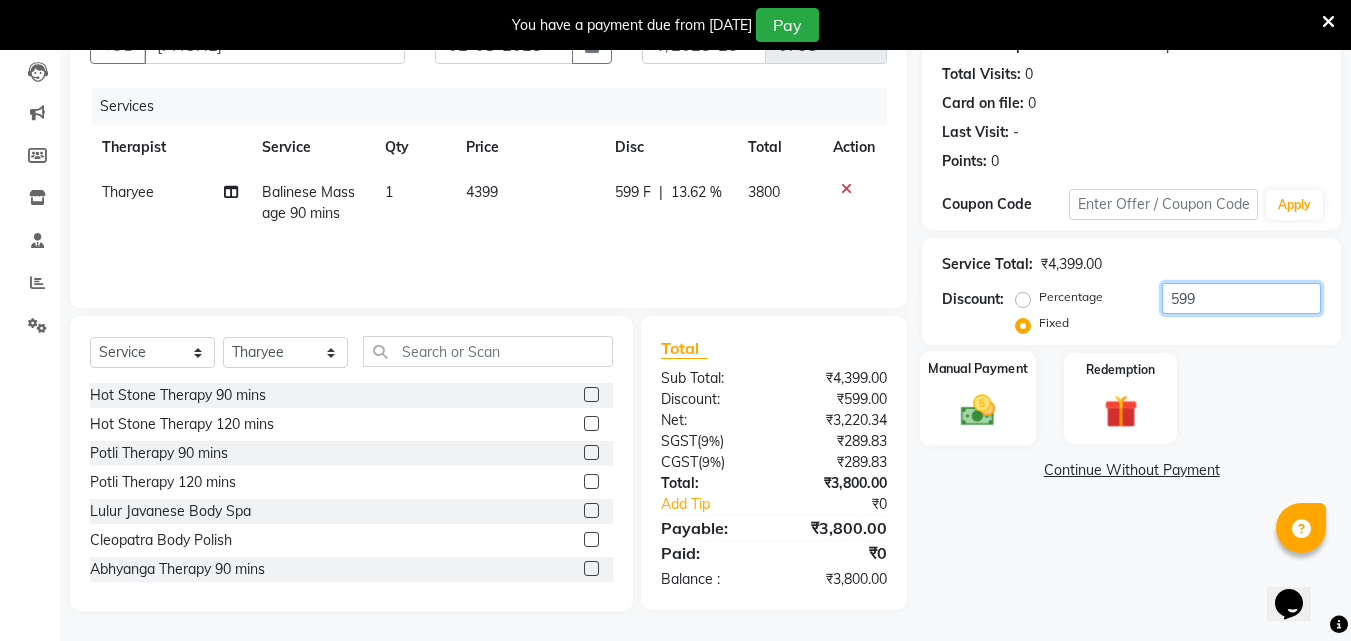 type on "599" 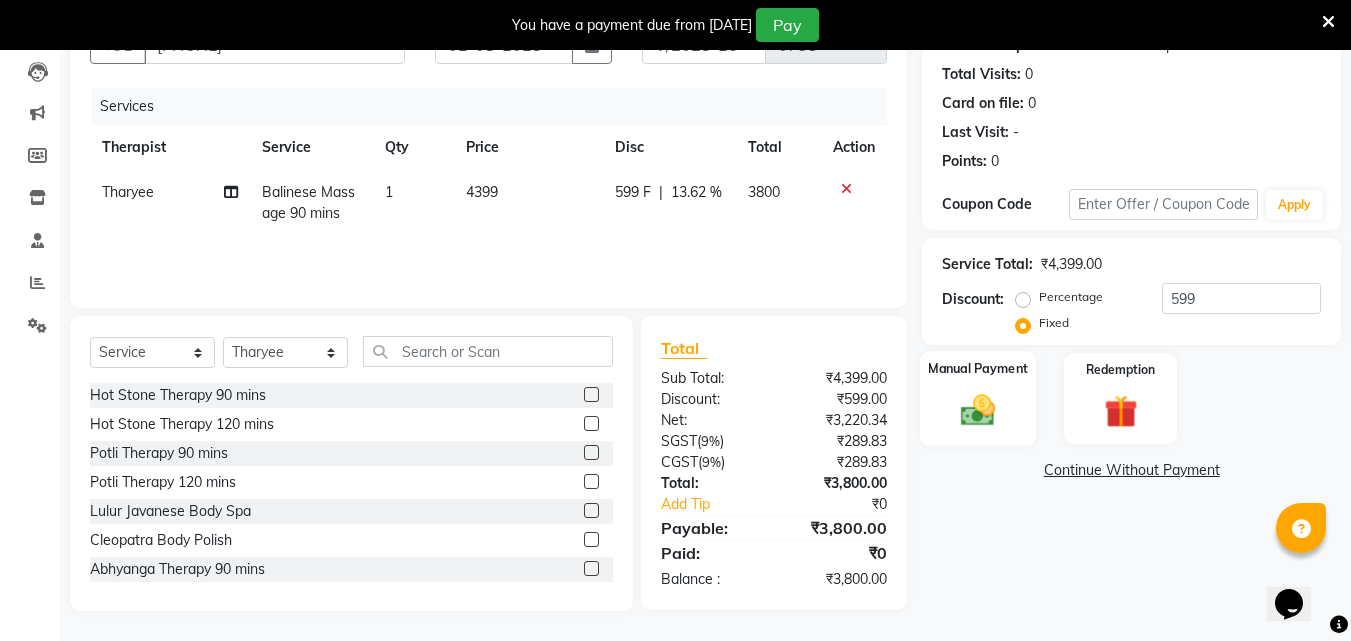 click on "Manual Payment" 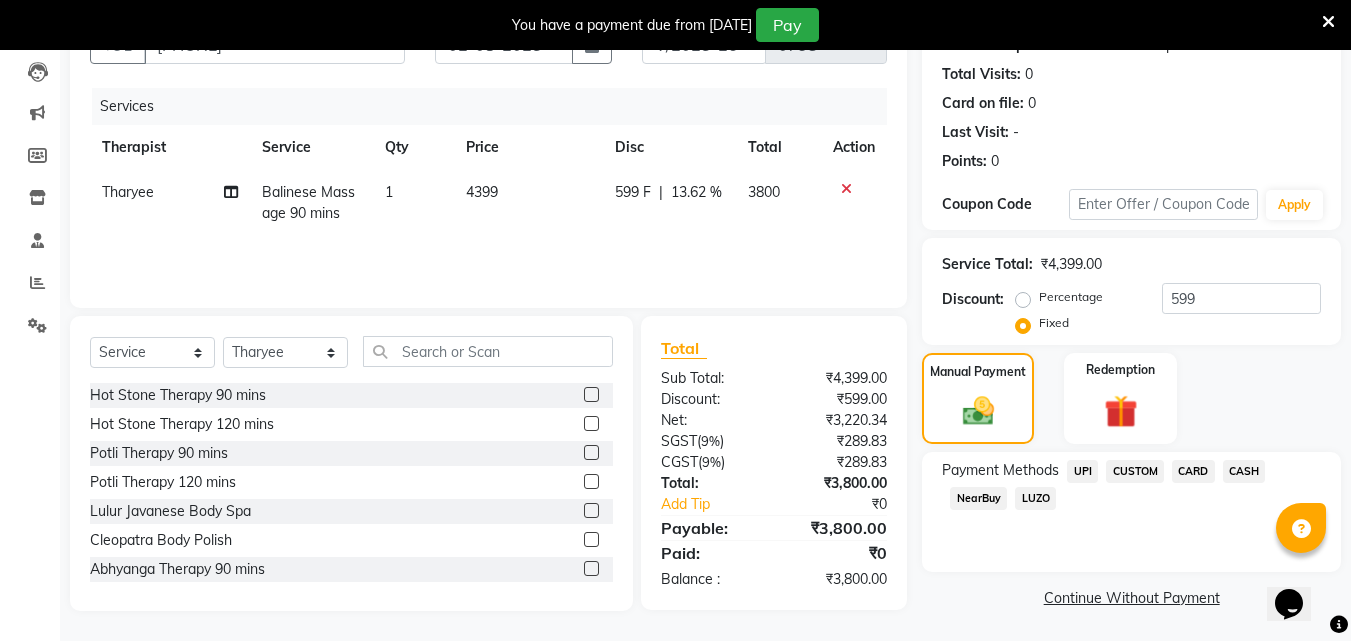 click on "CASH" 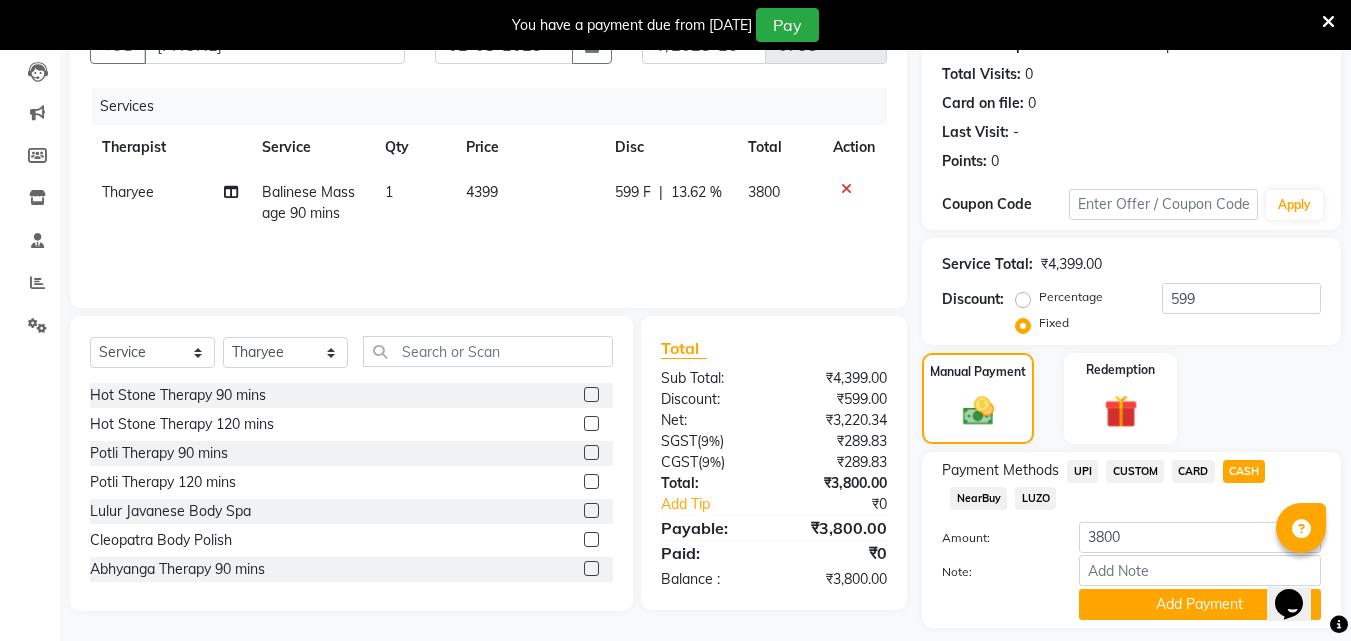 scroll, scrollTop: 268, scrollLeft: 0, axis: vertical 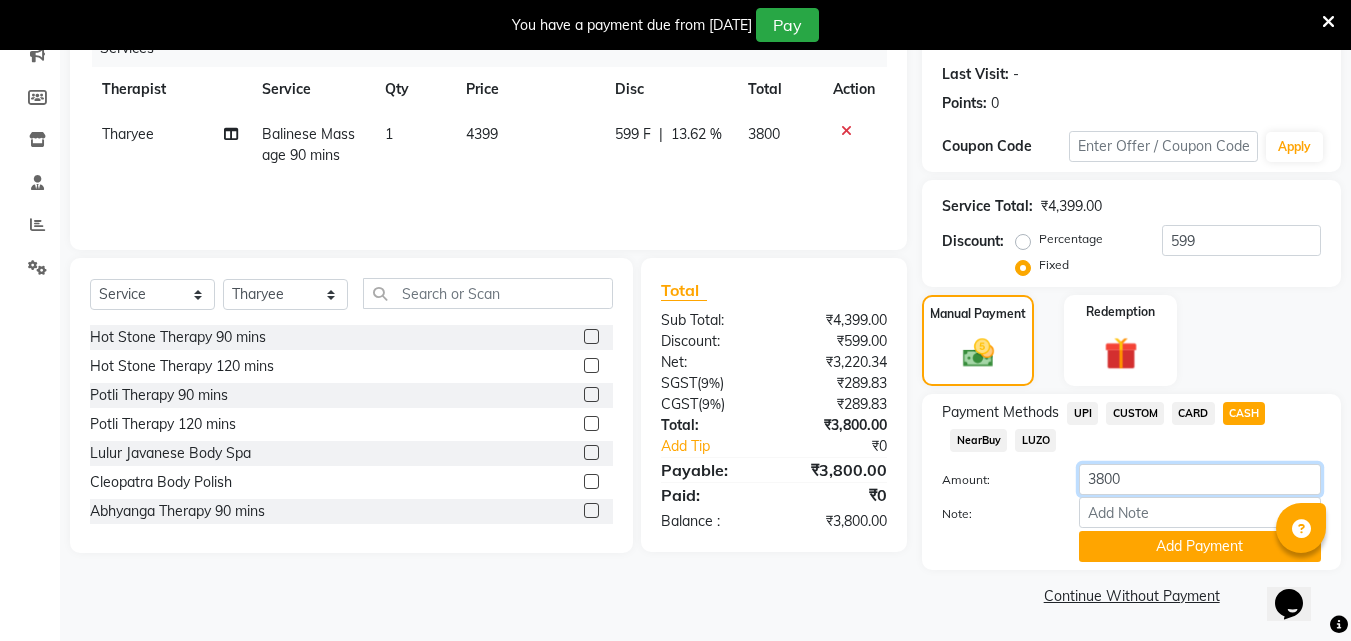 click on "3800" 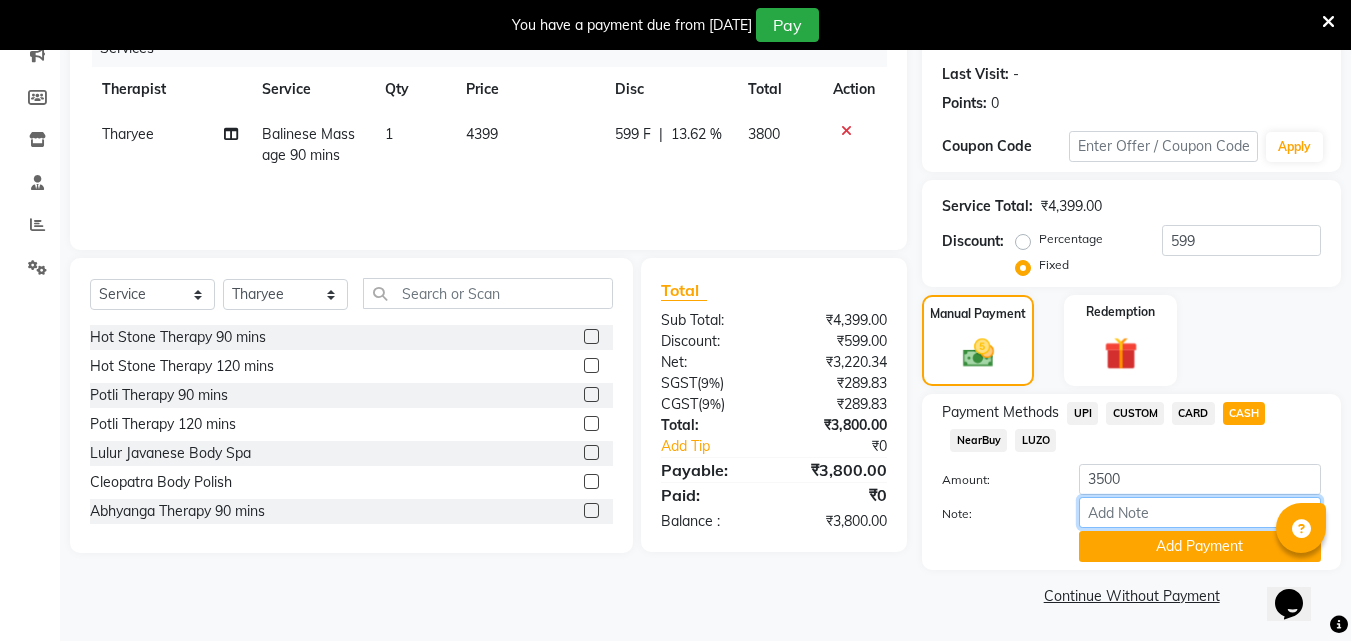 click on "Note:" at bounding box center (1200, 512) 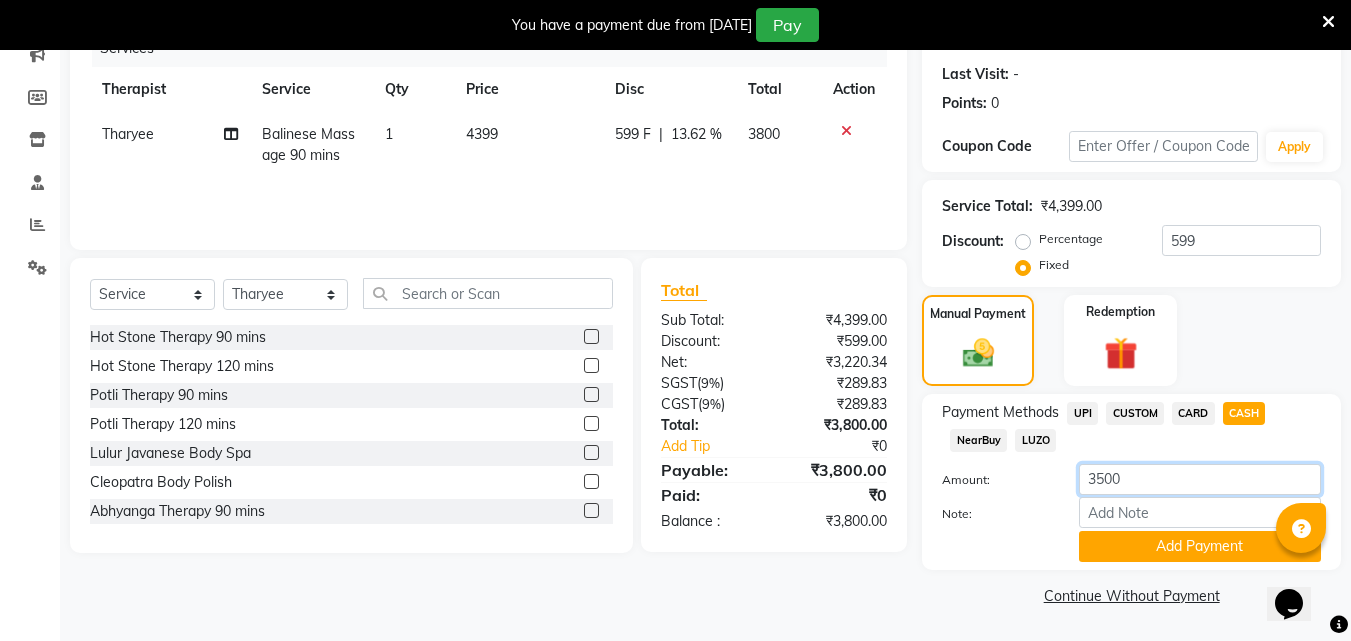 click on "3500" 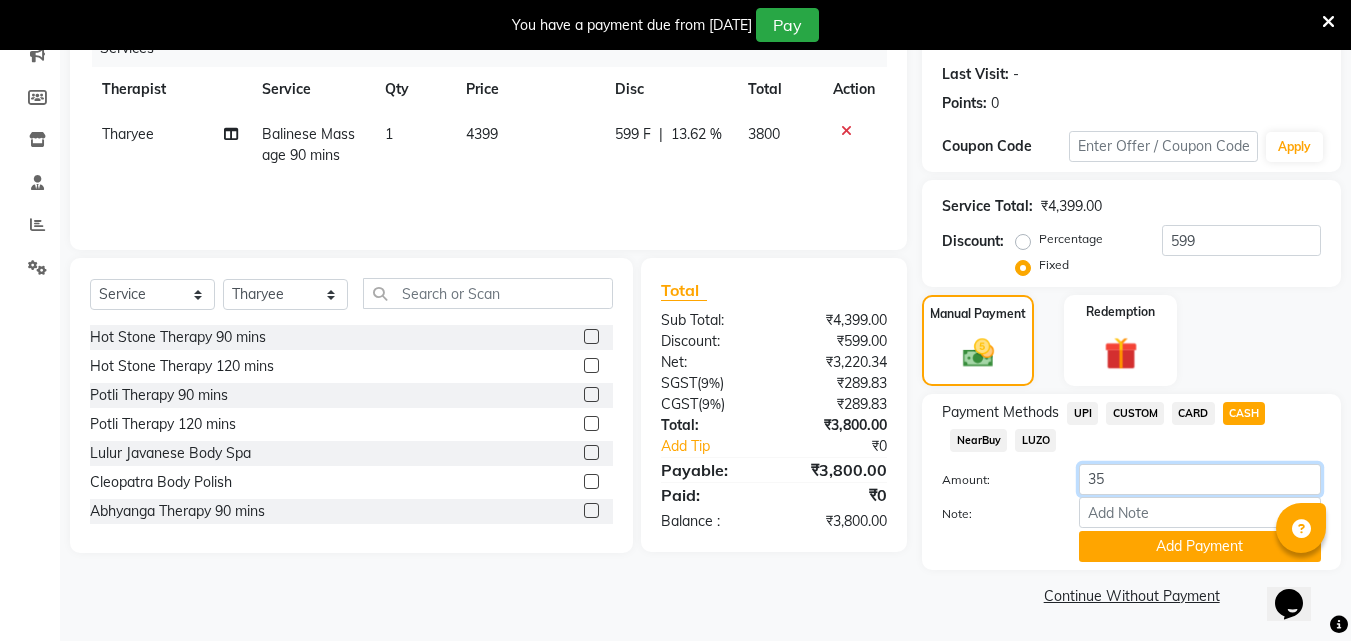 type on "3" 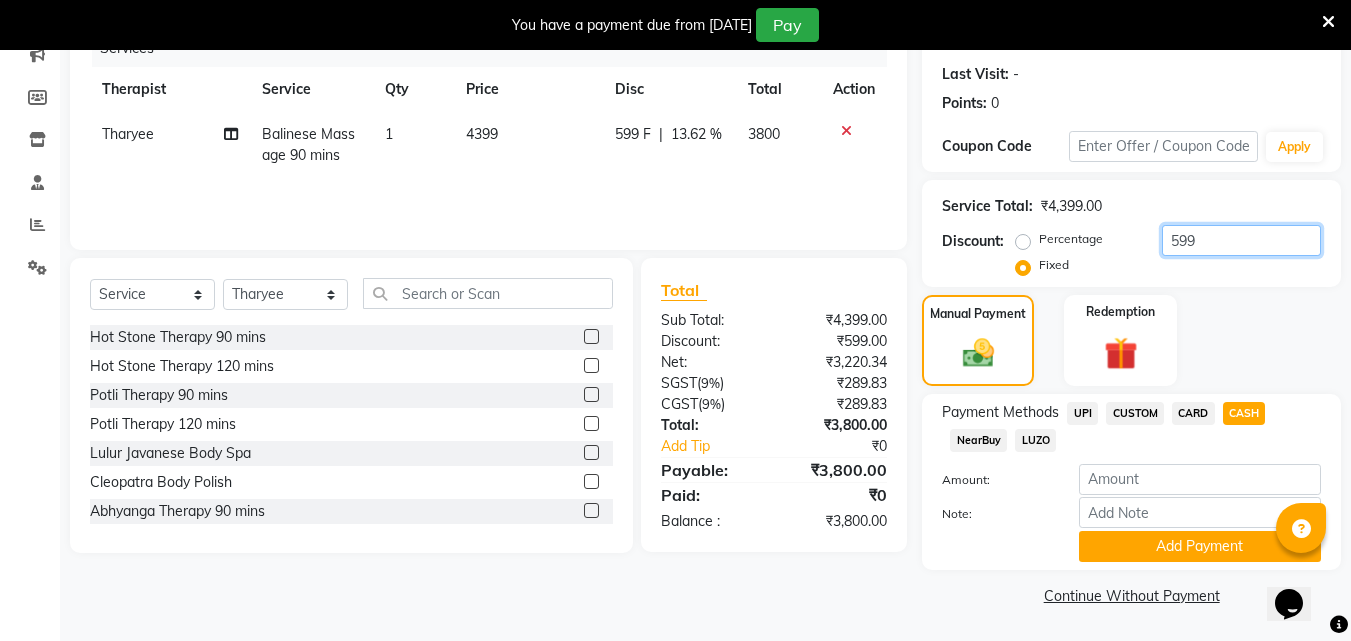 click on "599" 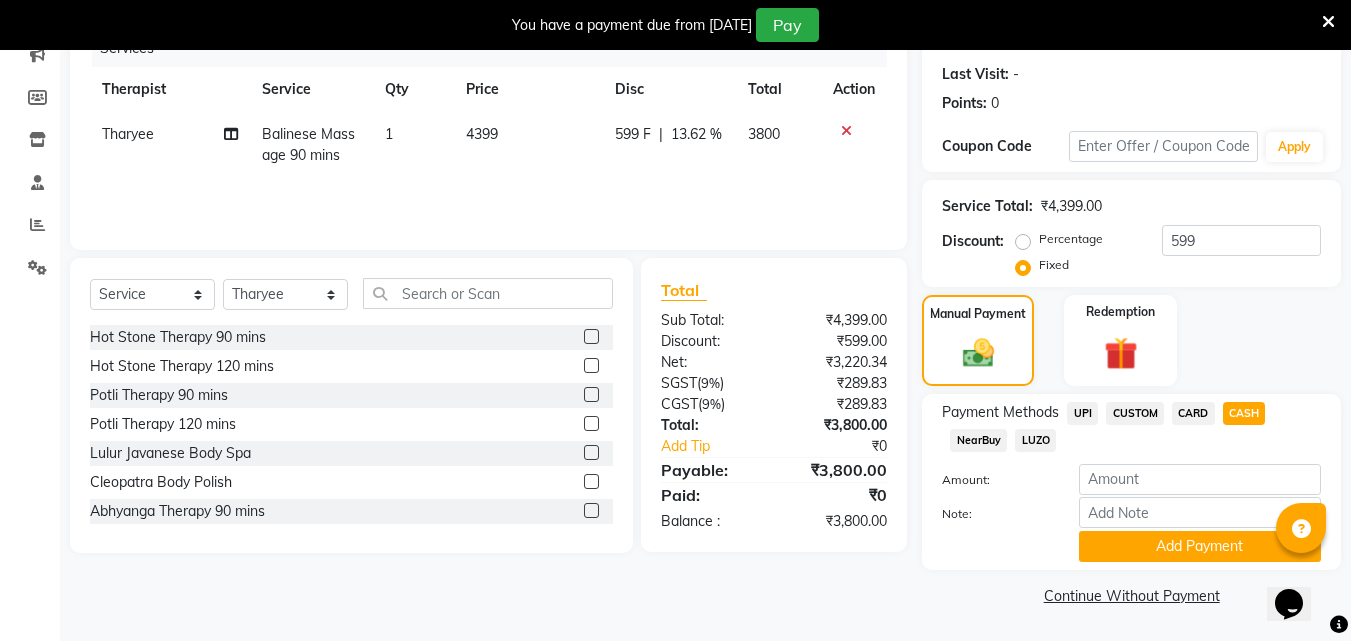 click on "CASH" 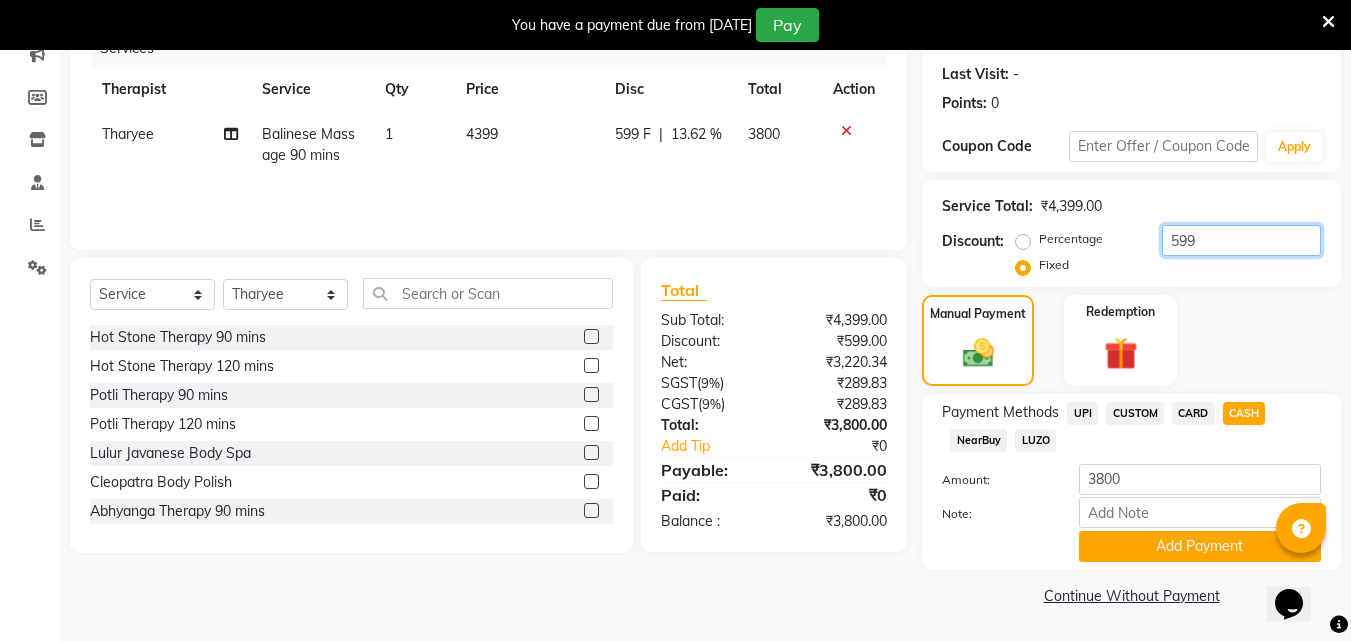 click on "599" 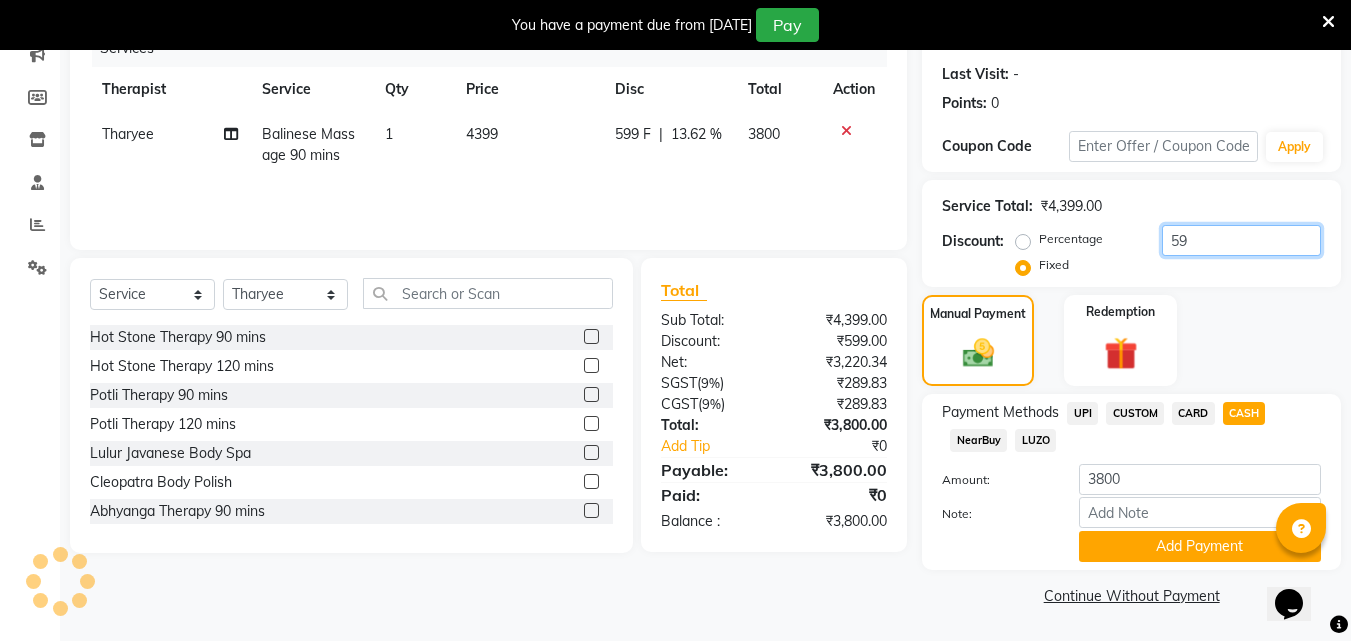 type on "5" 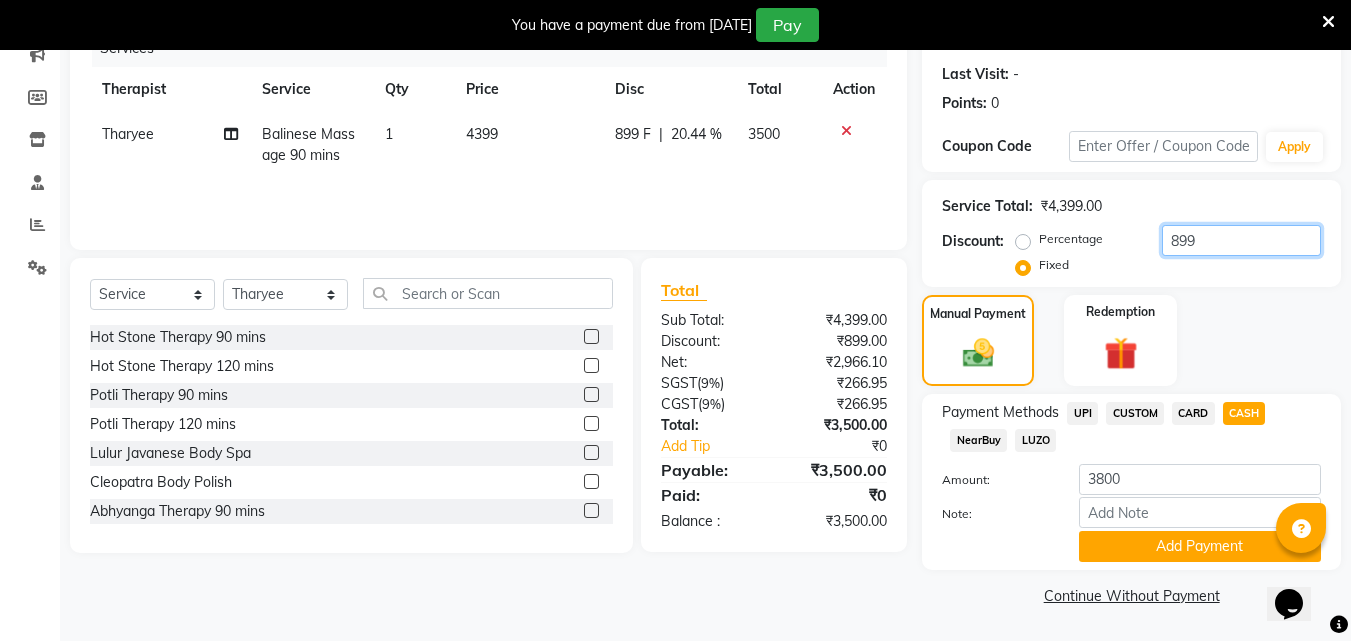 type on "899" 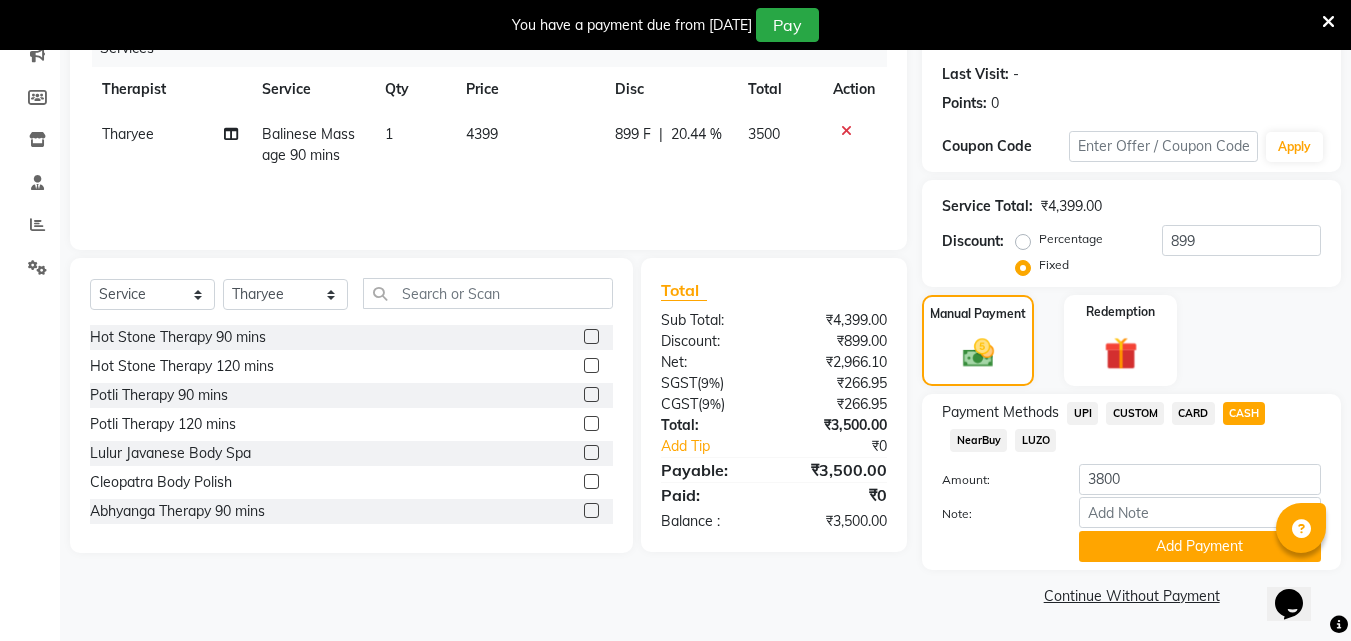 click on "CASH" 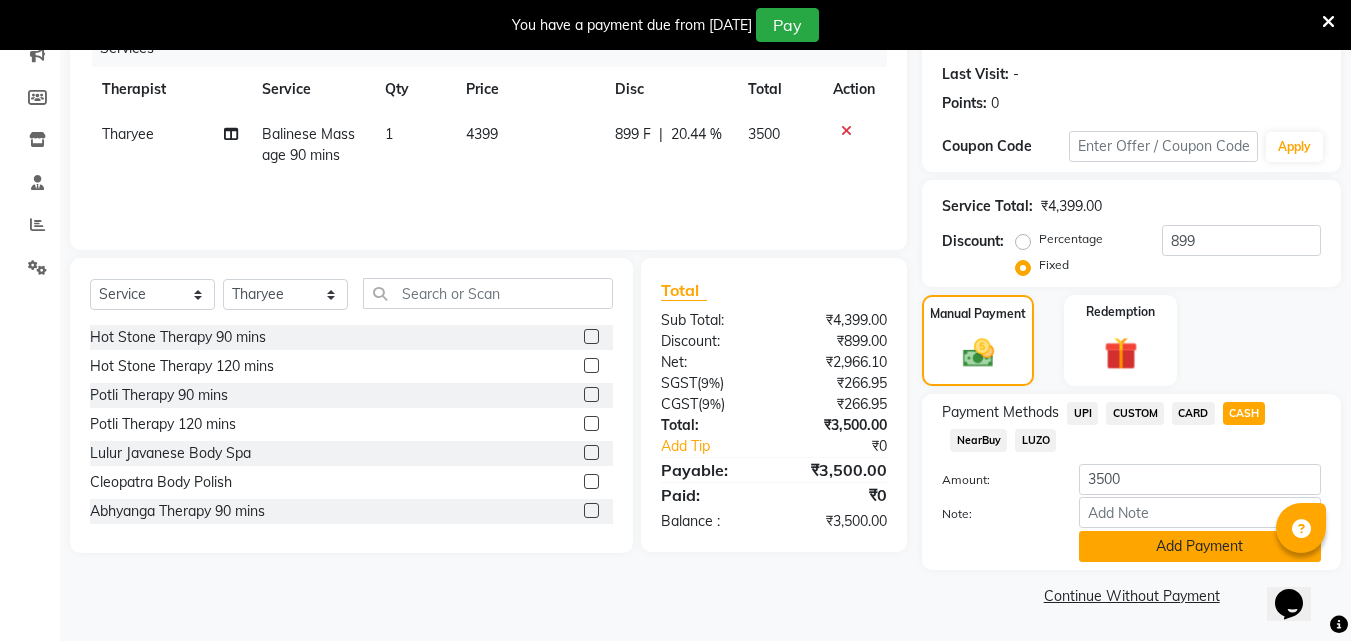 click on "Add Payment" 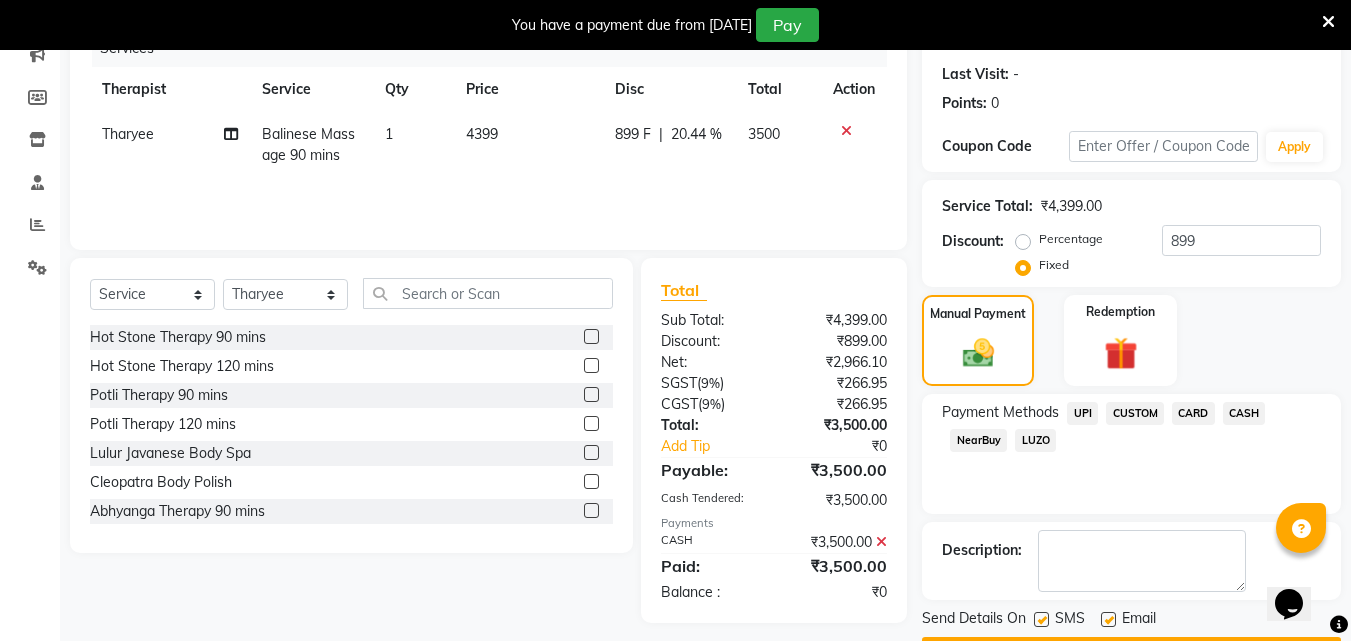 scroll, scrollTop: 325, scrollLeft: 0, axis: vertical 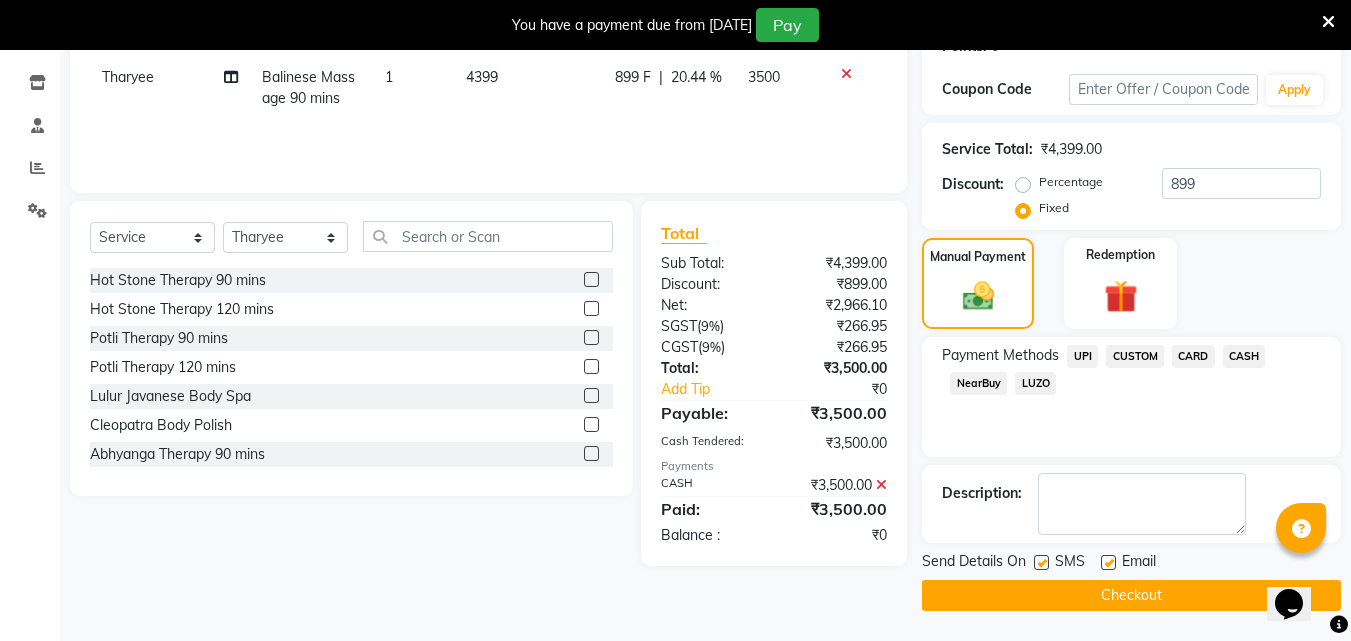 click on "Checkout" 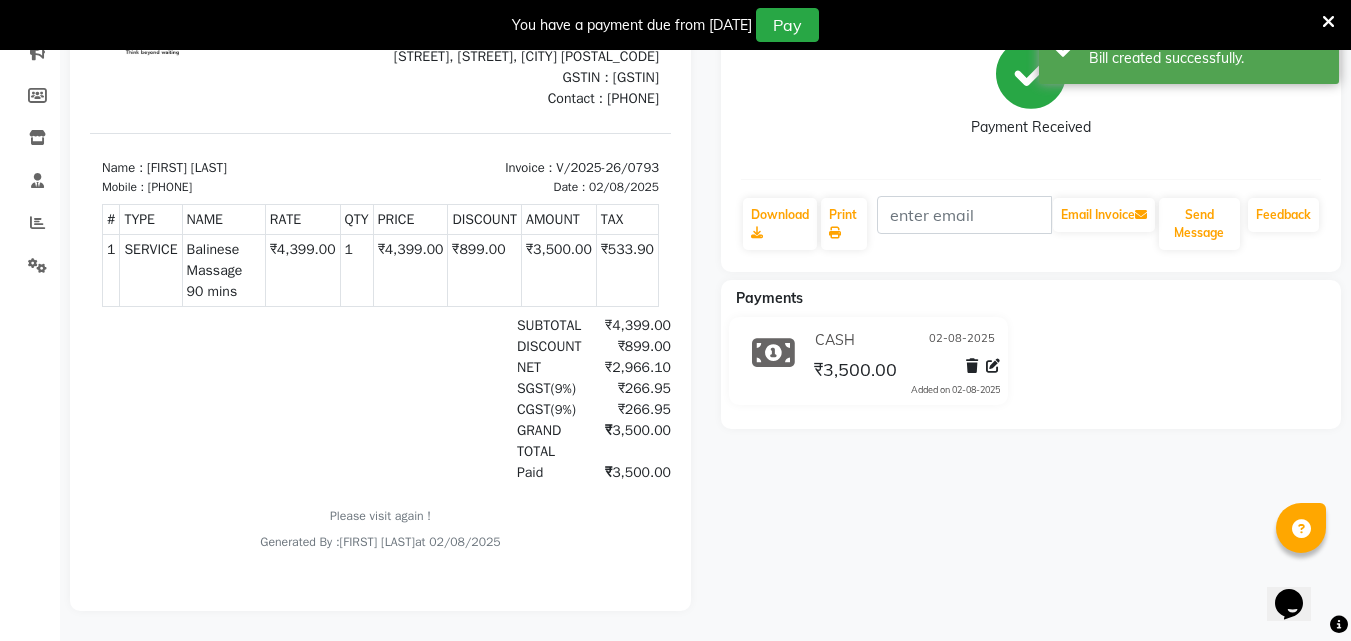 scroll, scrollTop: 0, scrollLeft: 0, axis: both 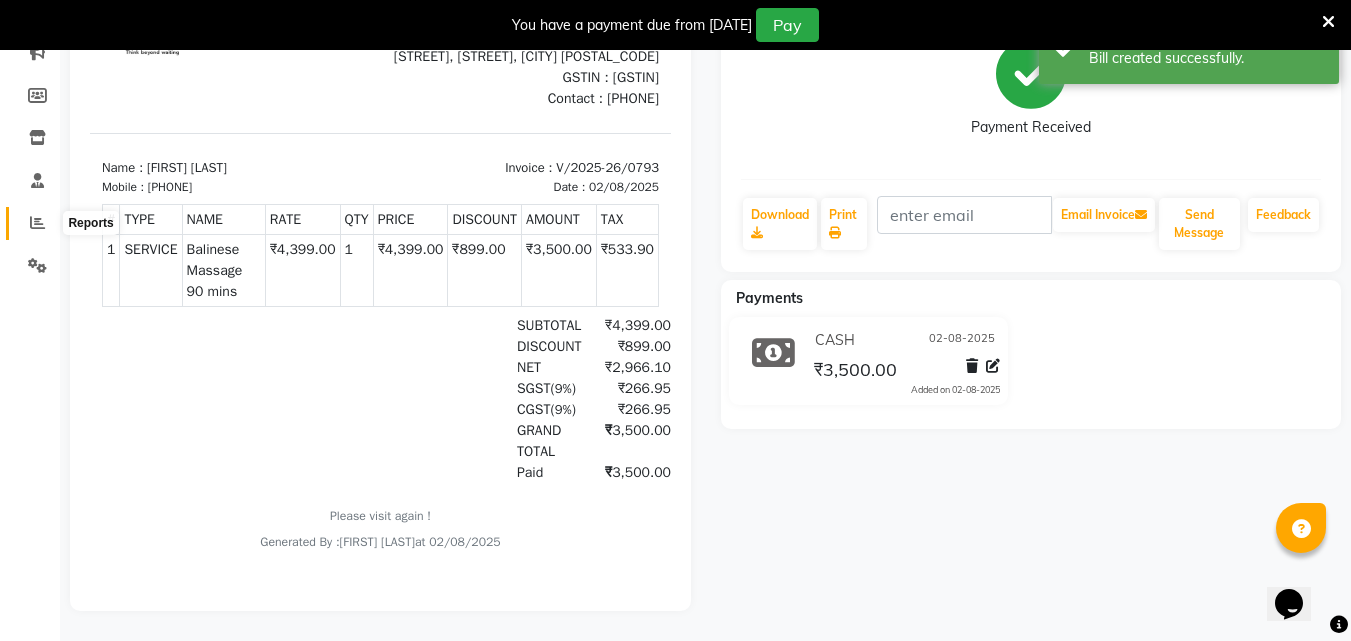 click 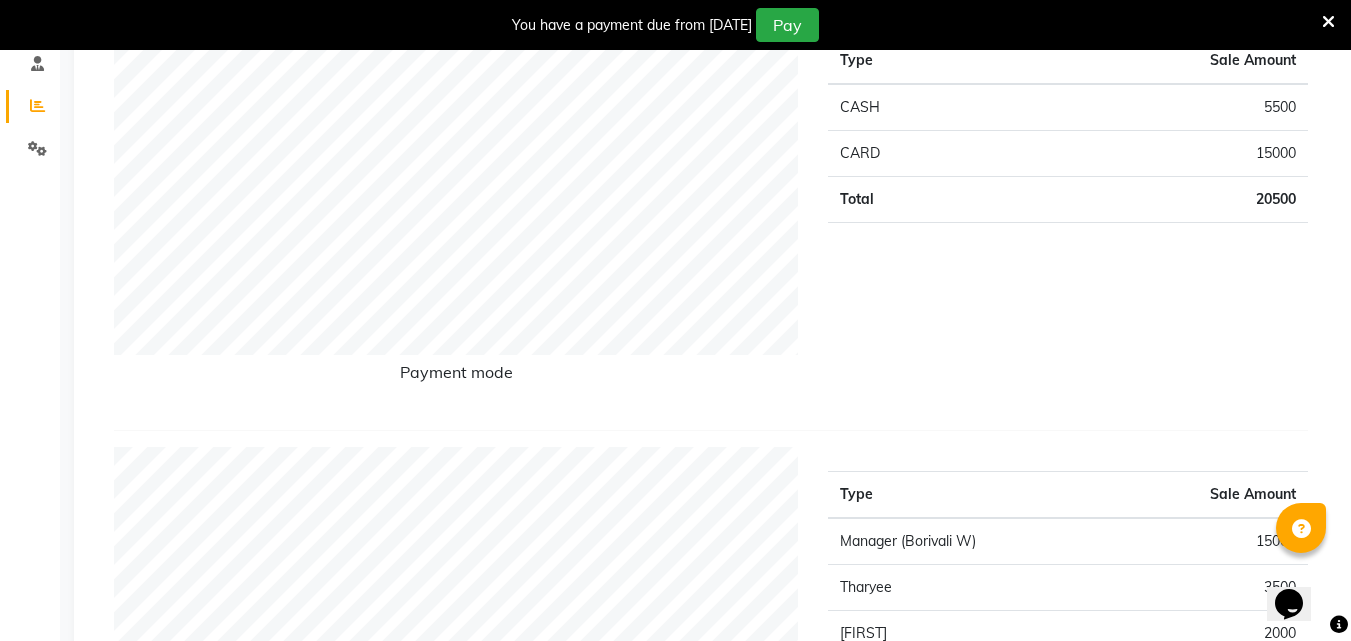 scroll, scrollTop: 388, scrollLeft: 0, axis: vertical 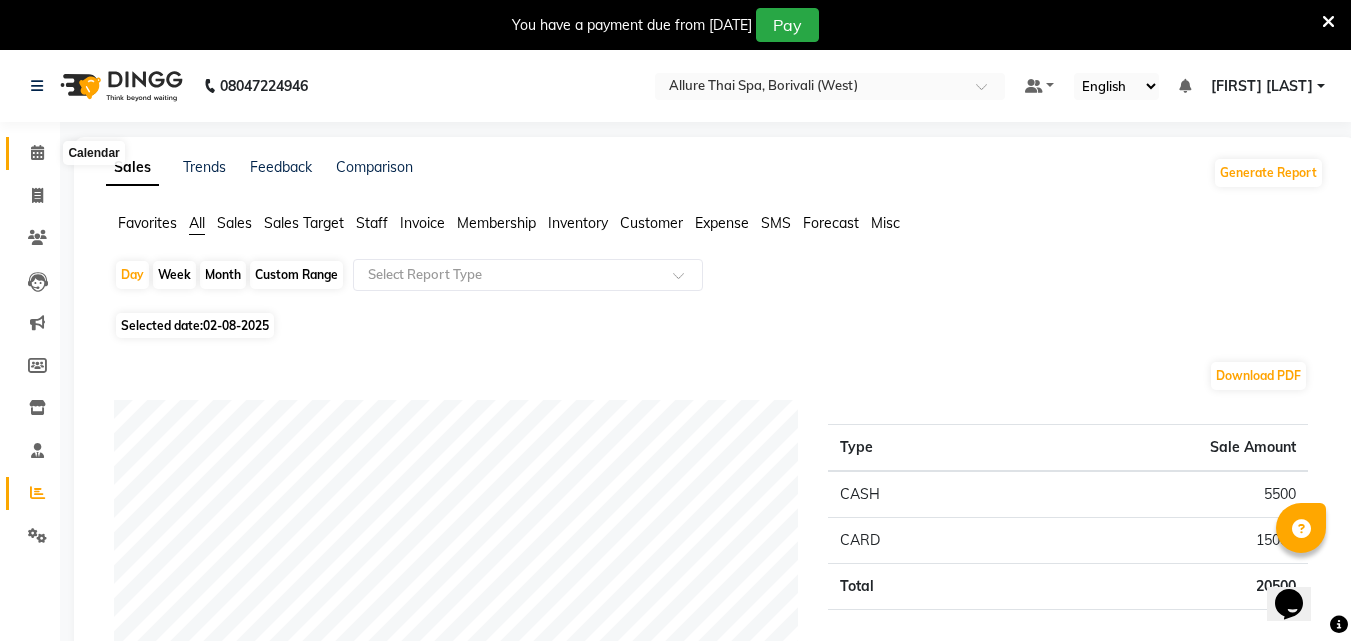 click 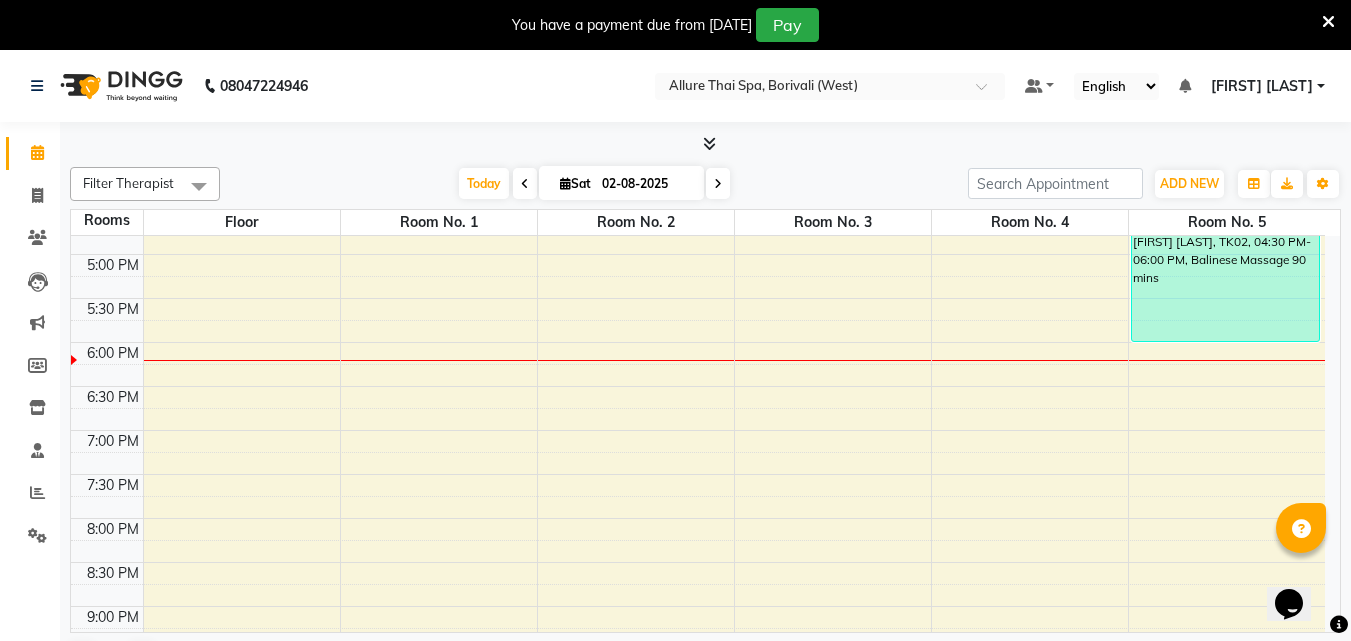 scroll, scrollTop: 685, scrollLeft: 0, axis: vertical 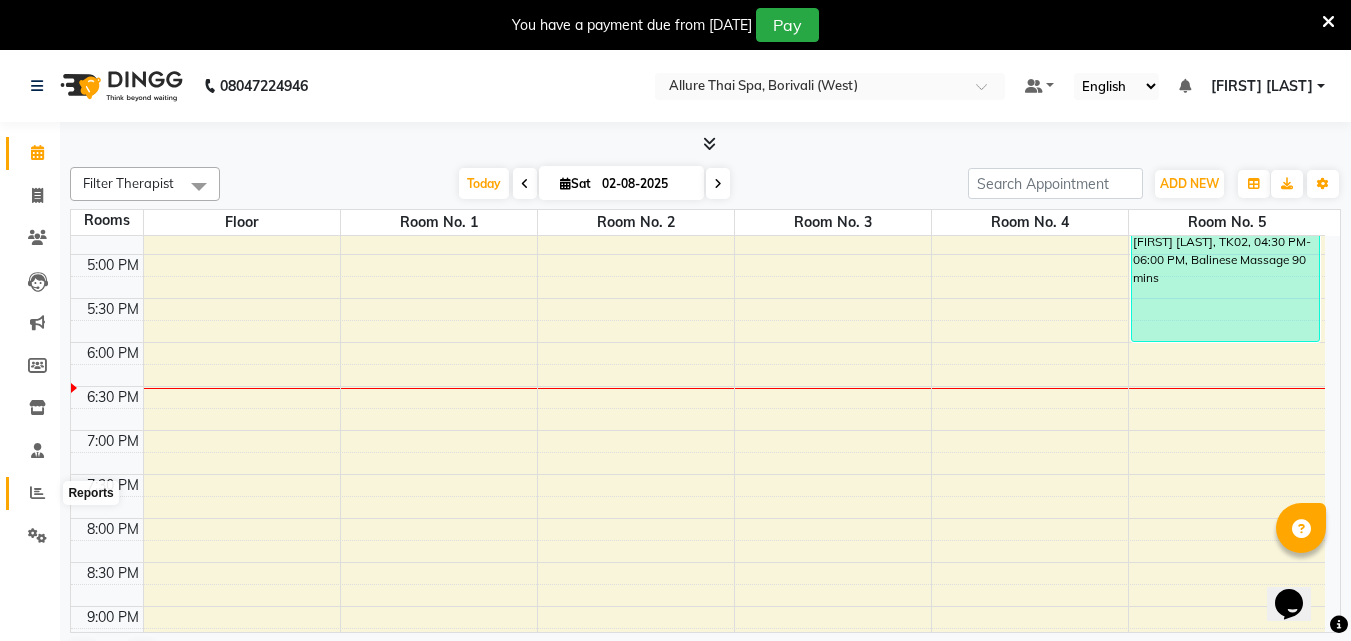 click 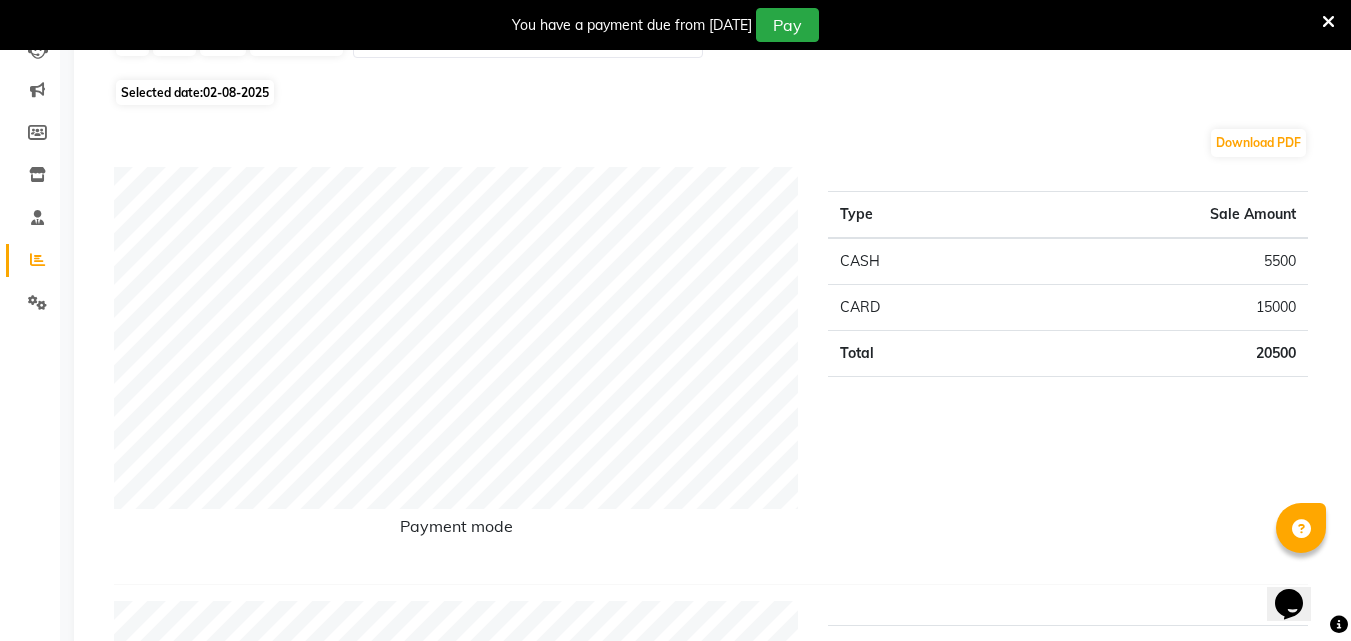 scroll, scrollTop: 0, scrollLeft: 0, axis: both 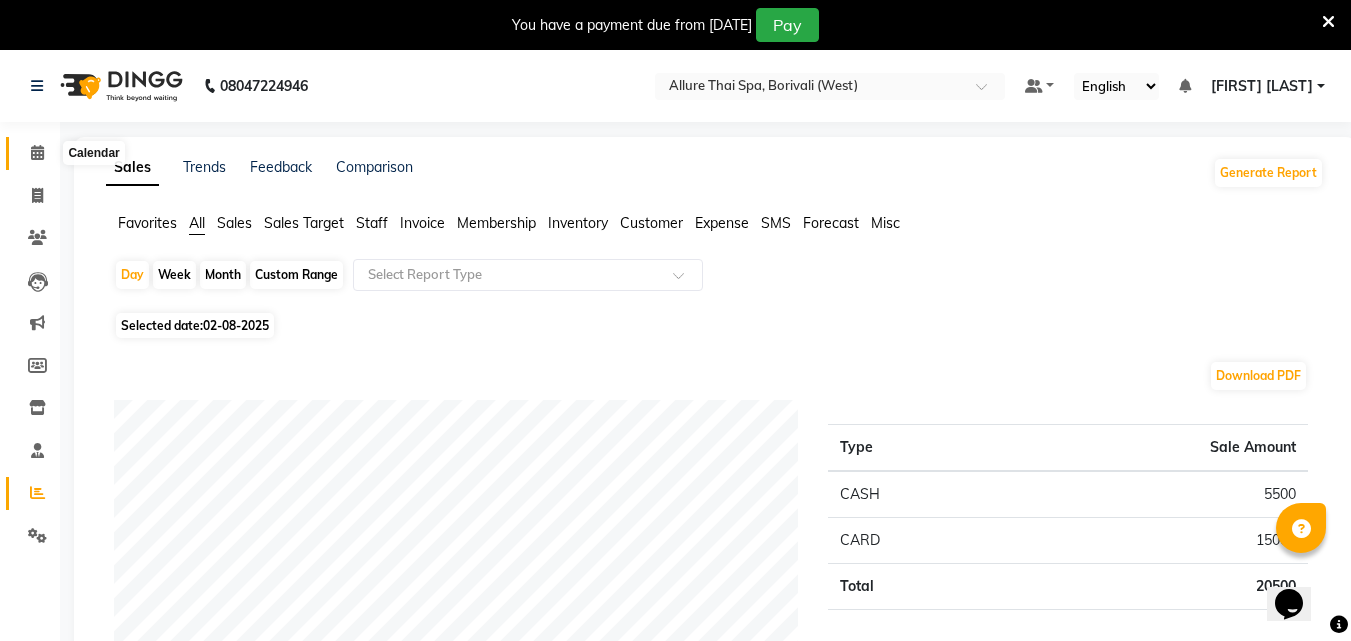 click 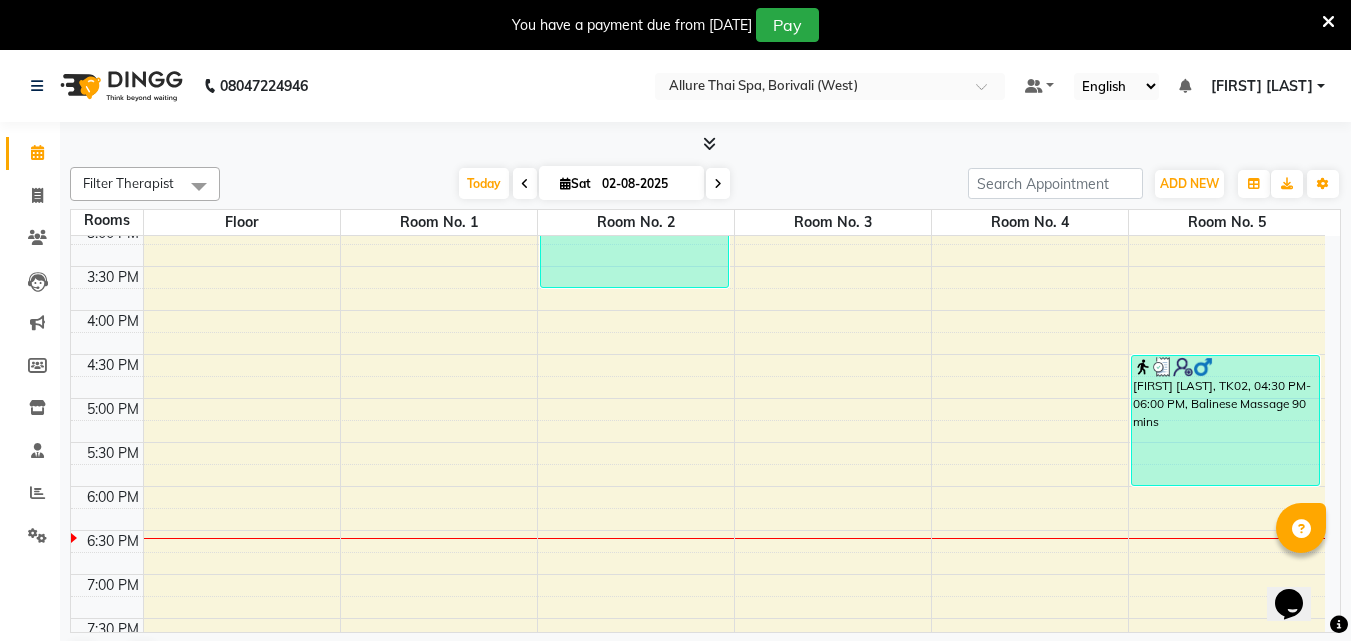 scroll, scrollTop: 590, scrollLeft: 0, axis: vertical 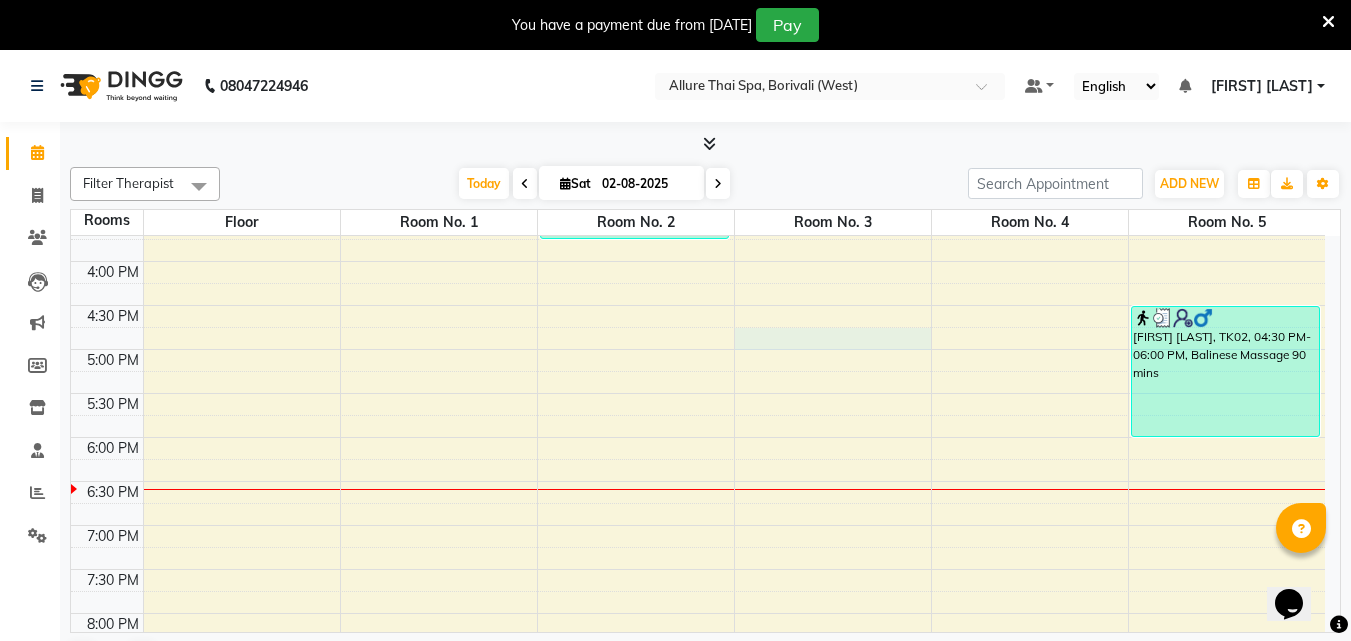 click on "9:00 AM 9:30 AM 10:00 AM 10:30 AM 11:00 AM 11:30 AM 12:00 PM 12:30 PM 1:00 PM 1:30 PM 2:00 PM 2:30 PM 3:00 PM 3:30 PM 4:00 PM 4:30 PM 5:00 PM 5:30 PM 6:00 PM 6:30 PM 7:00 PM 7:30 PM 8:00 PM 8:30 PM 9:00 PM 9:30 PM 10:00 PM 10:30 PM 11:00 PM 11:30 PM     [FIRST] [LAST], TK01, 02:15 PM-03:45 PM, Coffee Exfouer Scrub     [FIRST] [LAST], TK02, 04:30 PM-06:00 PM, Balinese Massage 90 mins" at bounding box center [698, 305] 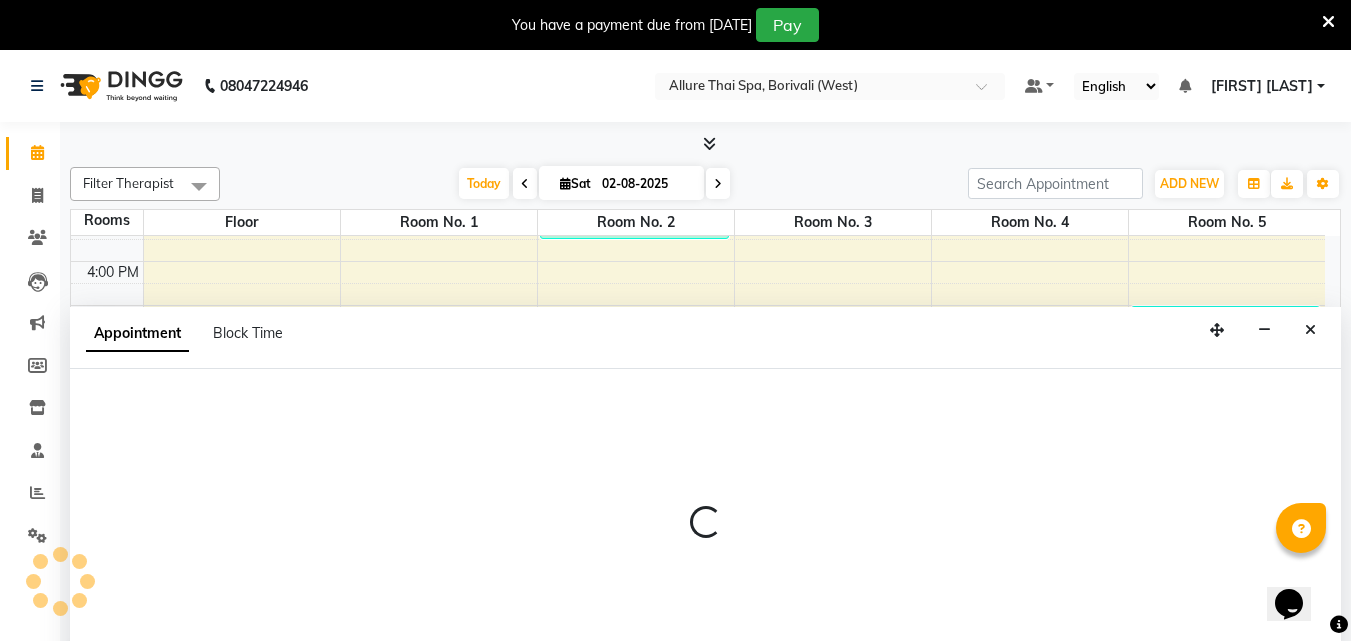 scroll, scrollTop: 51, scrollLeft: 0, axis: vertical 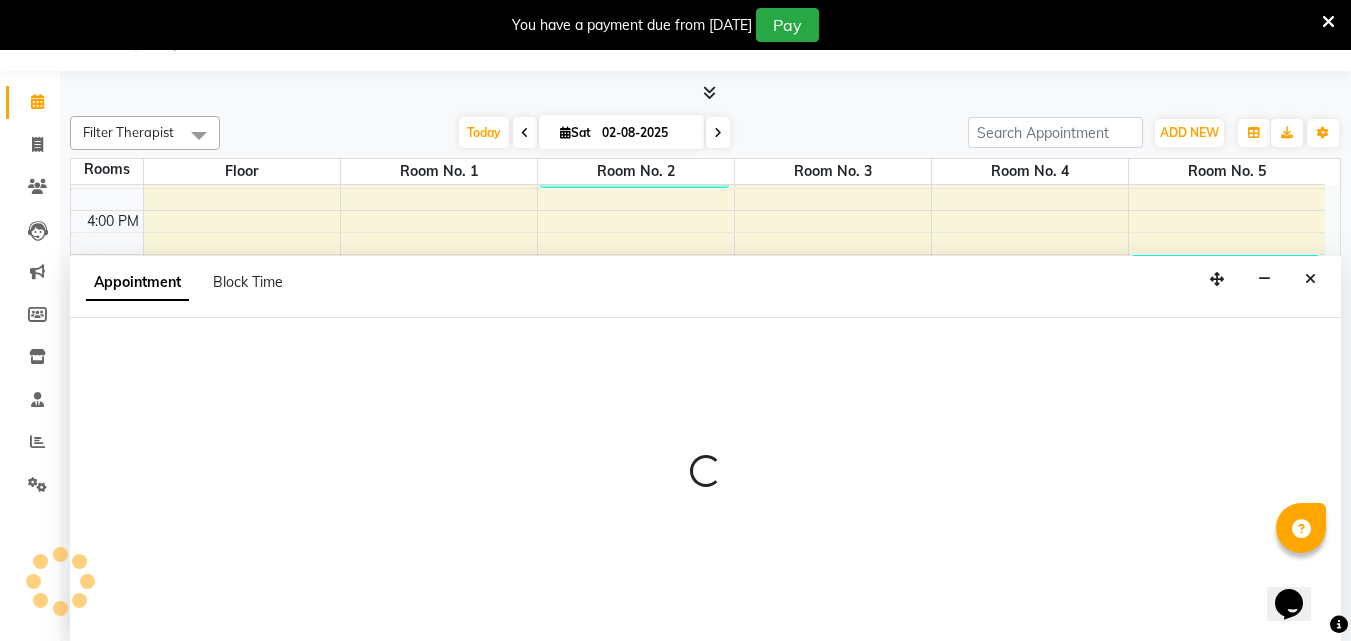 select on "tentative" 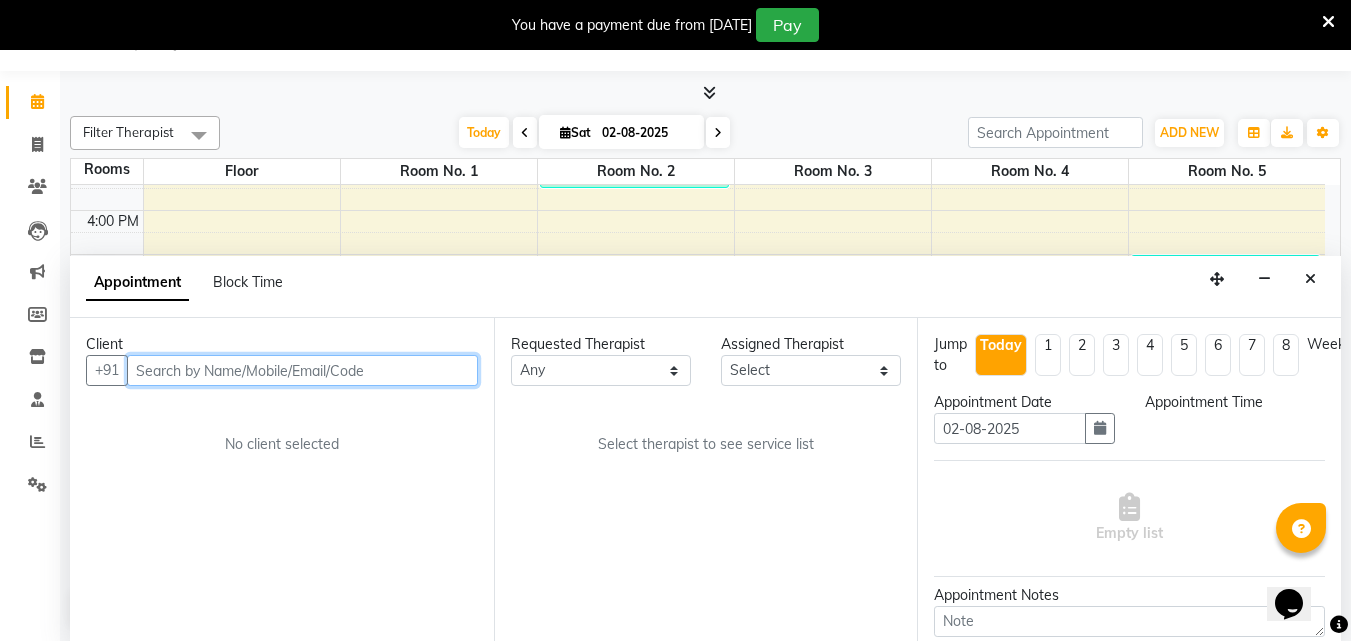 select on "1005" 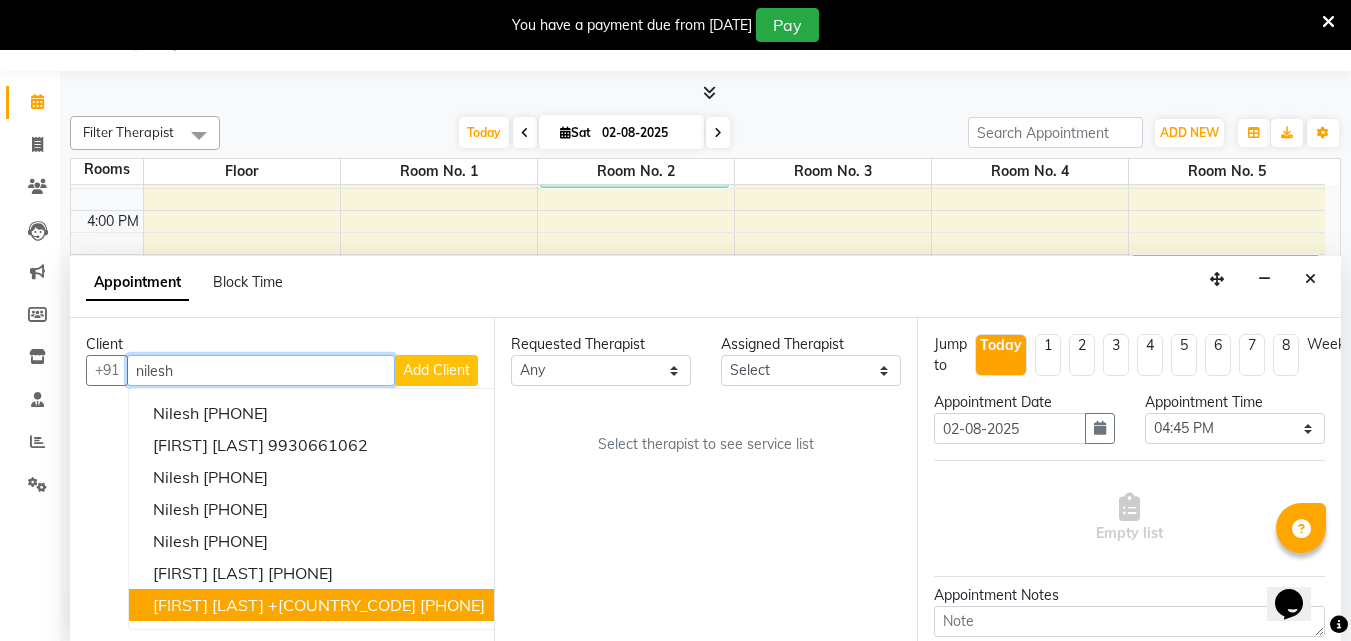 click on "+[COUNTRY_CODE] [PHONE]" at bounding box center (376, 605) 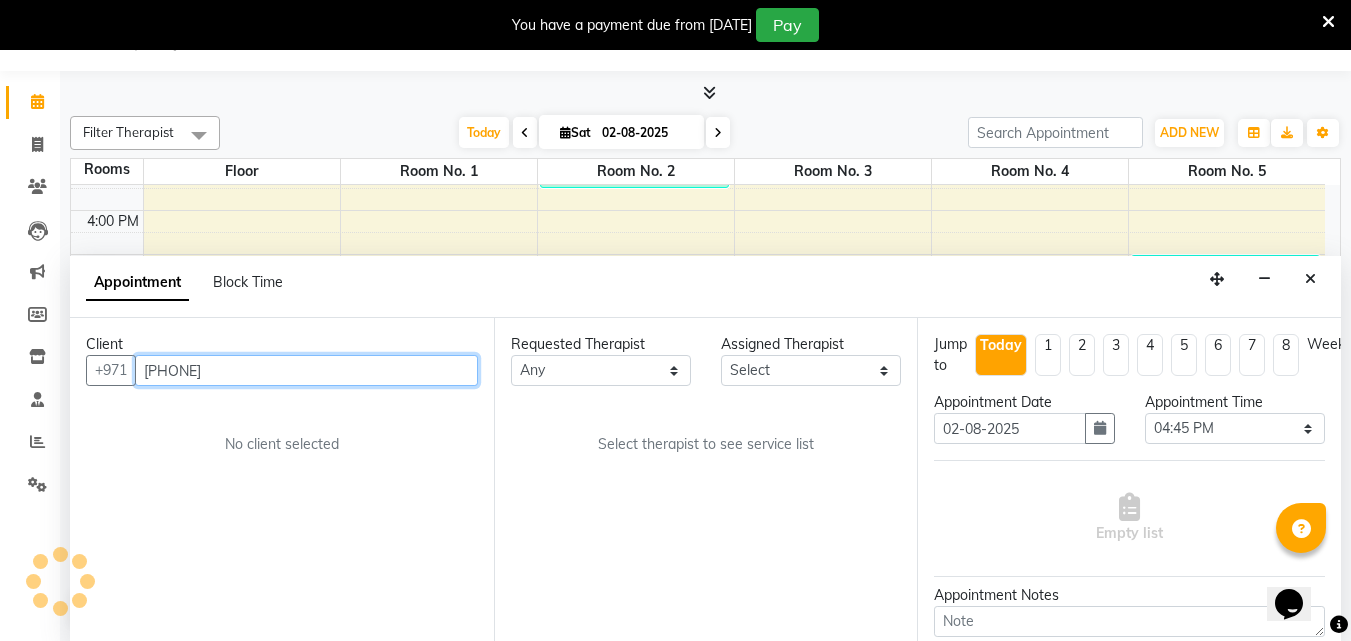 type on "[PHONE]" 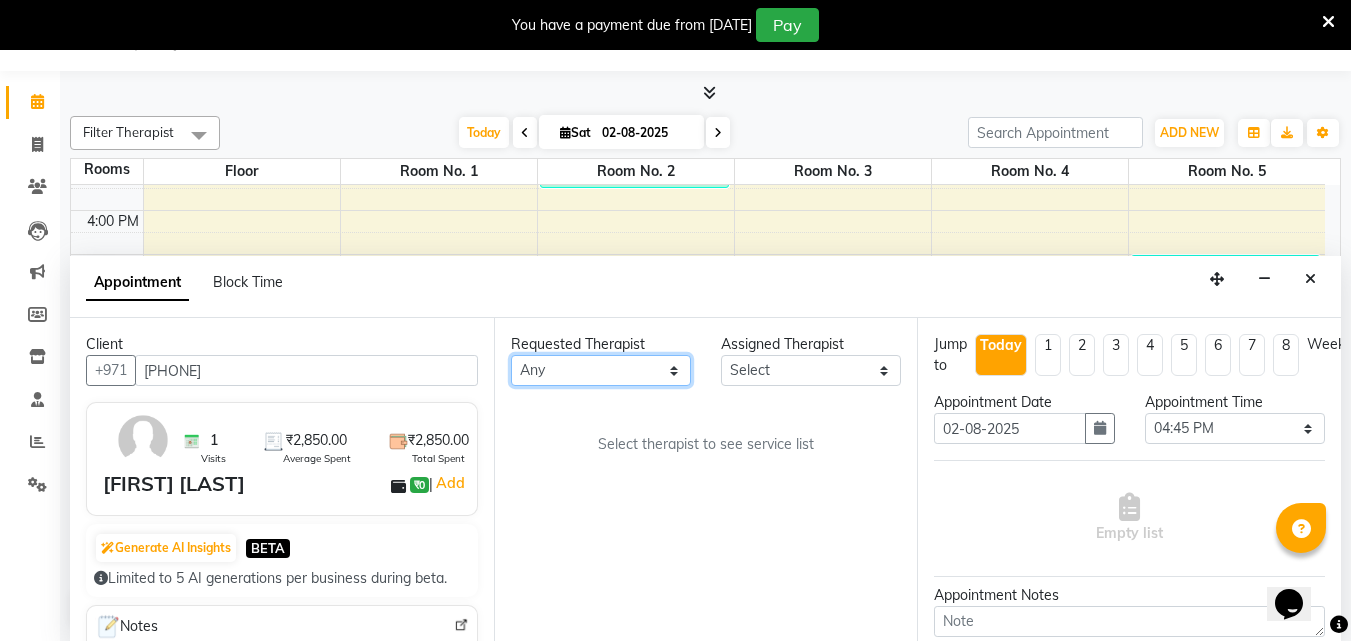 click on "Any [FIRST] [LAST] [DATE] [FIRST] [FIRST] [FIRST] [FIRST]" at bounding box center [601, 370] 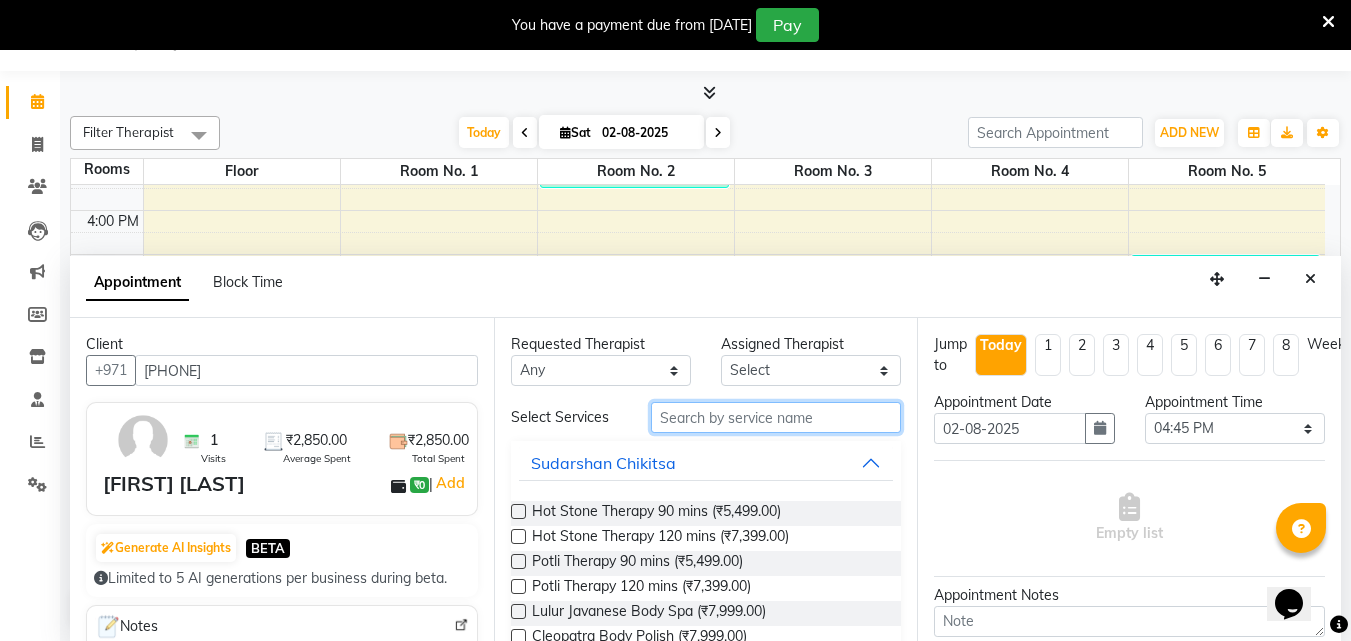 click at bounding box center [776, 417] 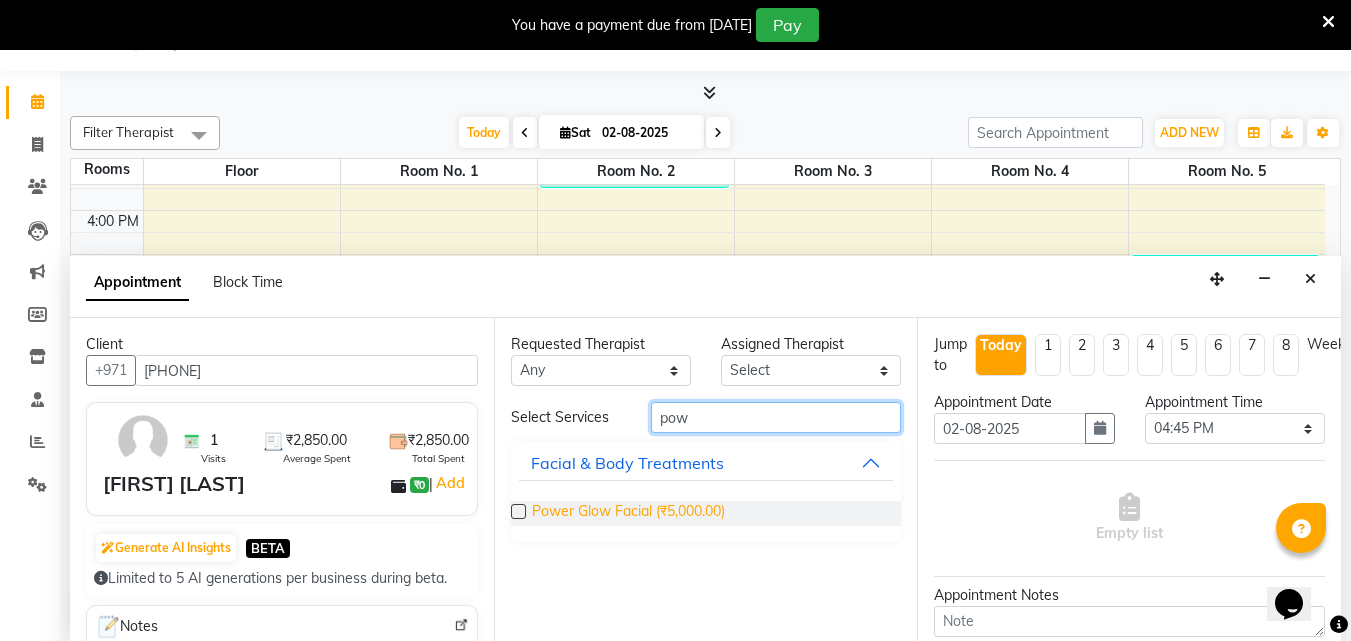 type on "pow" 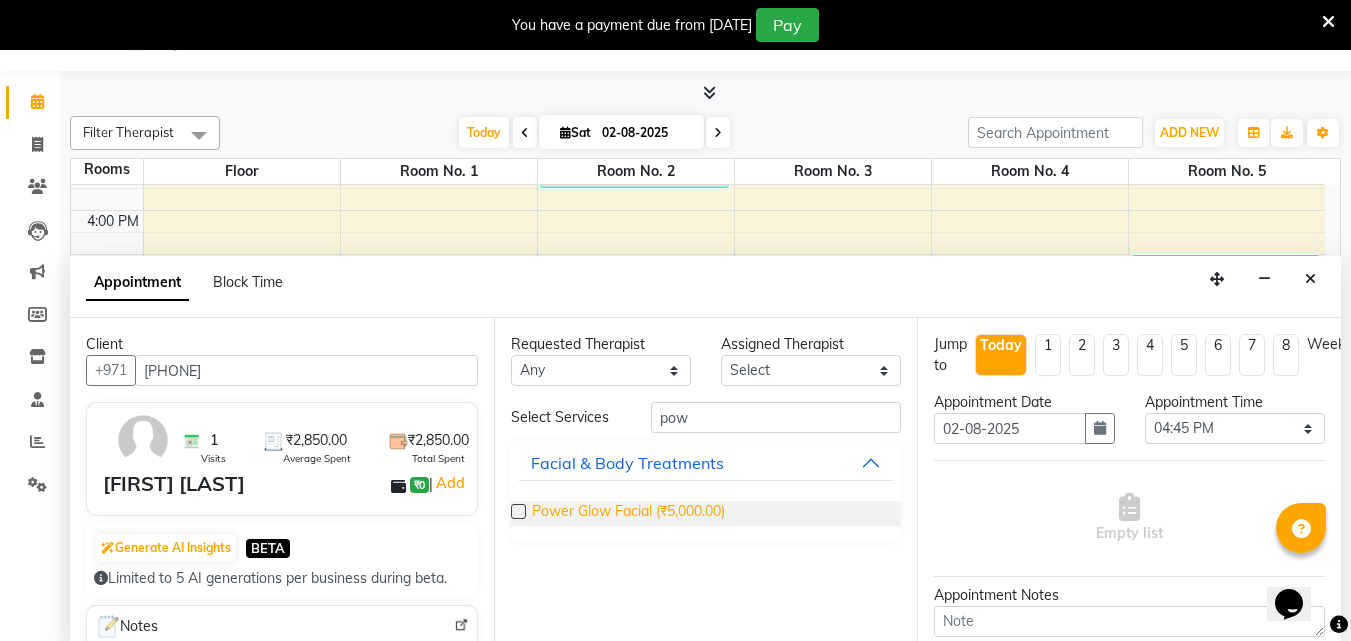 click on "Power Glow Facial (₹5,000.00)" at bounding box center (628, 513) 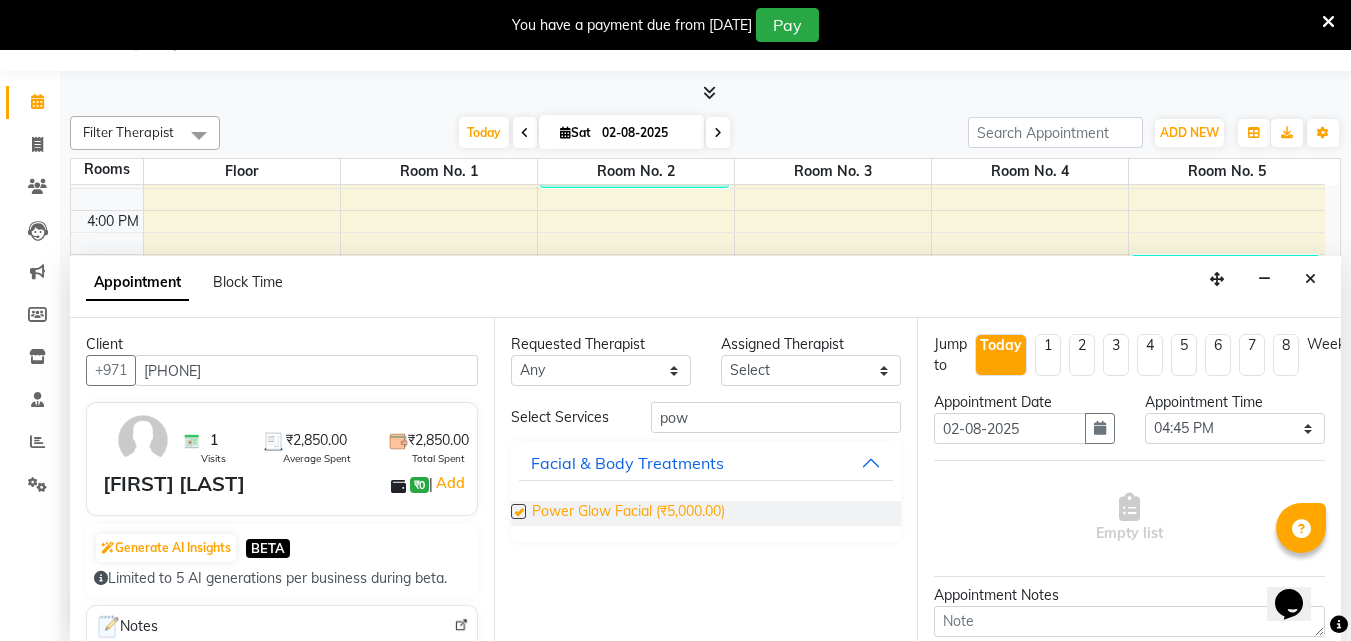 checkbox on "false" 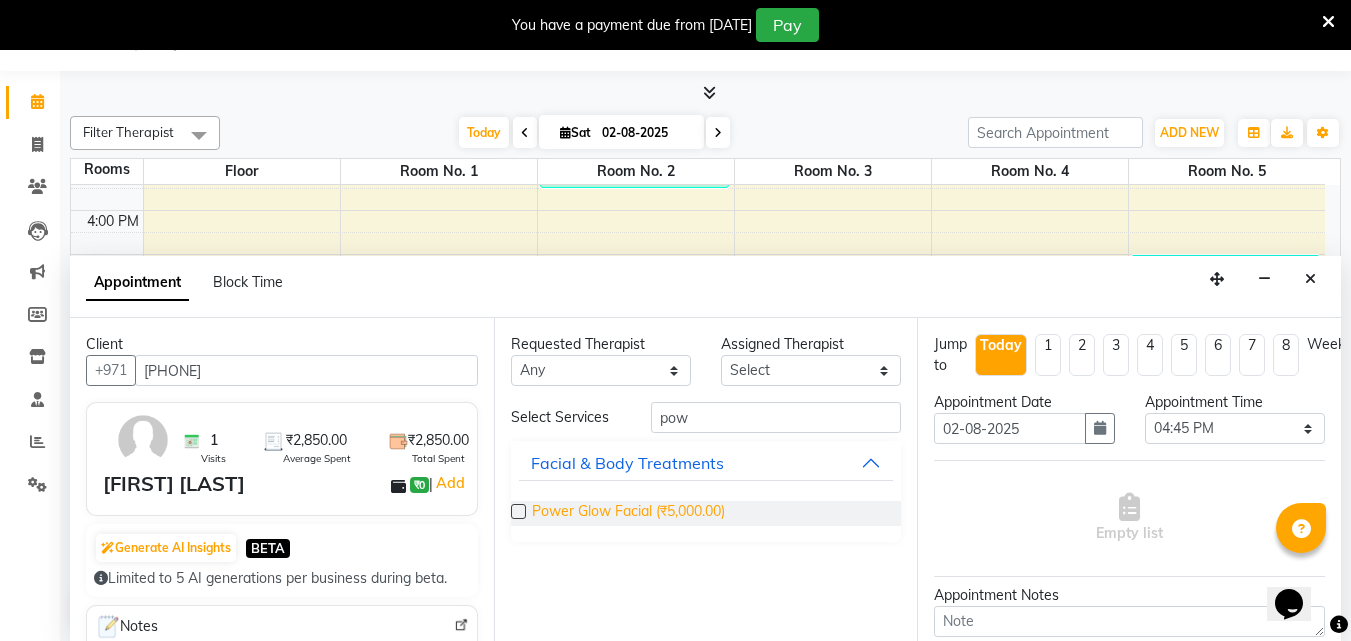 select on "4285" 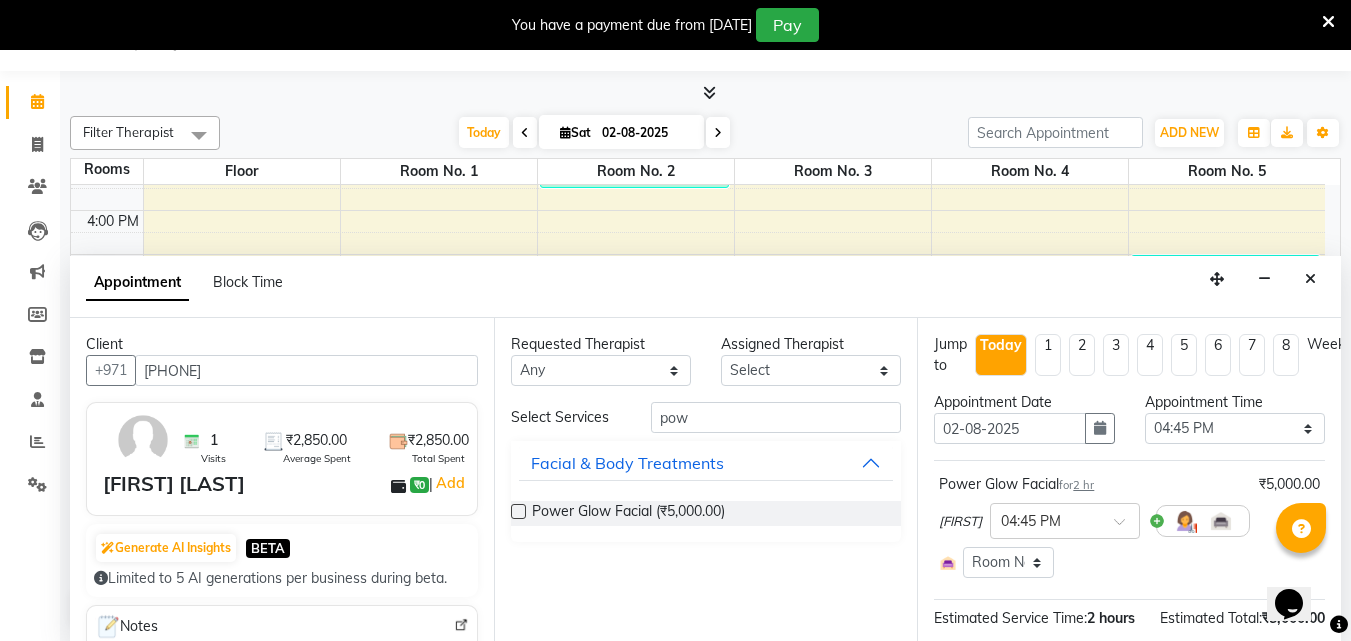 scroll, scrollTop: 270, scrollLeft: 0, axis: vertical 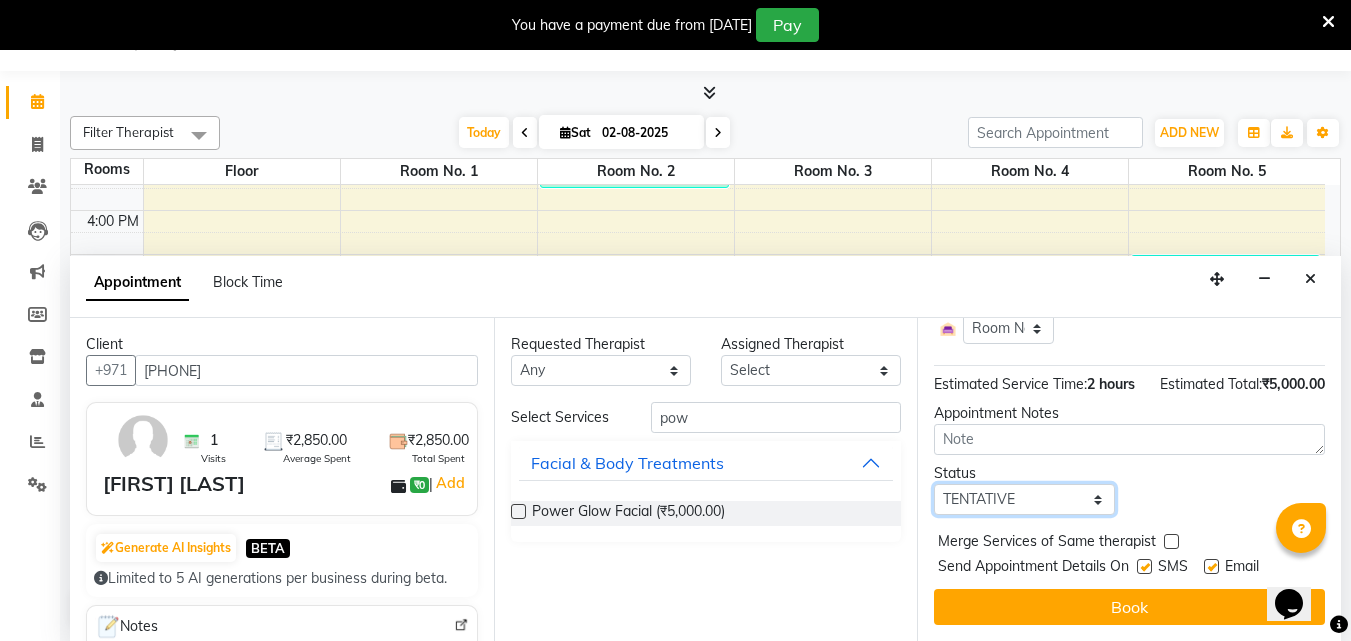 click on "Select TENTATIVE CONFIRM CHECK-IN UPCOMING" at bounding box center [1024, 499] 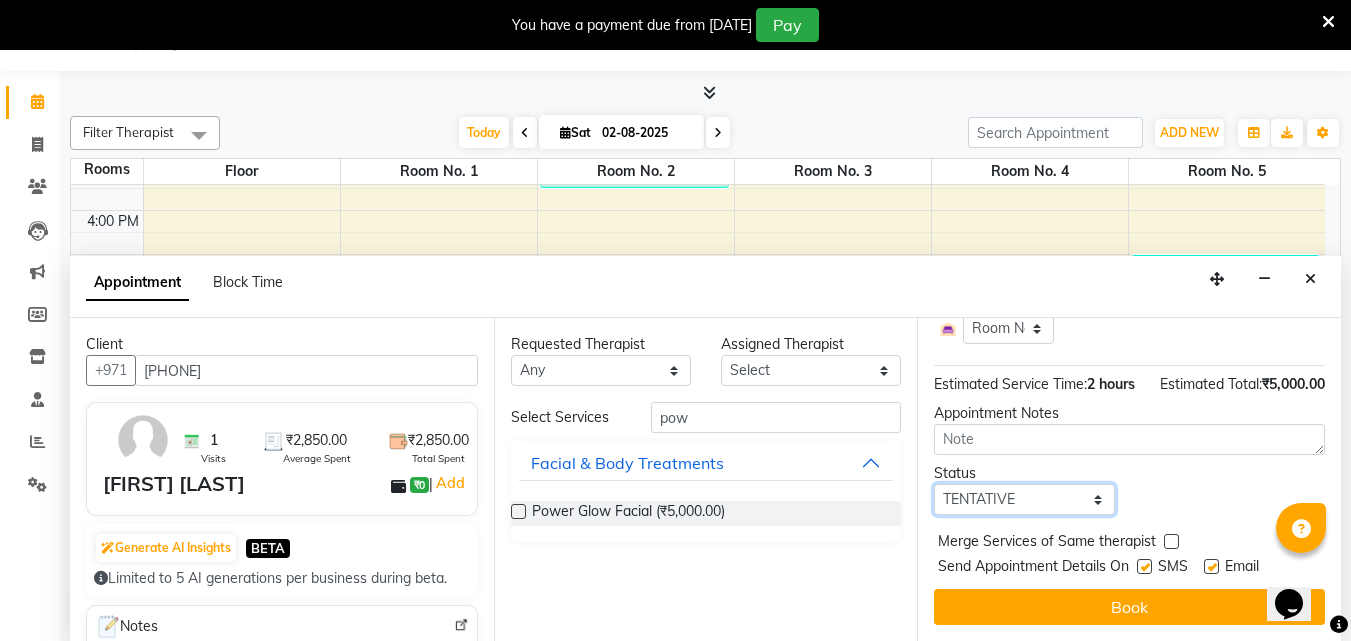 select on "check-in" 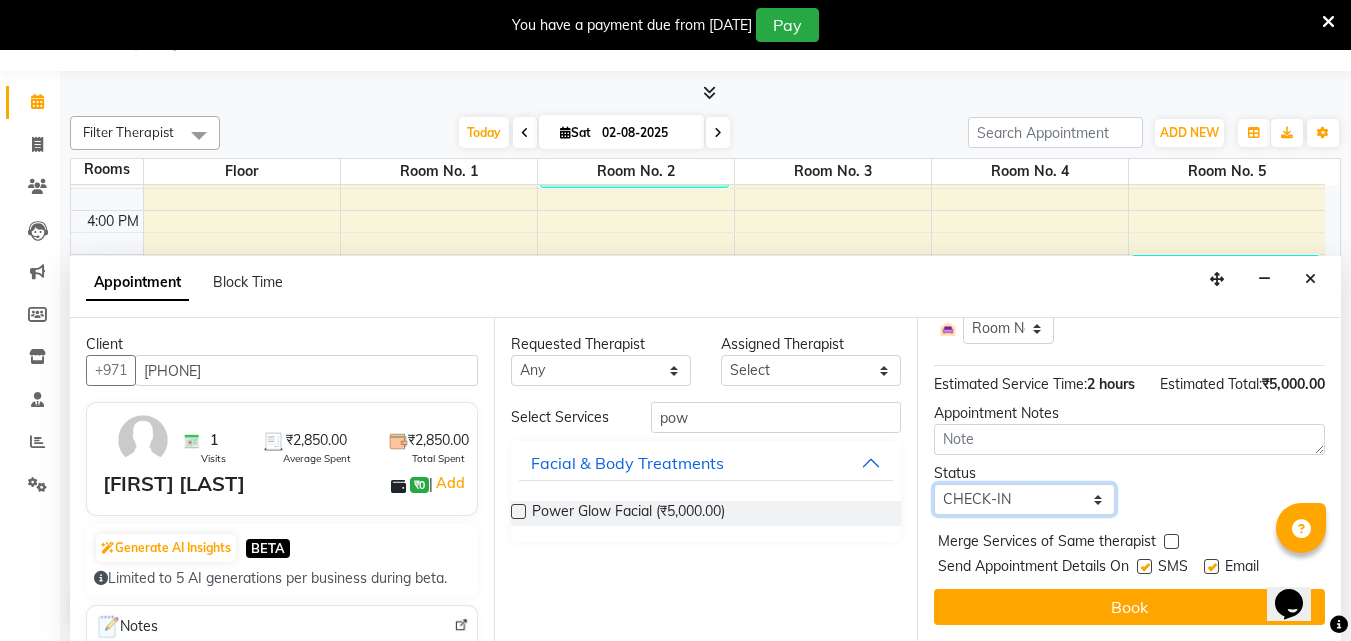 click on "Select TENTATIVE CONFIRM CHECK-IN UPCOMING" at bounding box center [1024, 499] 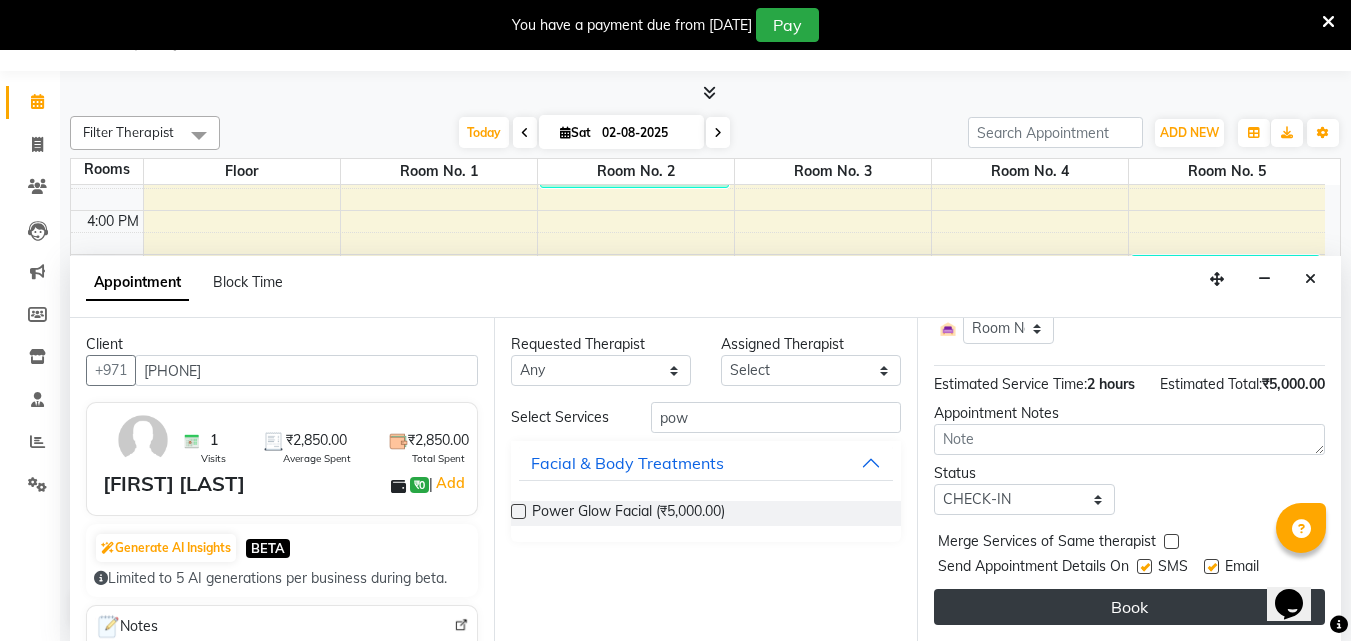 click on "Book" at bounding box center (1129, 607) 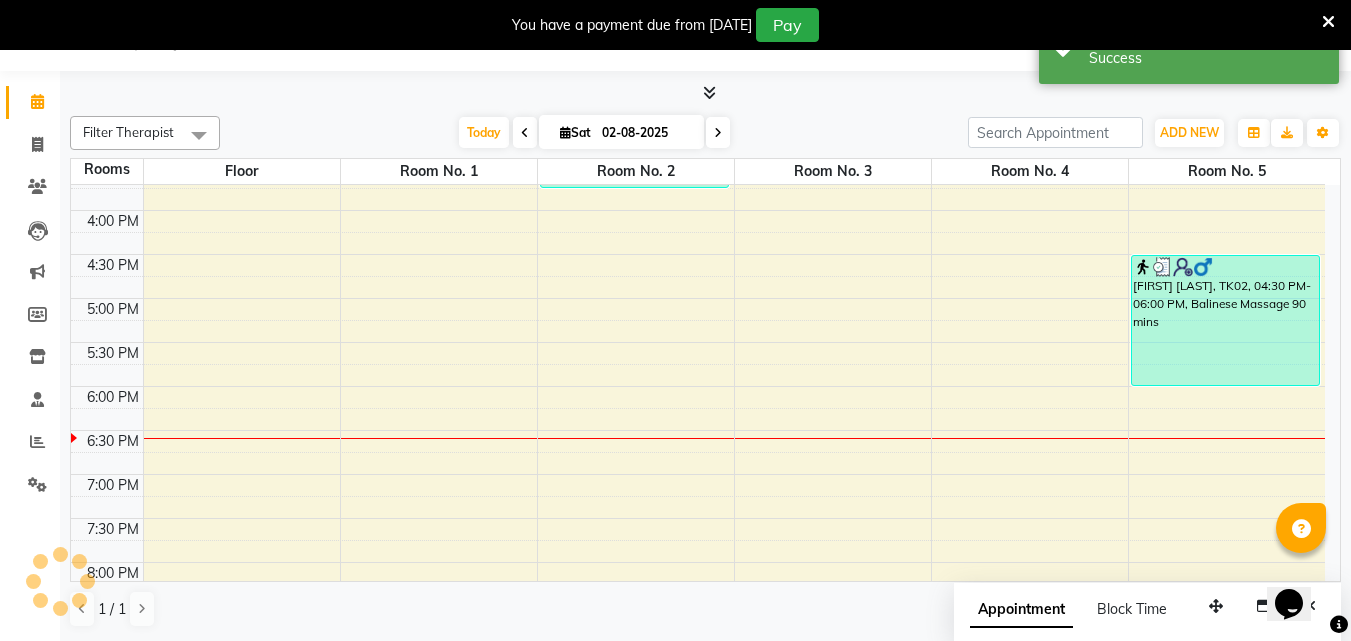 scroll, scrollTop: 0, scrollLeft: 0, axis: both 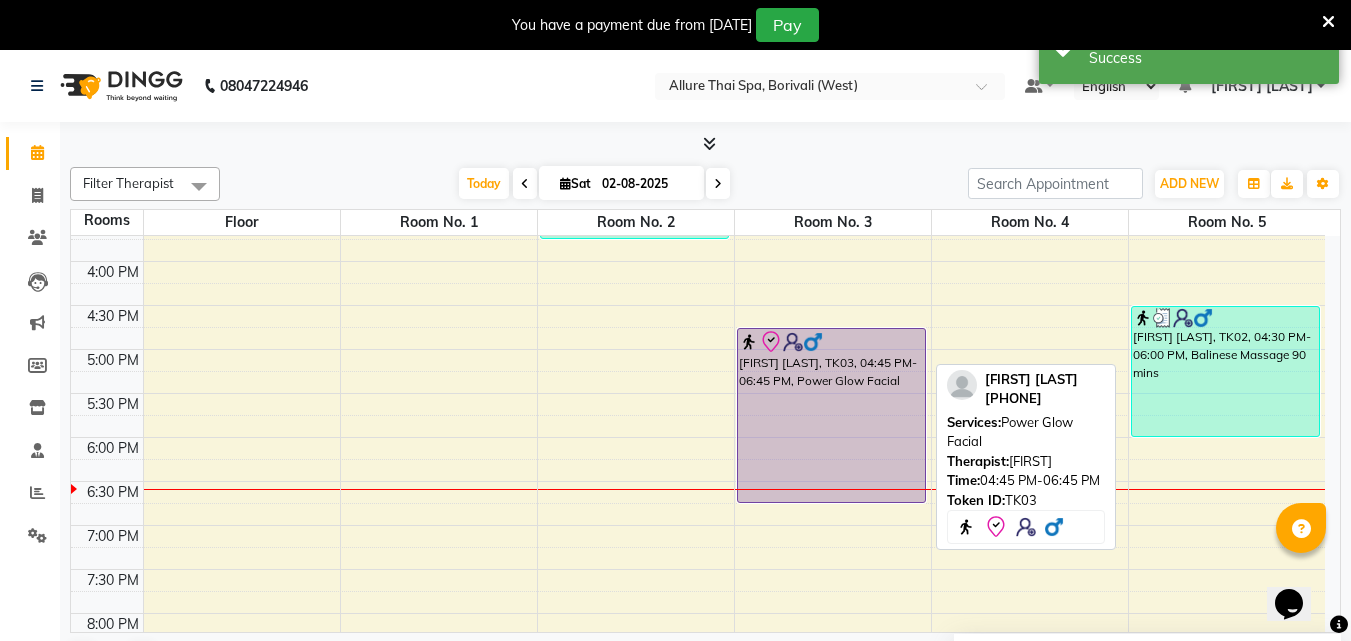 click on "[FIRST] [LAST], TK03, 04:45 PM-06:45 PM, Power Glow Facial" at bounding box center [831, 415] 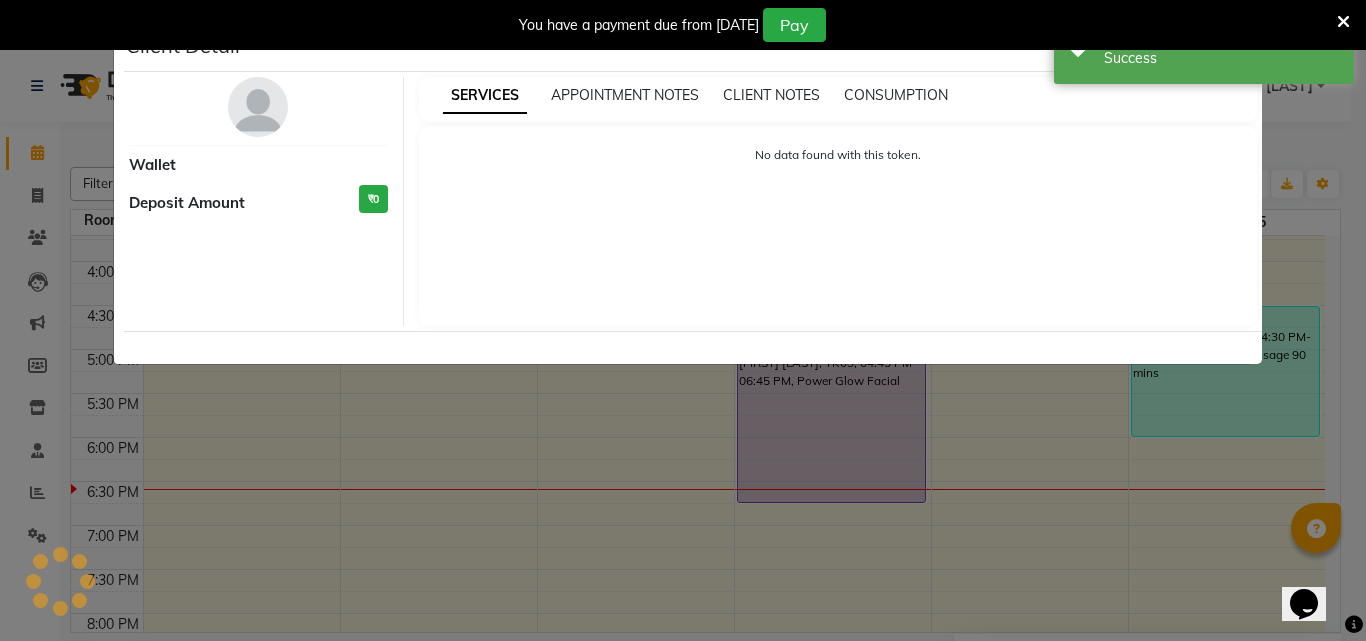select on "8" 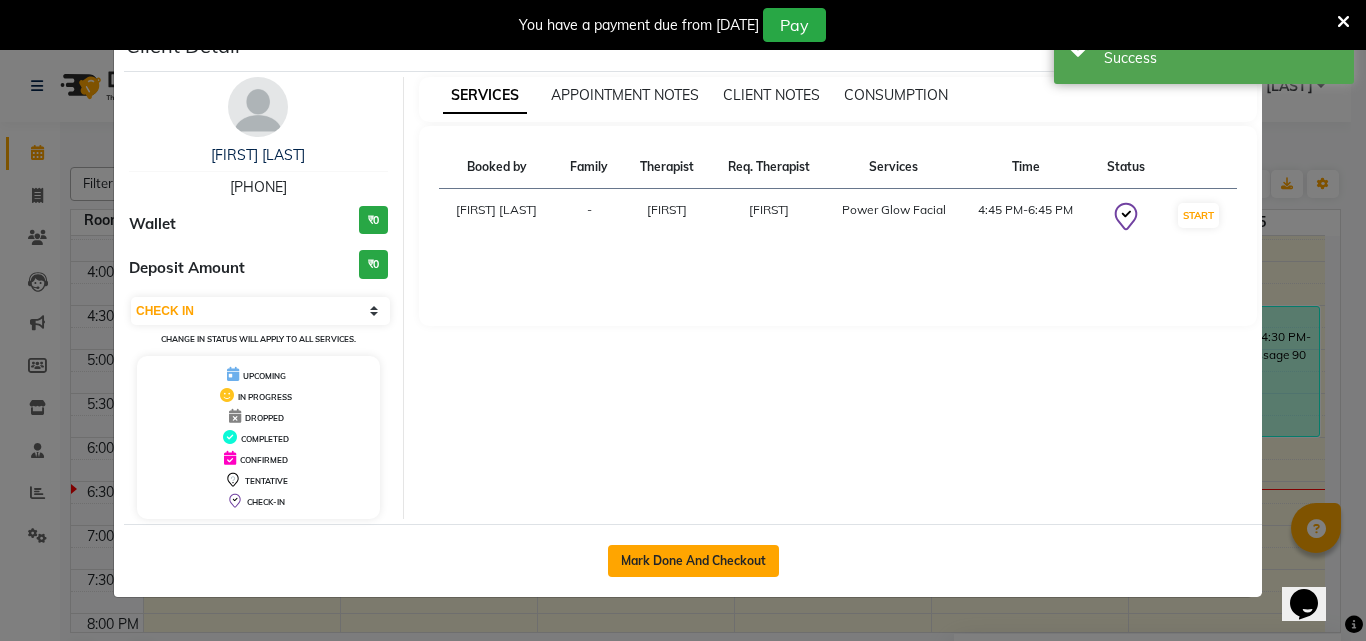 click on "Mark Done And Checkout" 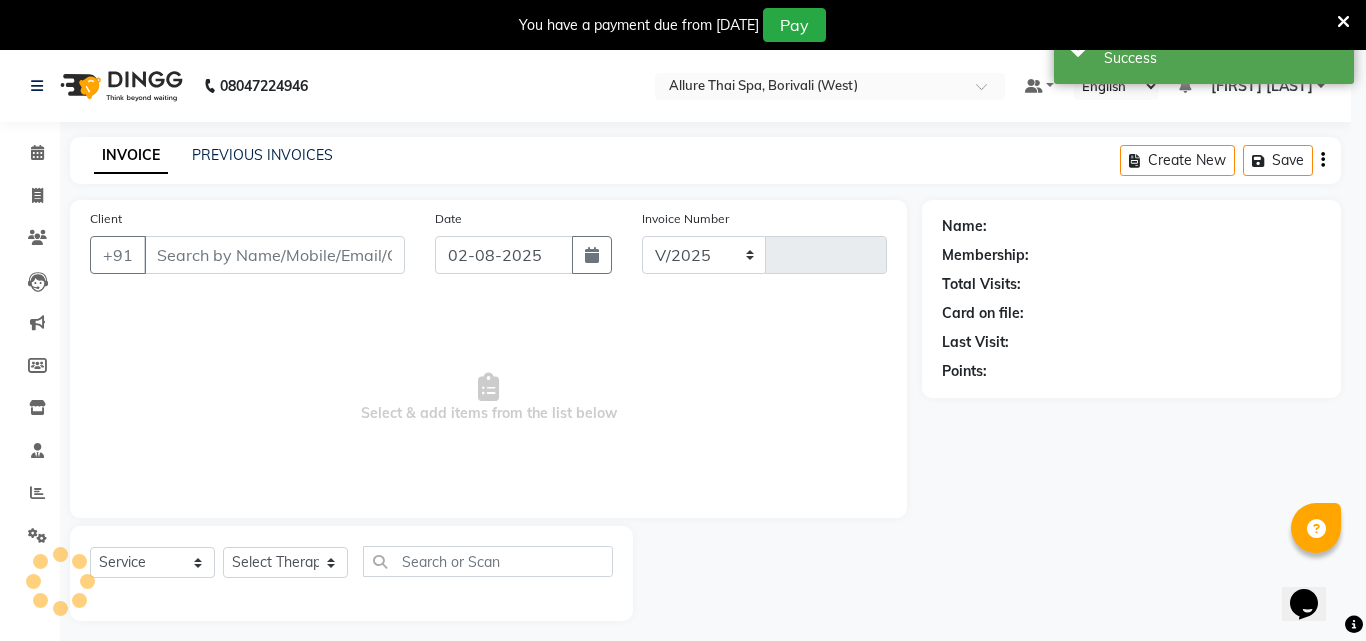 select on "6772" 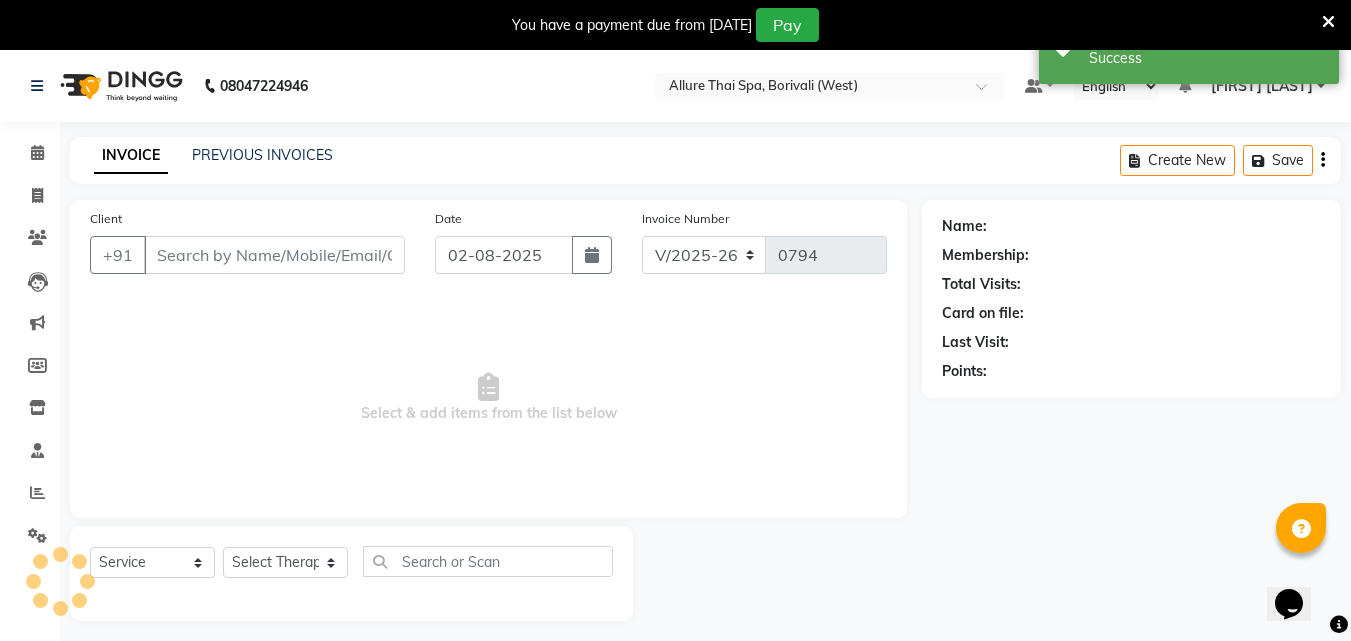 type on "[PHONE]" 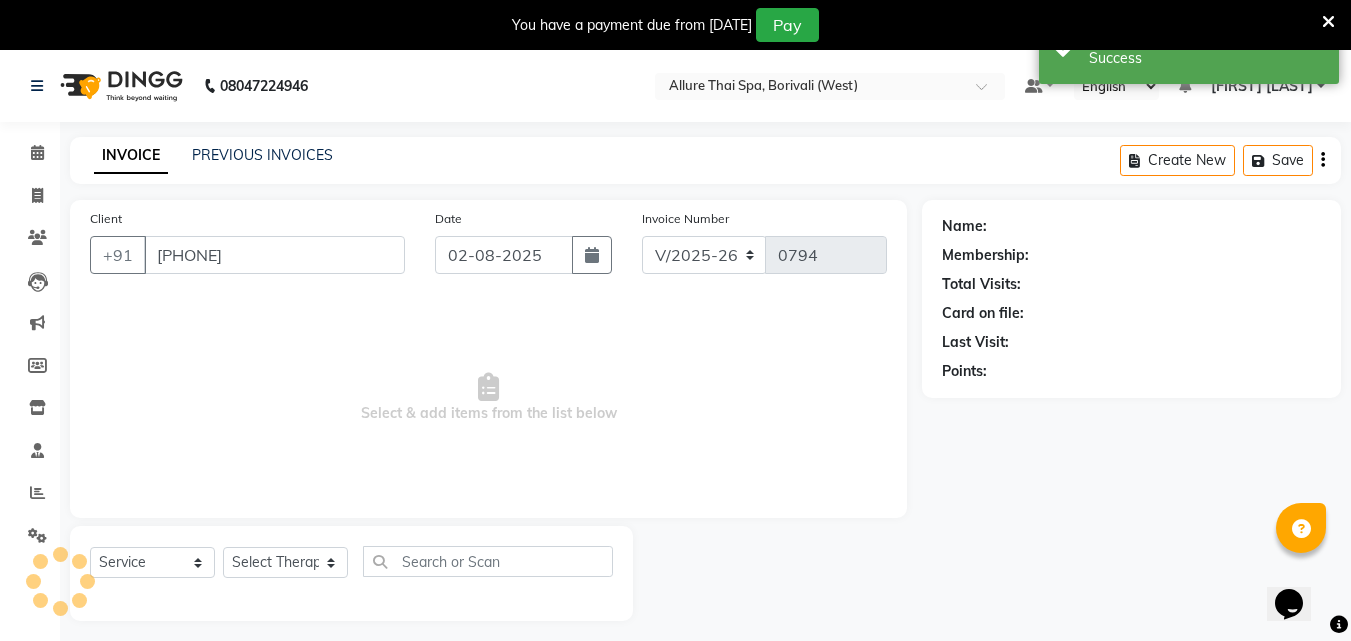 select on "[POSTAL_CODE]" 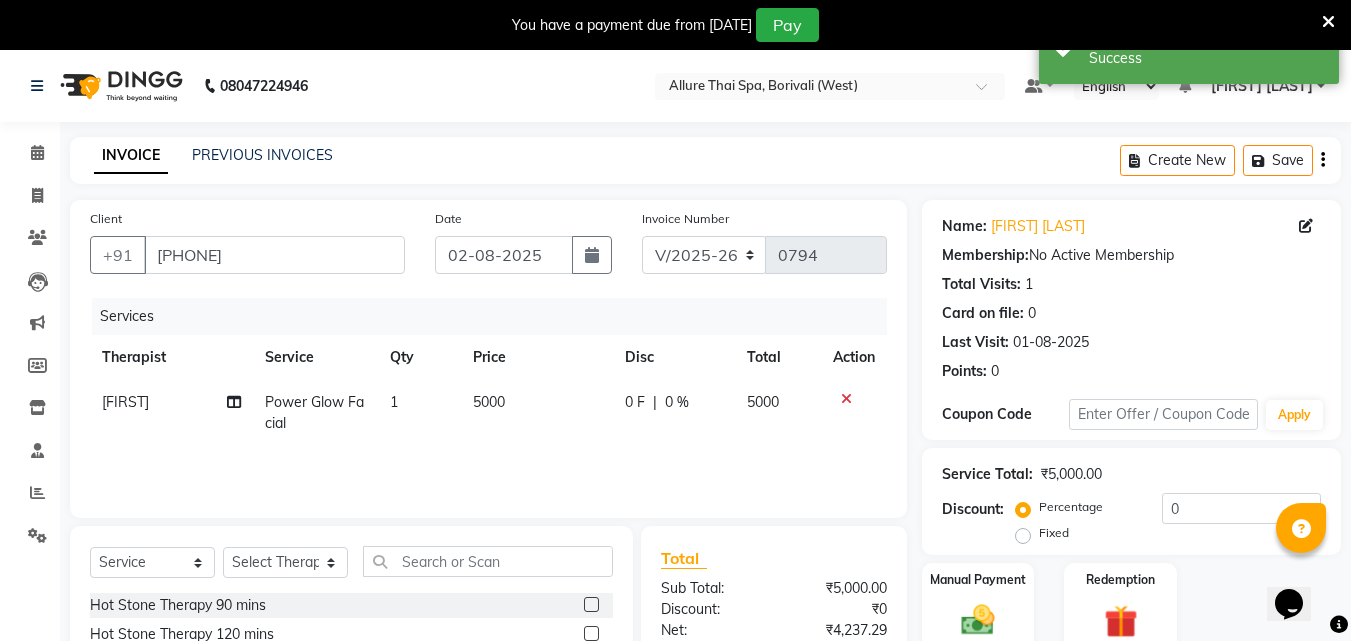 click on "Fixed" 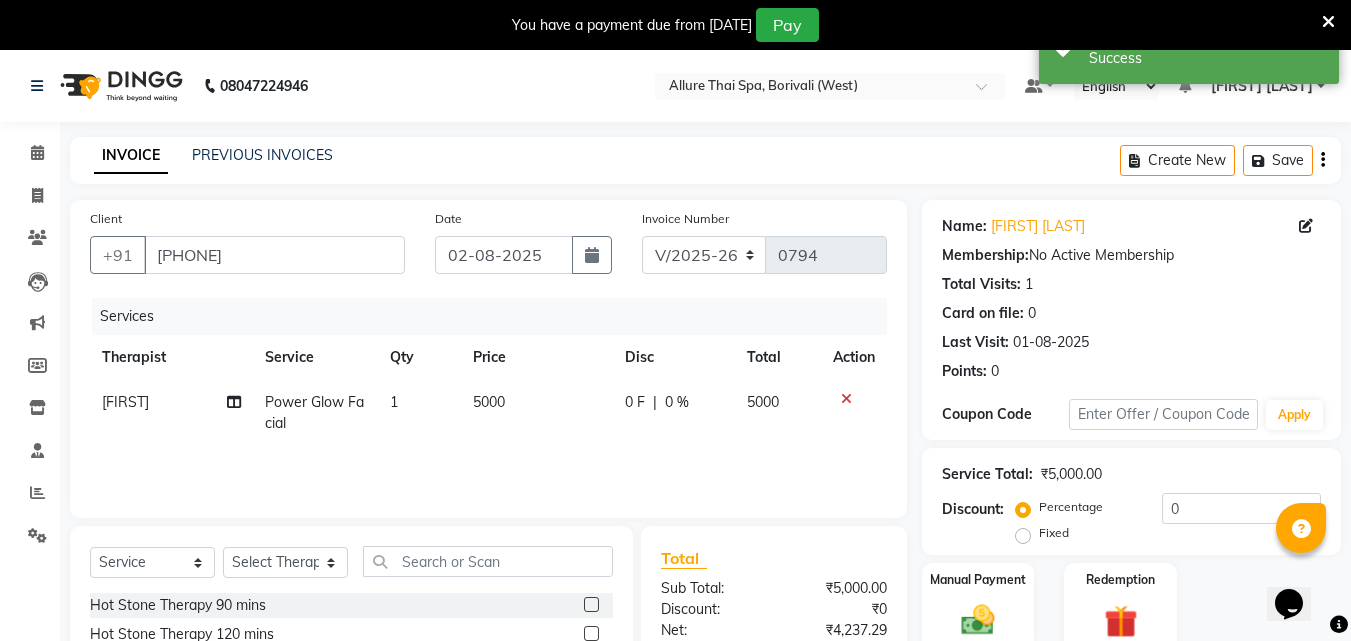 click on "Fixed" 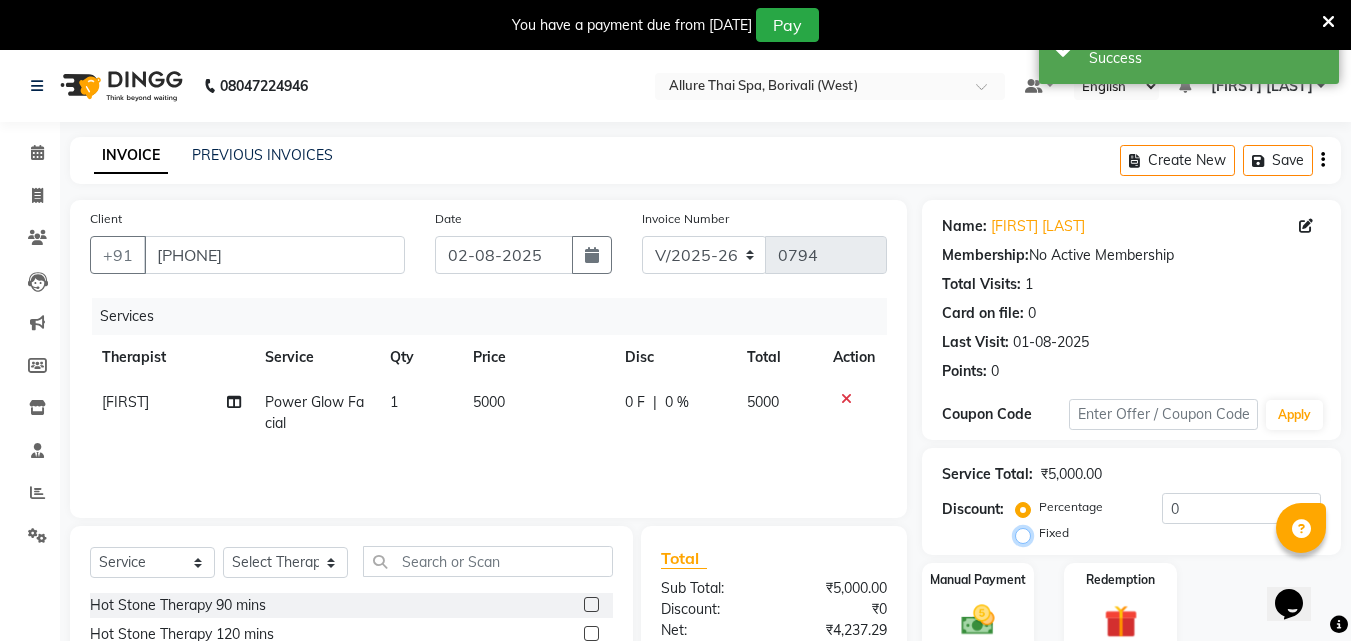 click on "Fixed" at bounding box center (1027, 533) 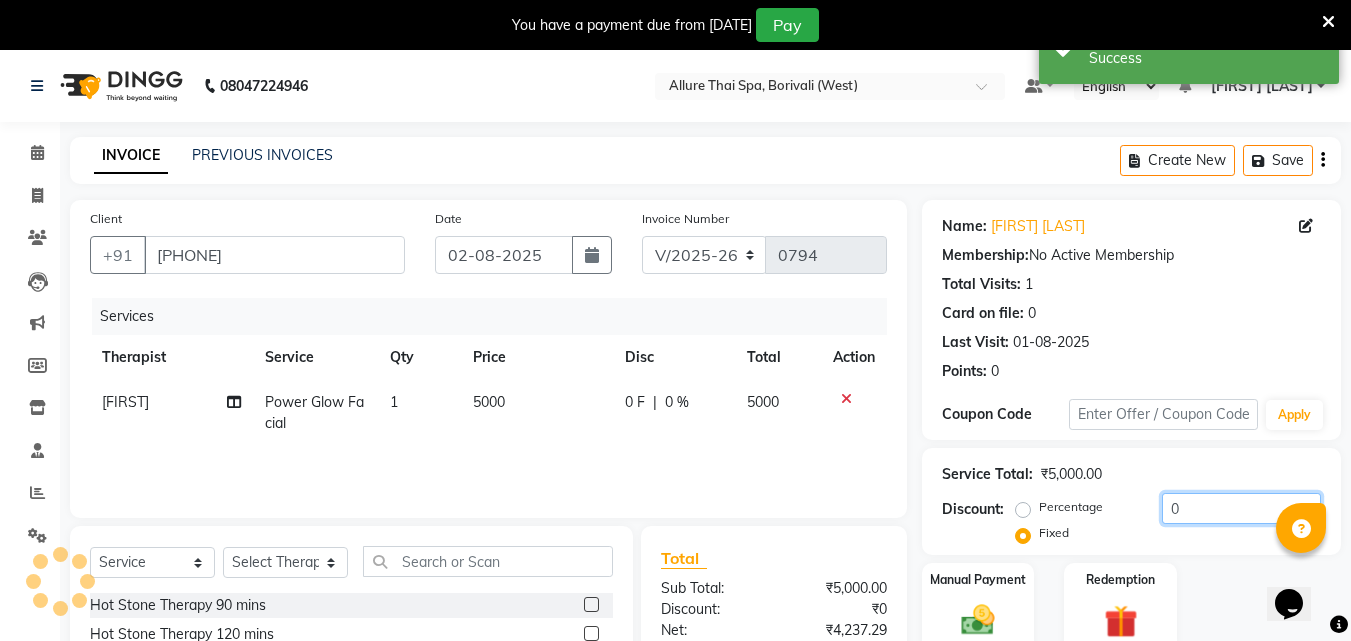 click on "0" 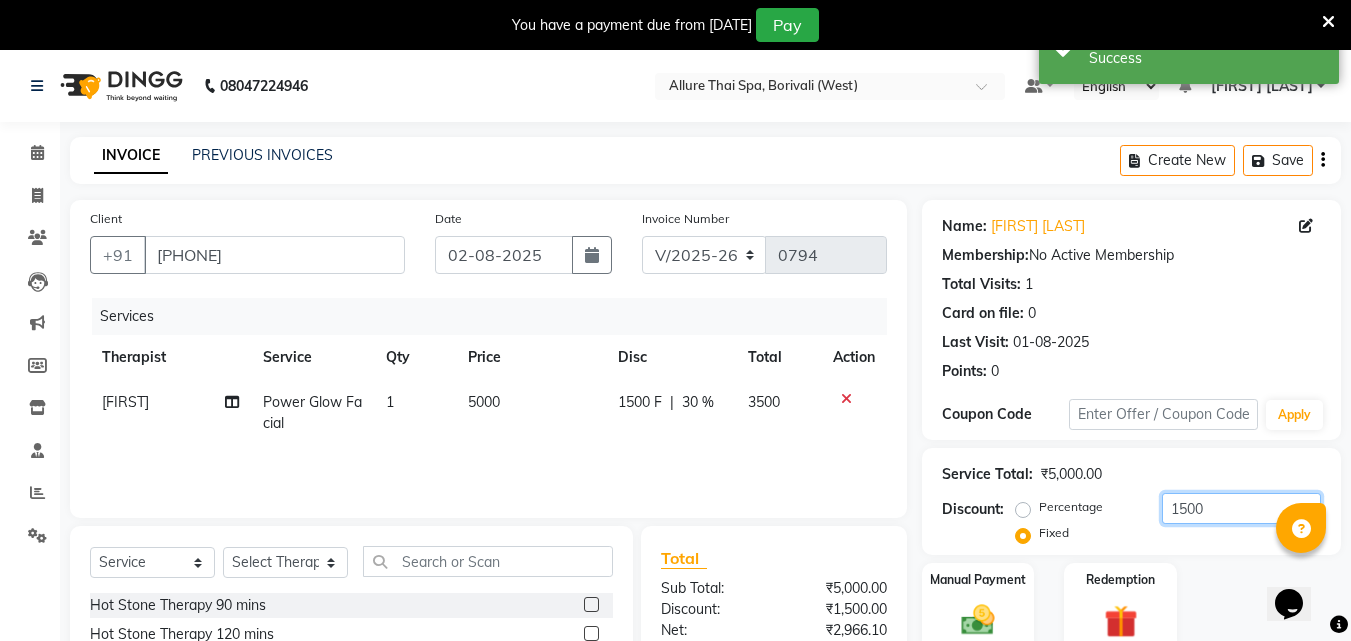 scroll, scrollTop: 210, scrollLeft: 0, axis: vertical 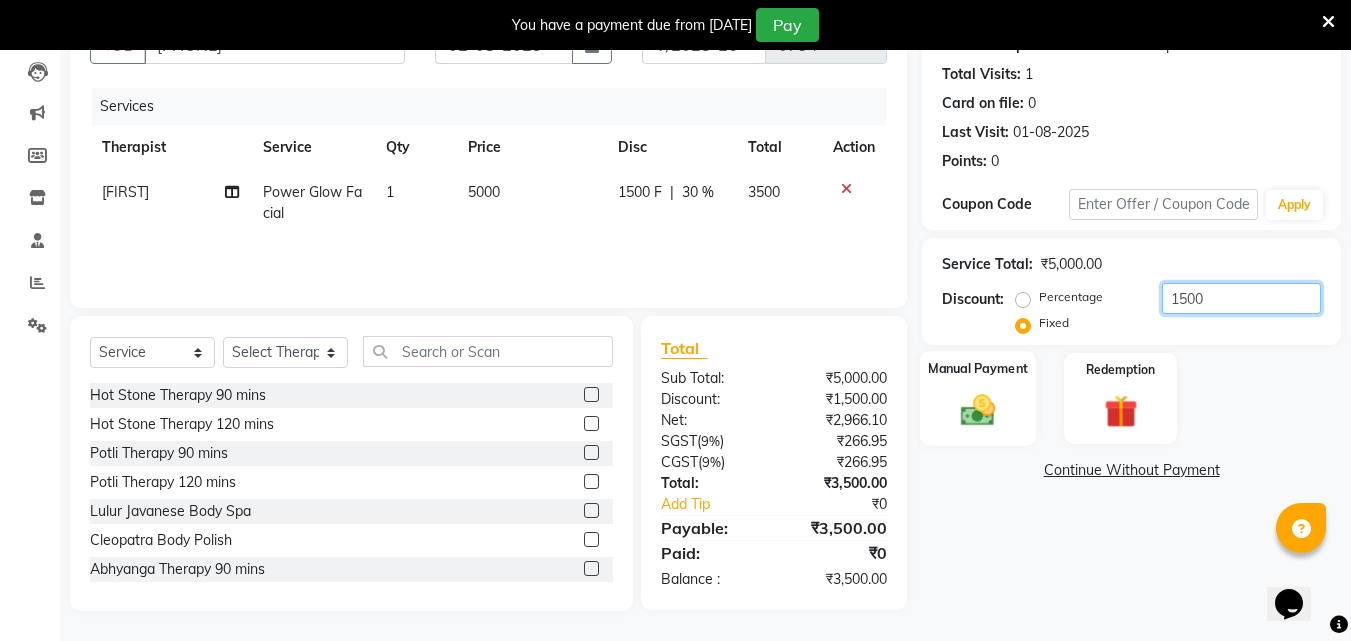 type on "1500" 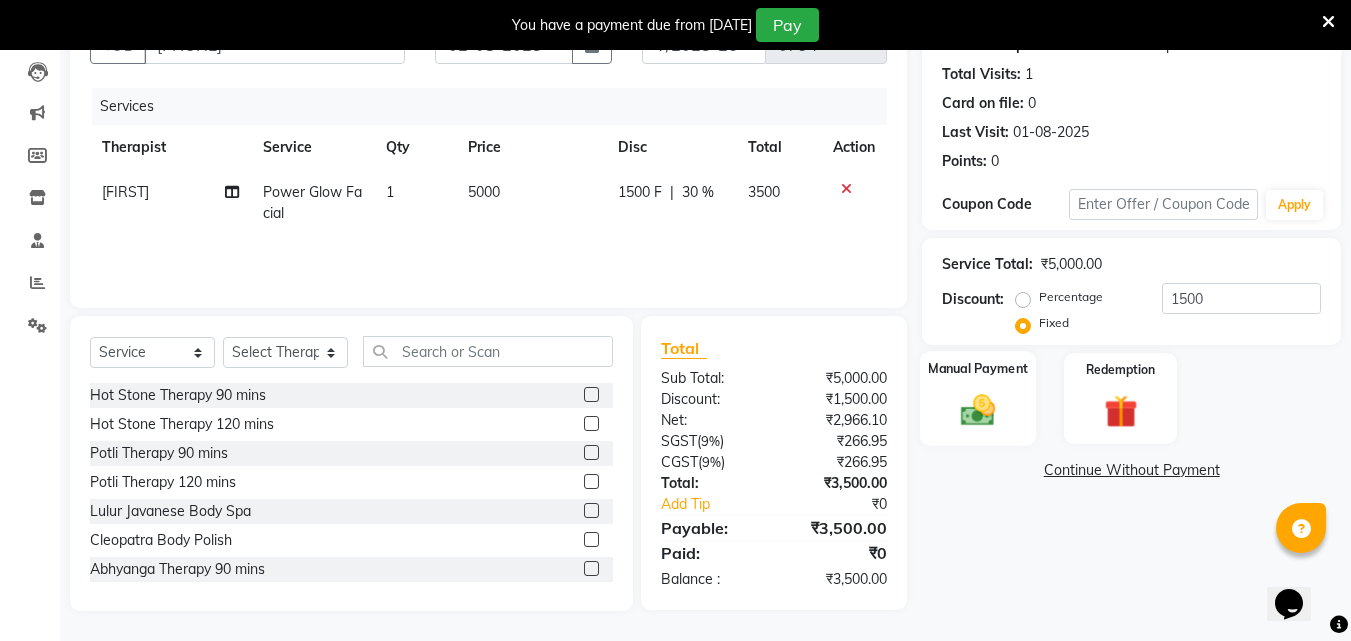 click on "Manual Payment" 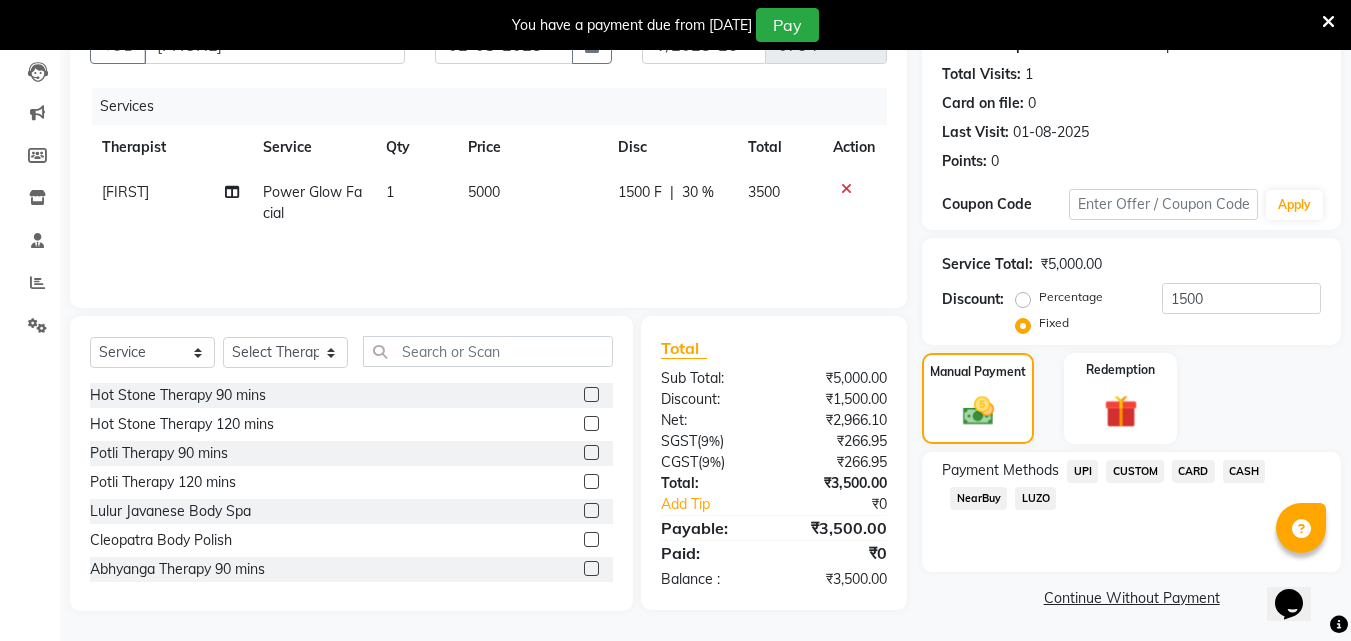 click on "CARD" 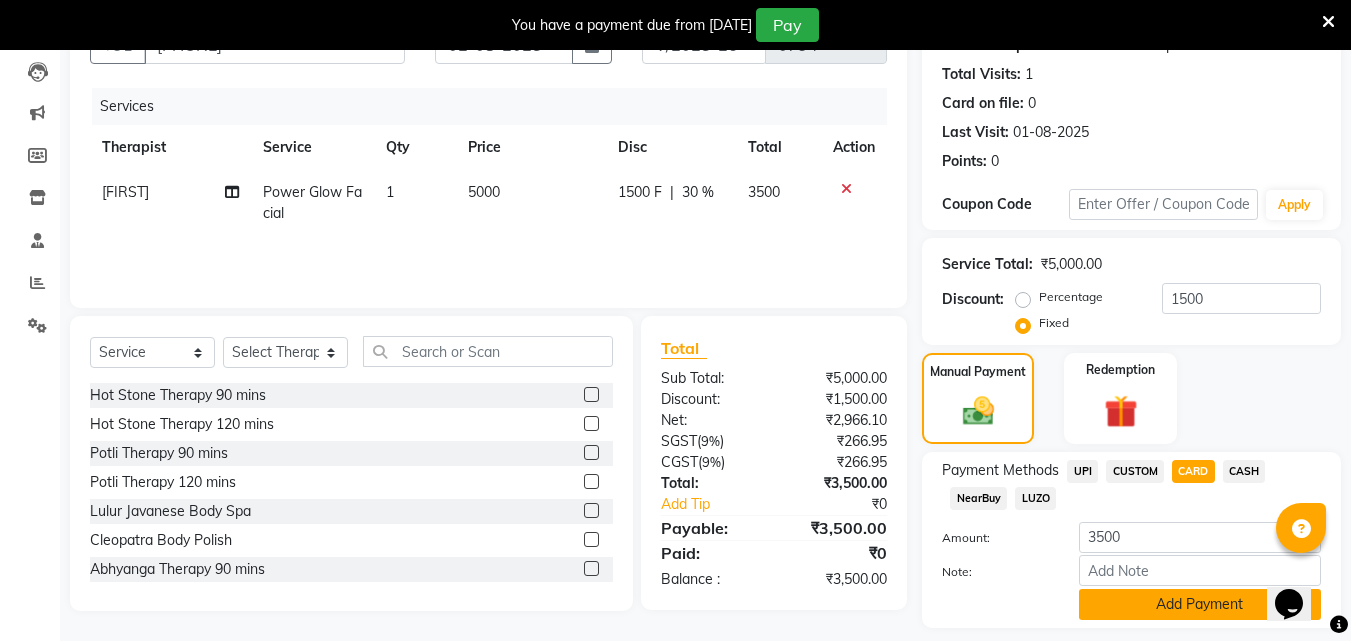 click on "Add Payment" 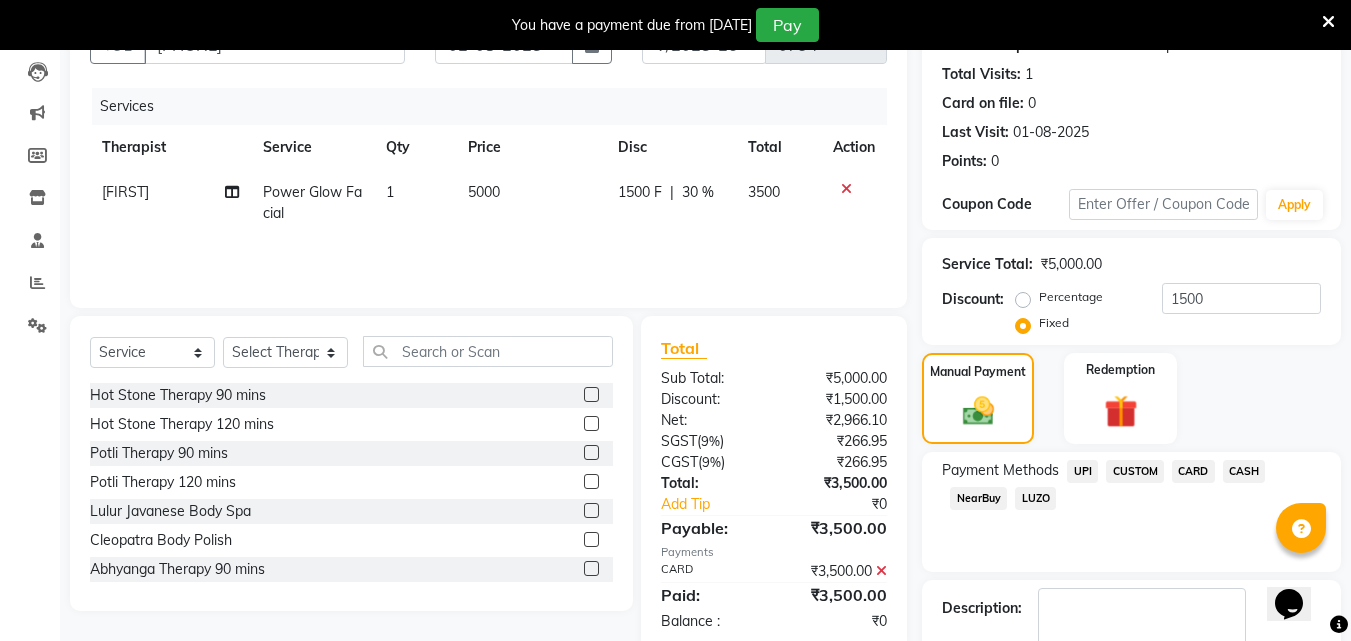 scroll, scrollTop: 325, scrollLeft: 0, axis: vertical 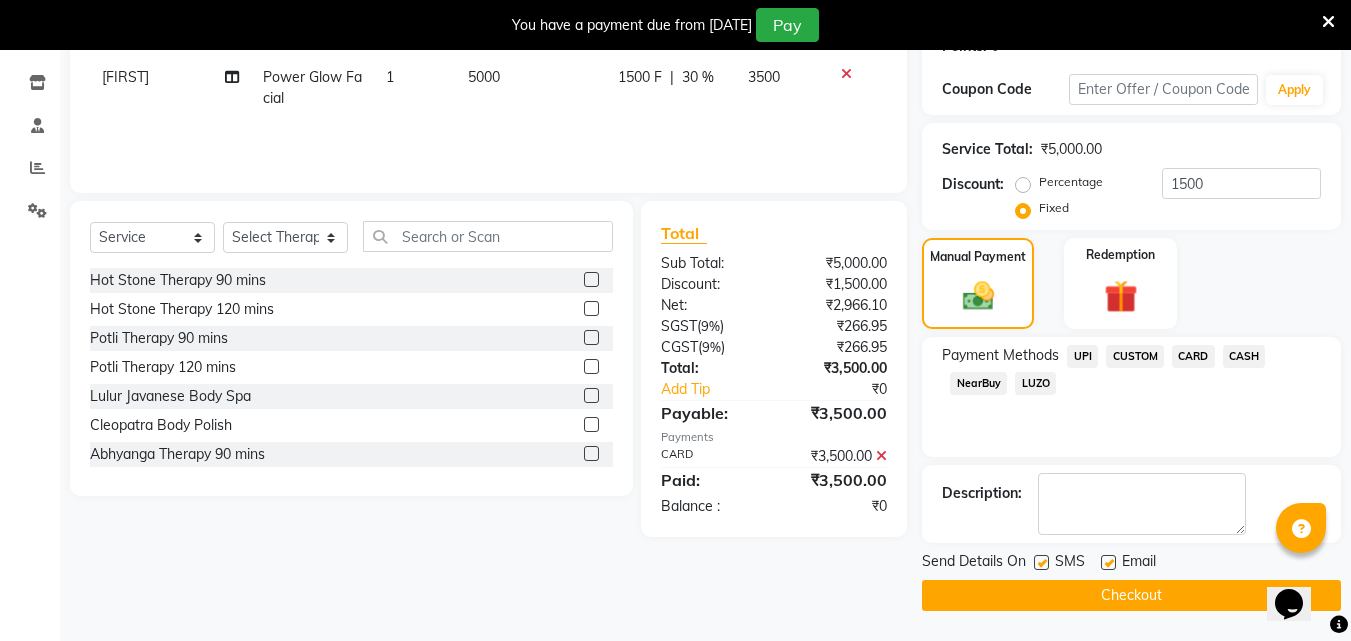 click on "Checkout" 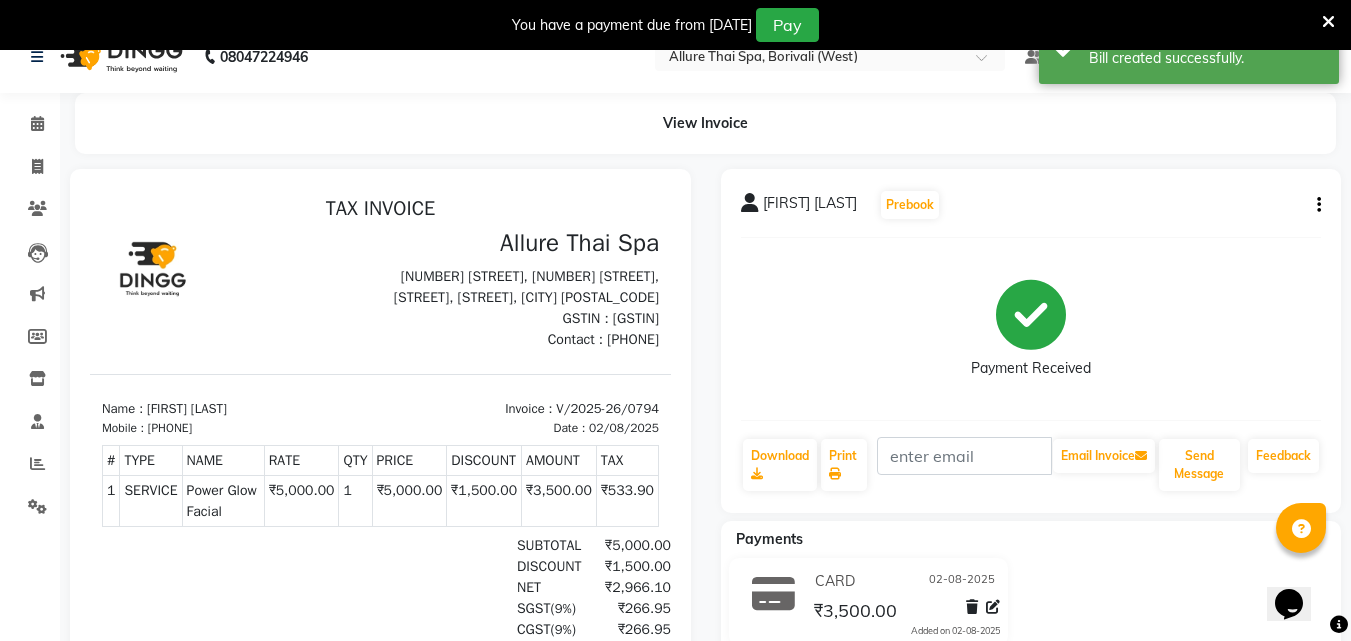 scroll, scrollTop: 0, scrollLeft: 0, axis: both 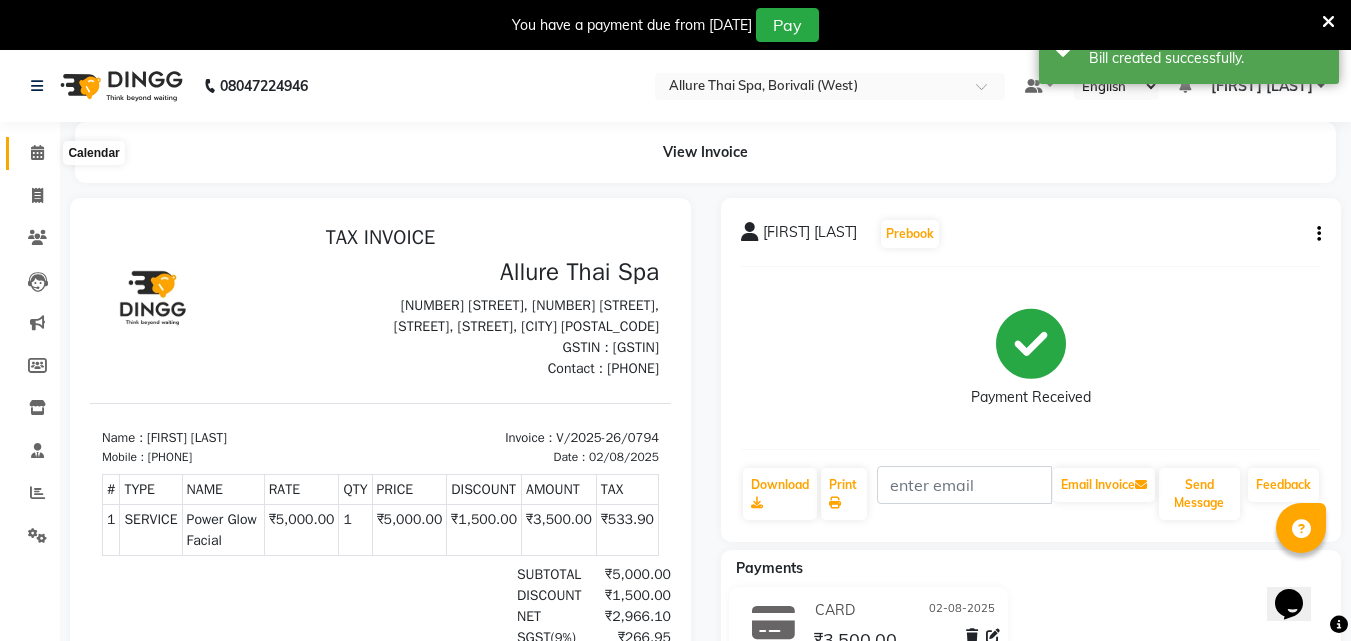 click 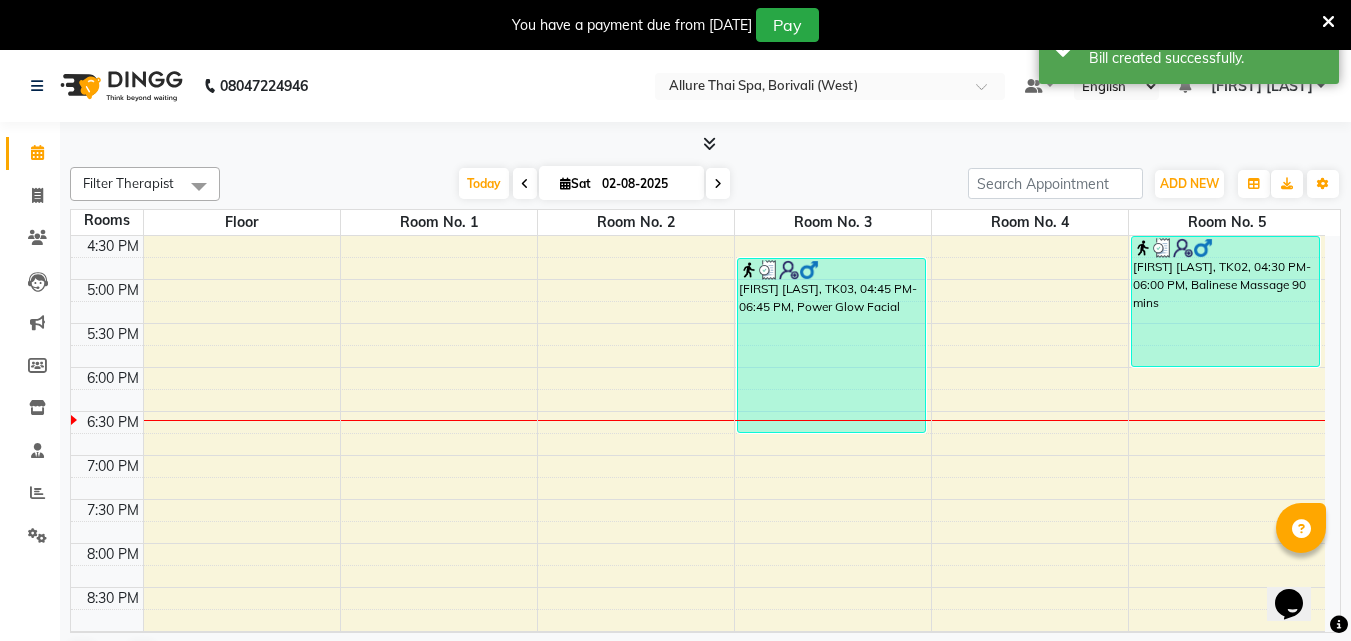scroll, scrollTop: 661, scrollLeft: 0, axis: vertical 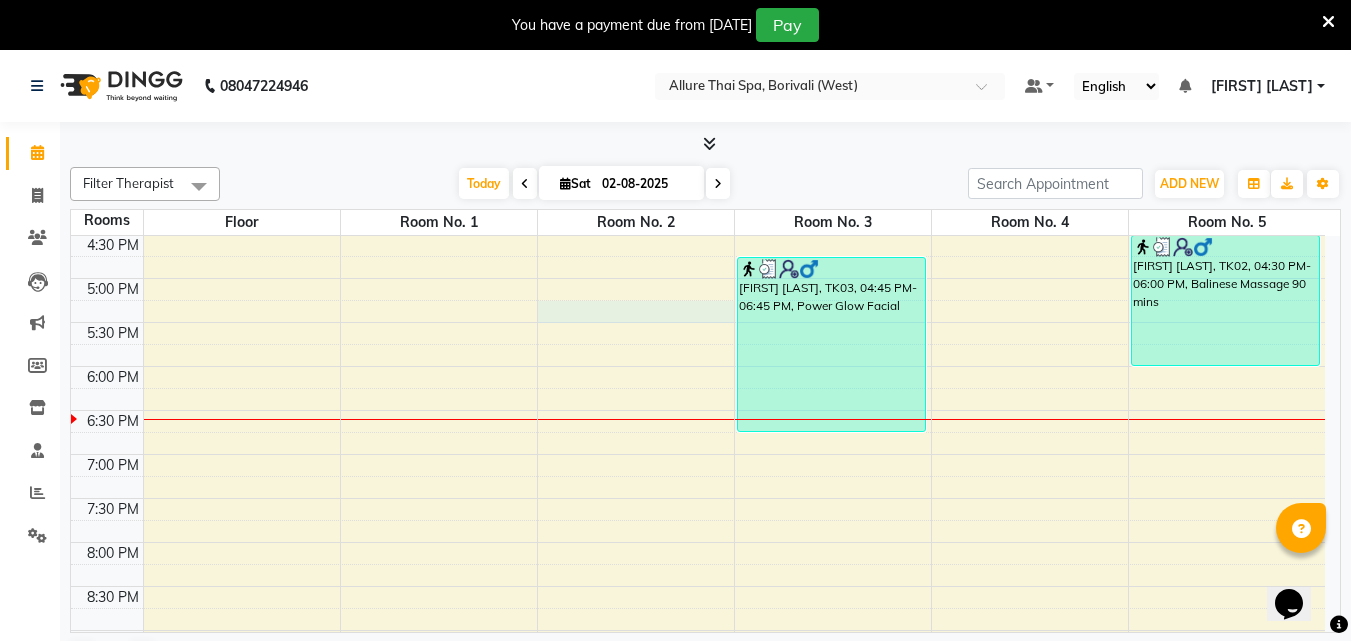 click on "9:00 AM 9:30 AM 10:00 AM 10:30 AM 11:00 AM 11:30 AM 12:00 PM 12:30 PM 1:00 PM 1:30 PM 2:00 PM 2:30 PM 3:00 PM 3:30 PM 4:00 PM 4:30 PM 5:00 PM 5:30 PM 6:00 PM 6:30 PM 7:00 PM 7:30 PM 8:00 PM 8:30 PM 9:00 PM 9:30 PM 10:00 PM 10:30 PM 11:00 PM 11:30 PM     [FIRST] [LAST], TK01, 02:15 PM-03:45 PM, Coffee Exfouer Scrub     [FIRST] [LAST], TK03, 04:45 PM-06:45 PM, Power Glow Facial     [FIRST] [LAST], TK02, 04:30 PM-06:00 PM, Balinese Massage 90 mins" at bounding box center (698, 234) 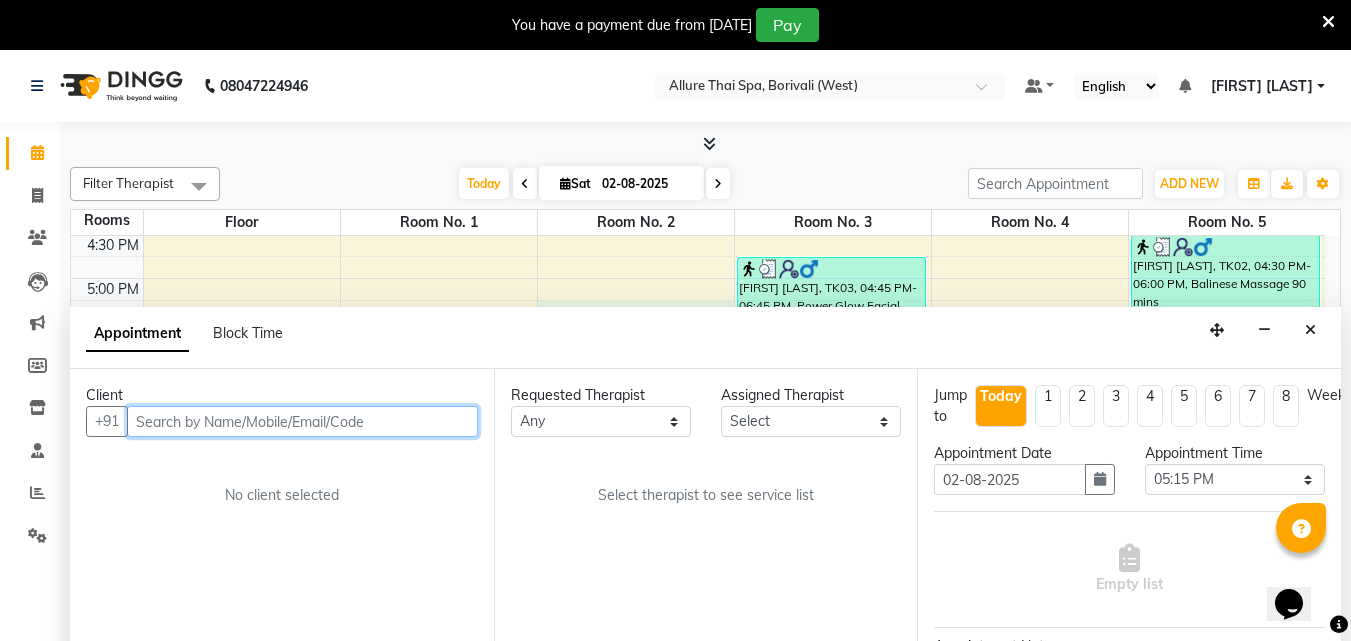 scroll, scrollTop: 51, scrollLeft: 0, axis: vertical 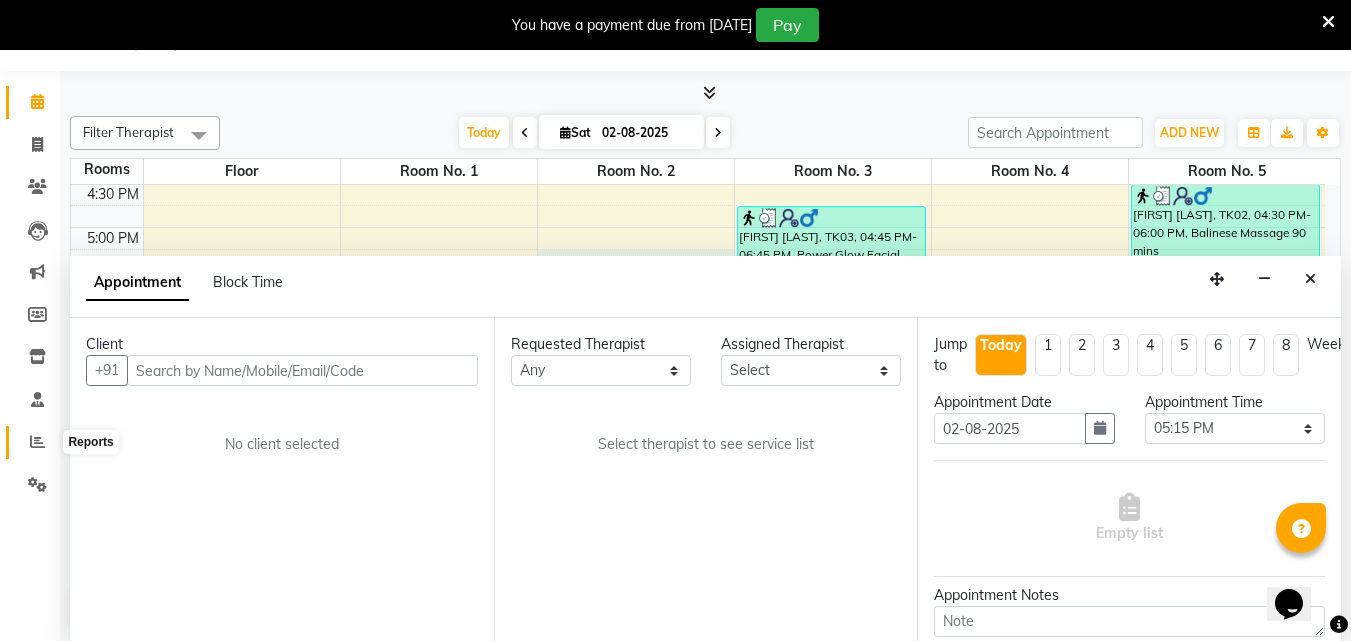 click 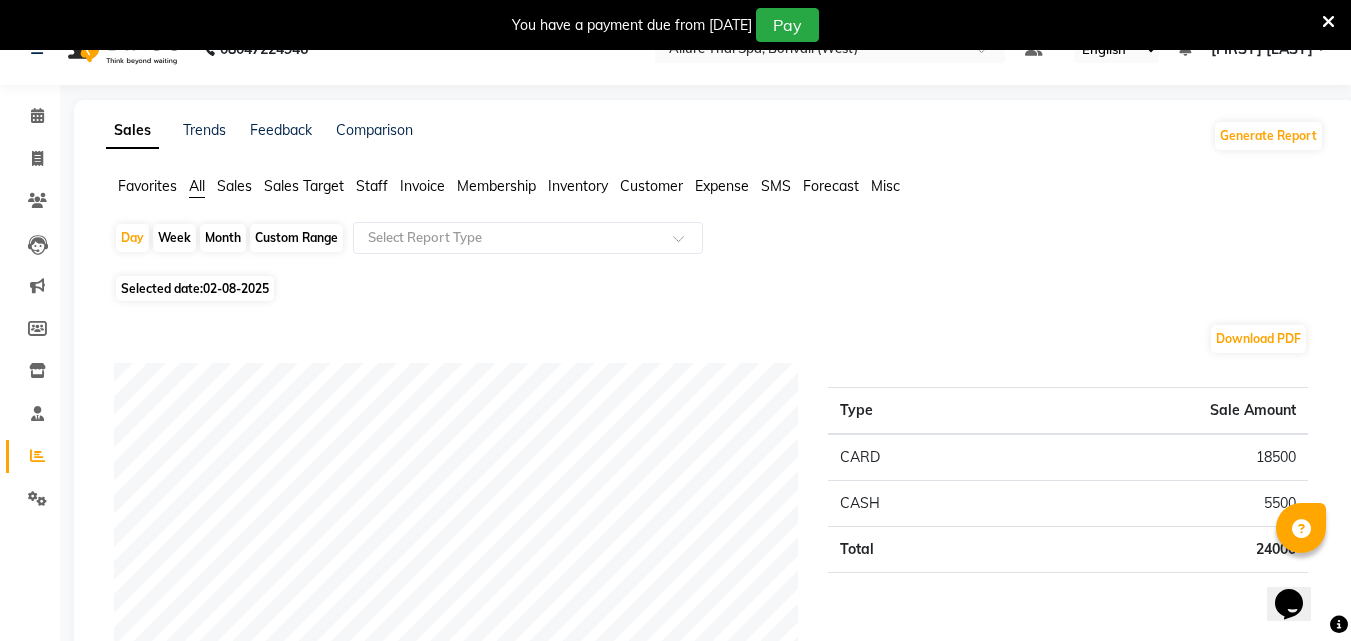 scroll, scrollTop: 0, scrollLeft: 0, axis: both 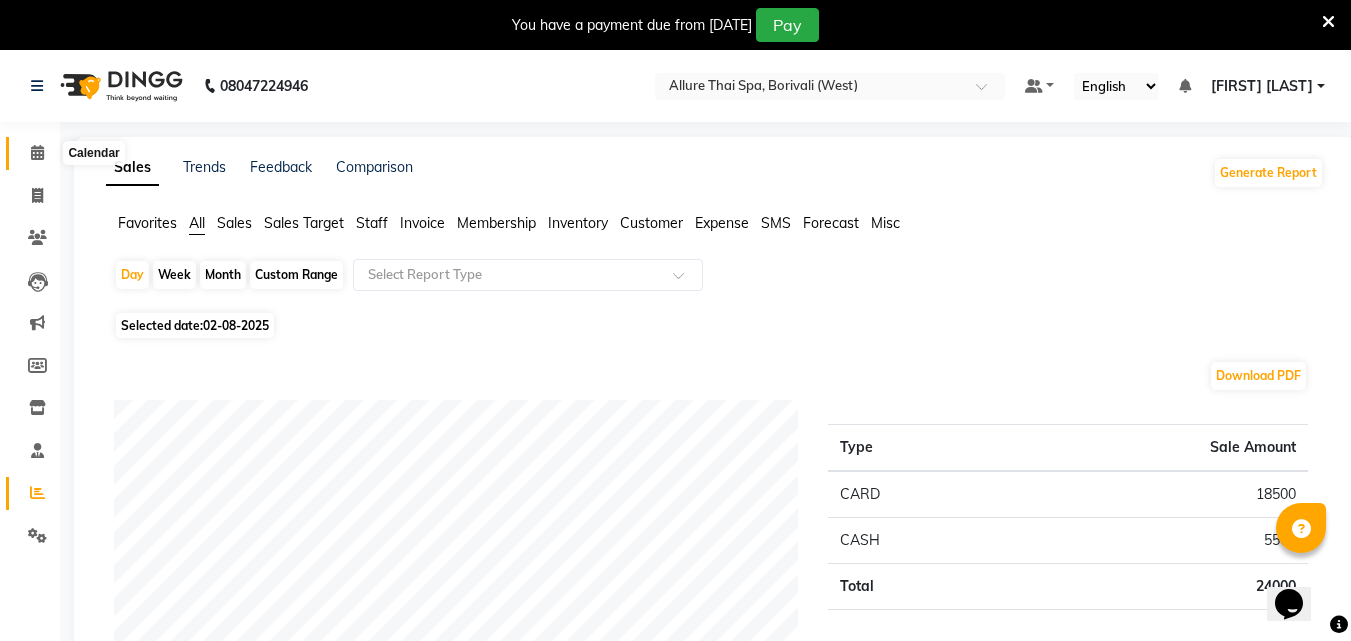 click 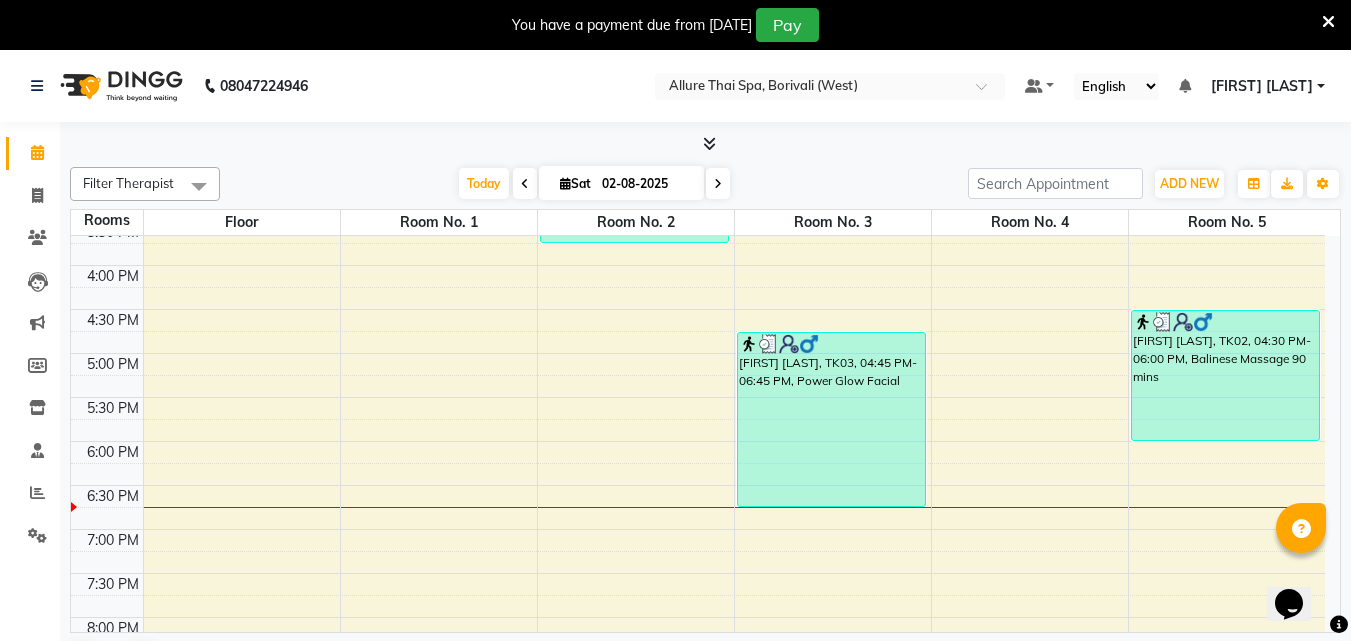 scroll, scrollTop: 587, scrollLeft: 0, axis: vertical 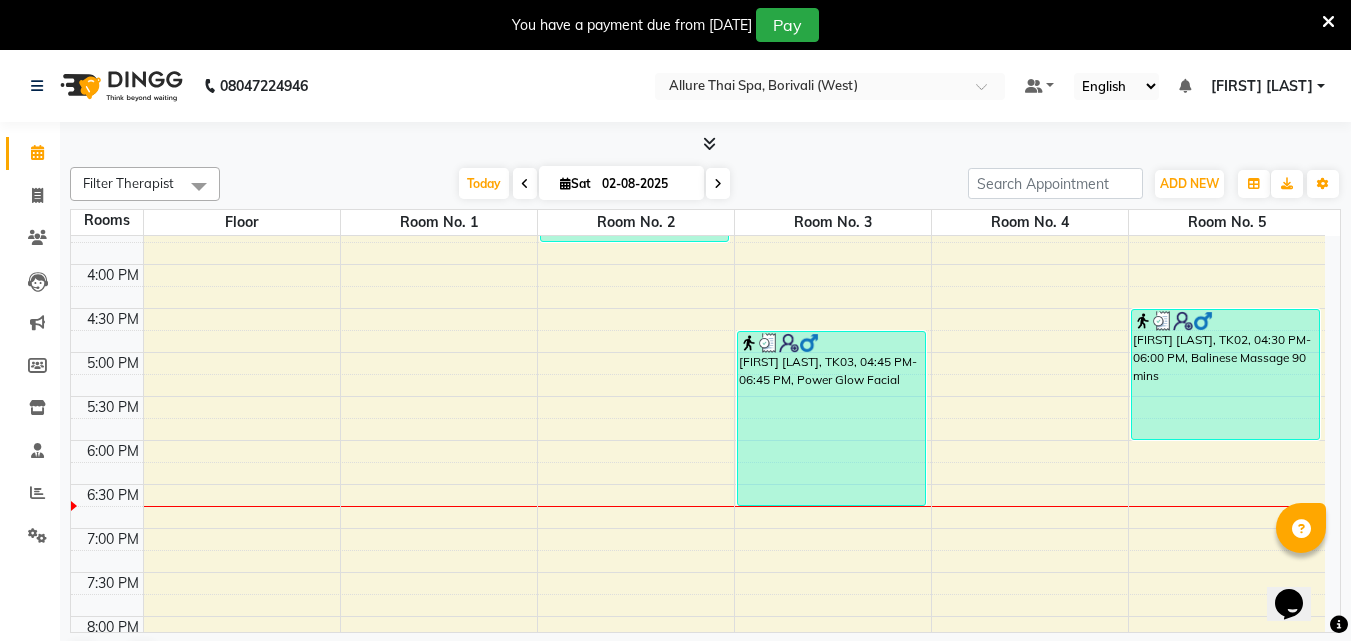click on "9:00 AM 9:30 AM 10:00 AM 10:30 AM 11:00 AM 11:30 AM 12:00 PM 12:30 PM 1:00 PM 1:30 PM 2:00 PM 2:30 PM 3:00 PM 3:30 PM 4:00 PM 4:30 PM 5:00 PM 5:30 PM 6:00 PM 6:30 PM 7:00 PM 7:30 PM 8:00 PM 8:30 PM 9:00 PM 9:30 PM 10:00 PM 10:30 PM 11:00 PM 11:30 PM     [FIRST] [LAST], TK01, 02:15 PM-03:45 PM, Coffee Exfouer Scrub     [FIRST] [LAST], TK03, 04:45 PM-06:45 PM, Power Glow Facial     [FIRST] [LAST], TK02, 04:30 PM-06:00 PM, Balinese Massage 90 mins" at bounding box center [698, 308] 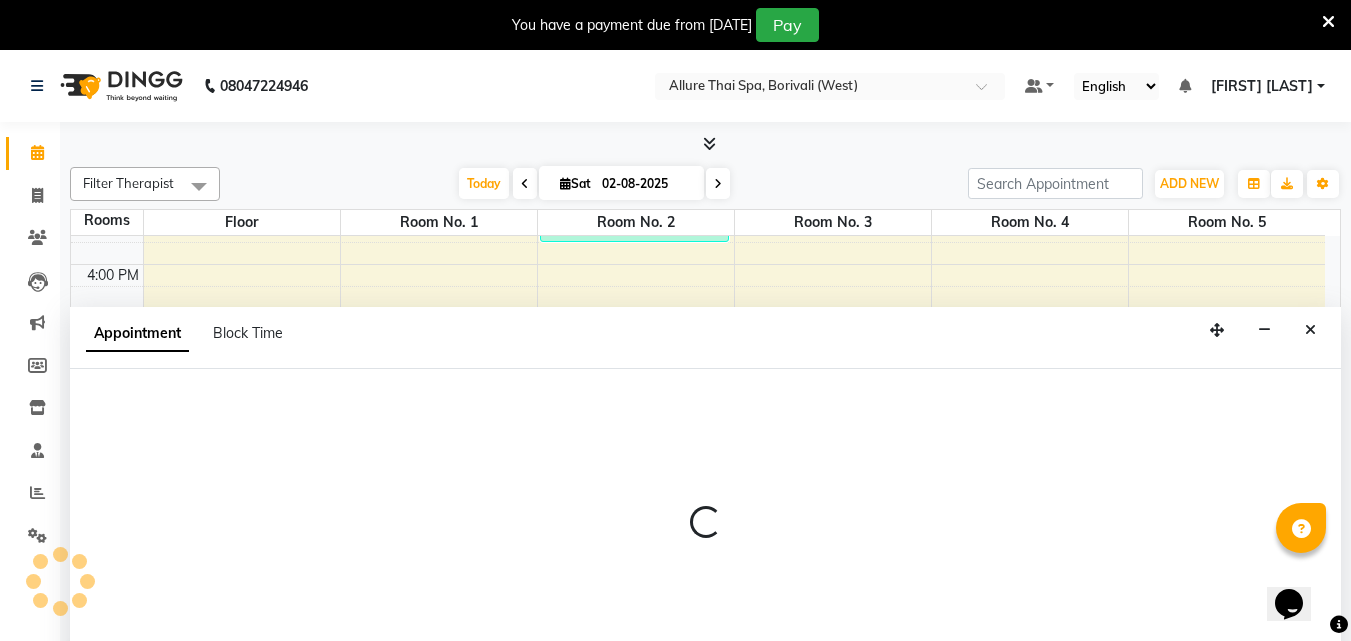 select on "tentative" 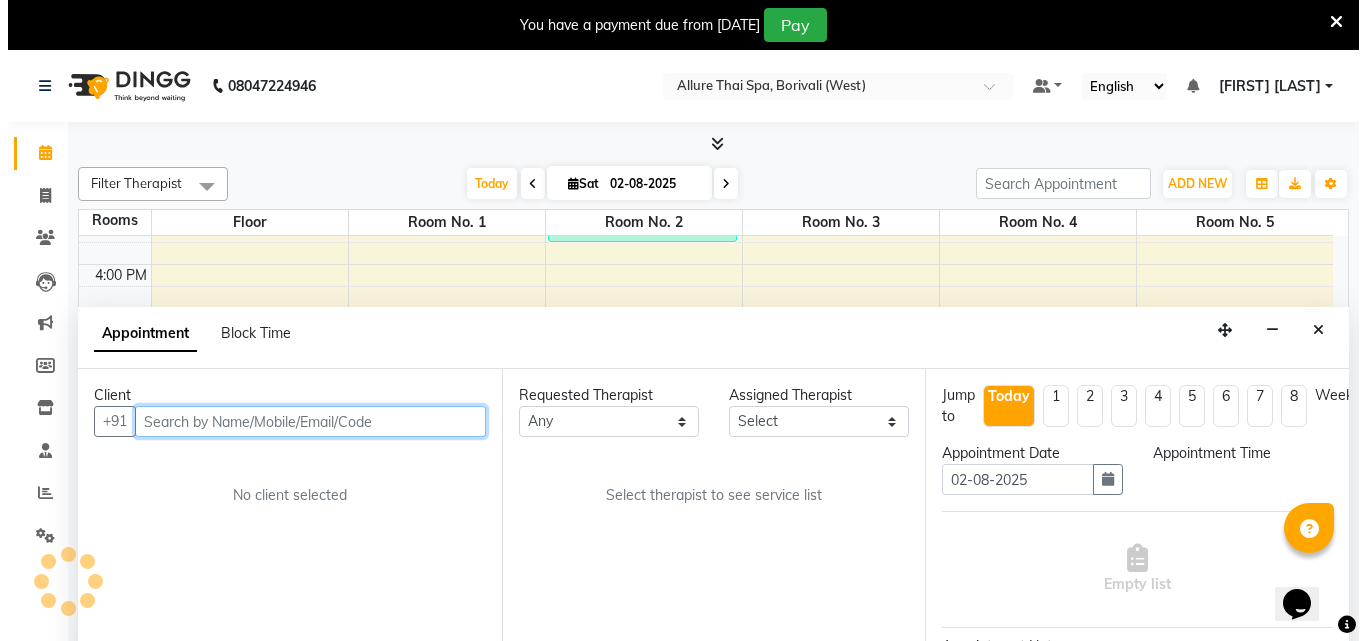 scroll, scrollTop: 51, scrollLeft: 0, axis: vertical 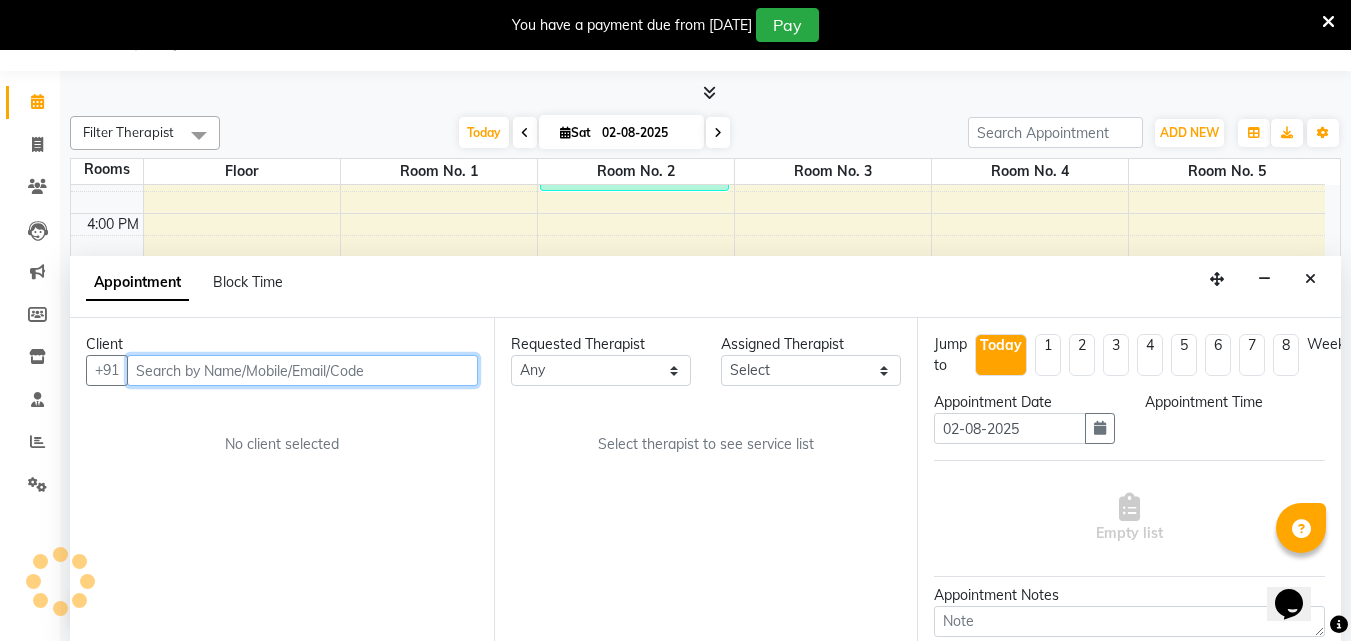 select on "1020" 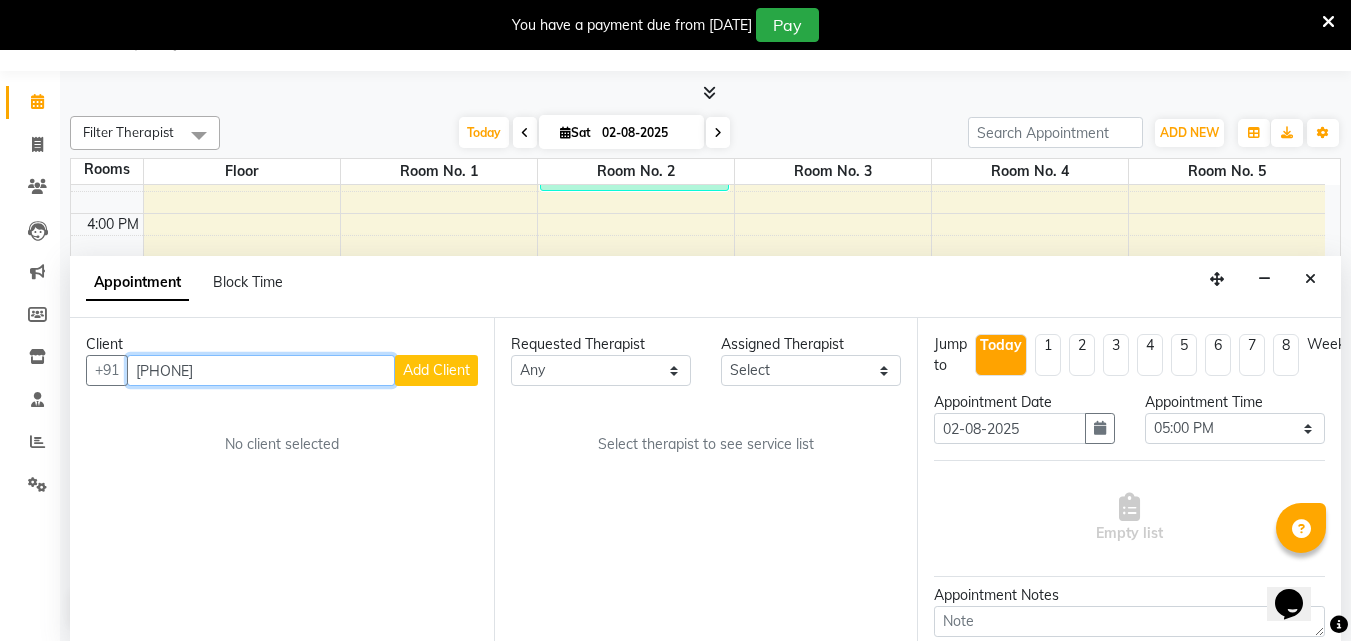 type on "[PHONE]" 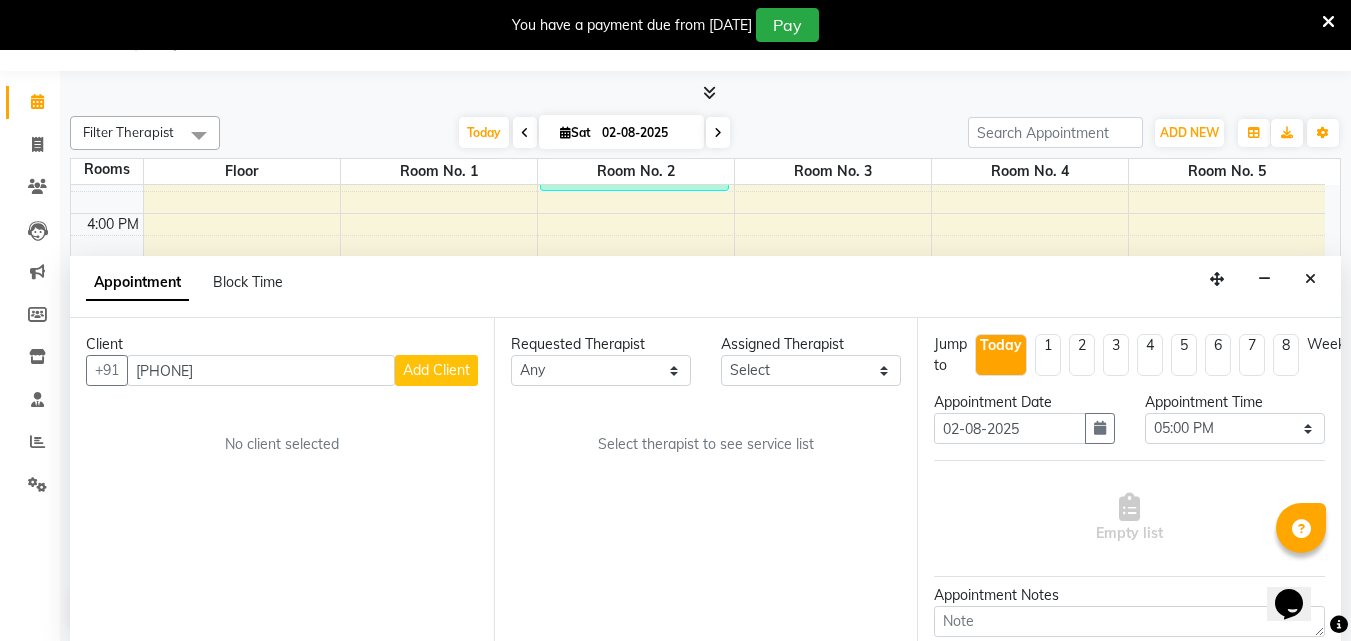 click on "Add Client" at bounding box center [436, 370] 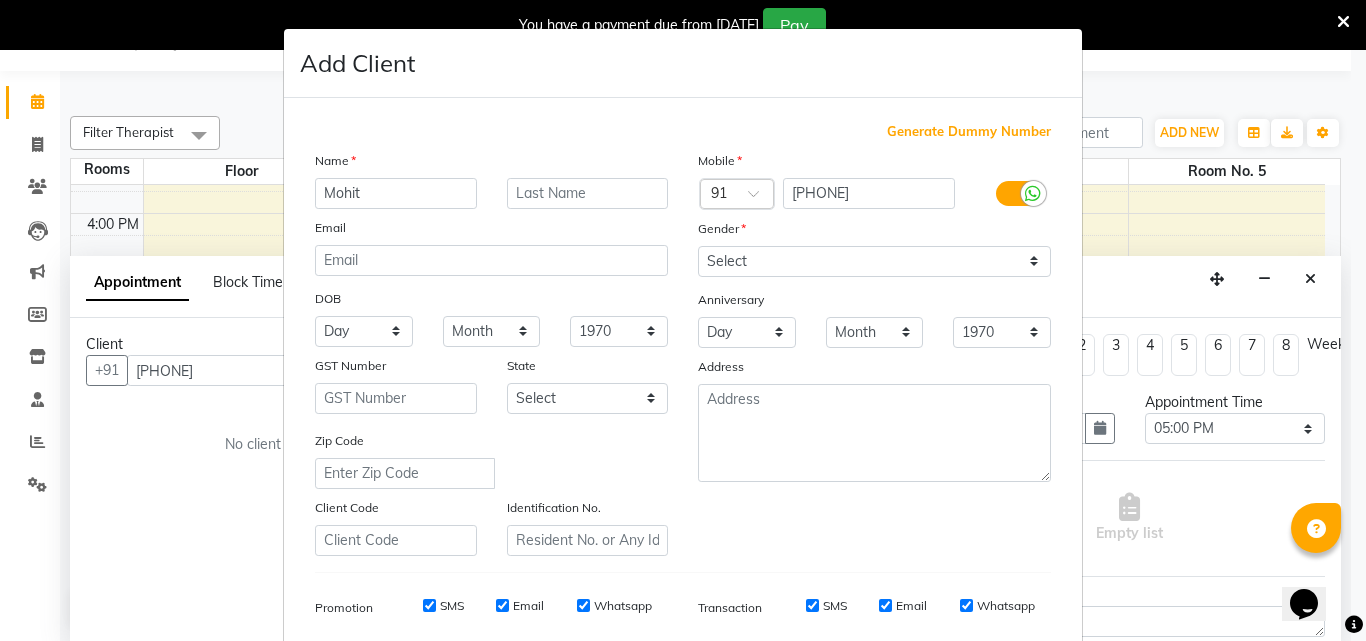 type on "Mohit" 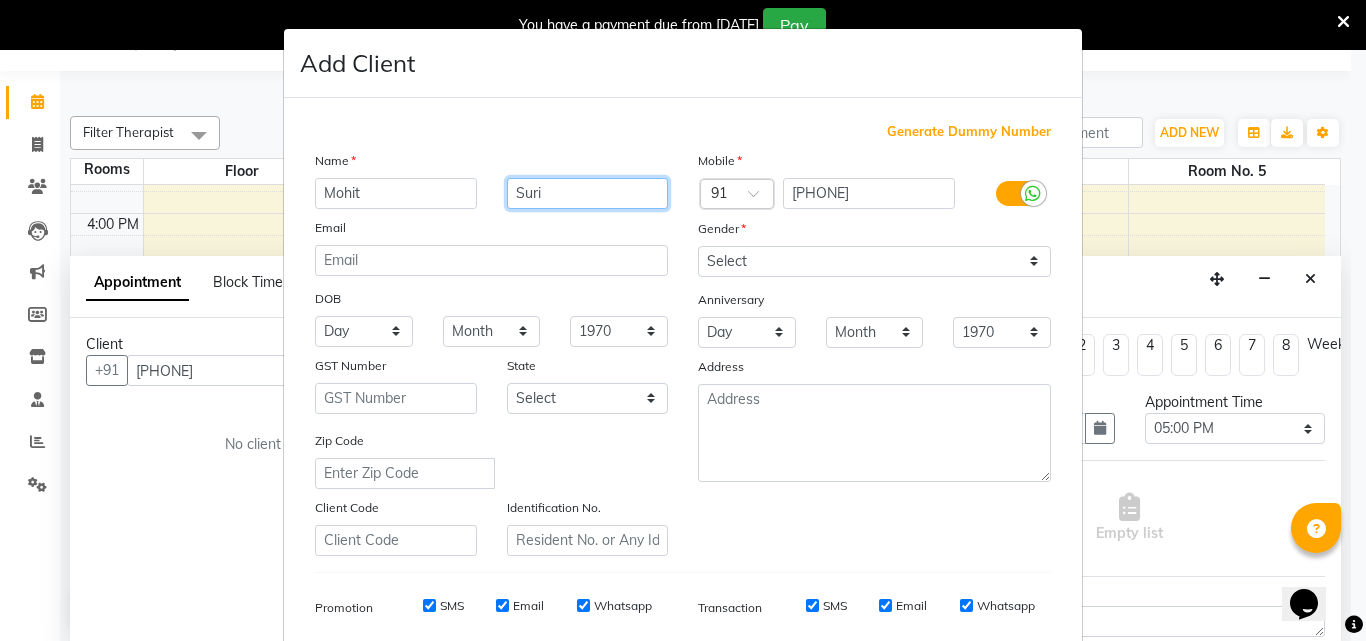type on "Suri" 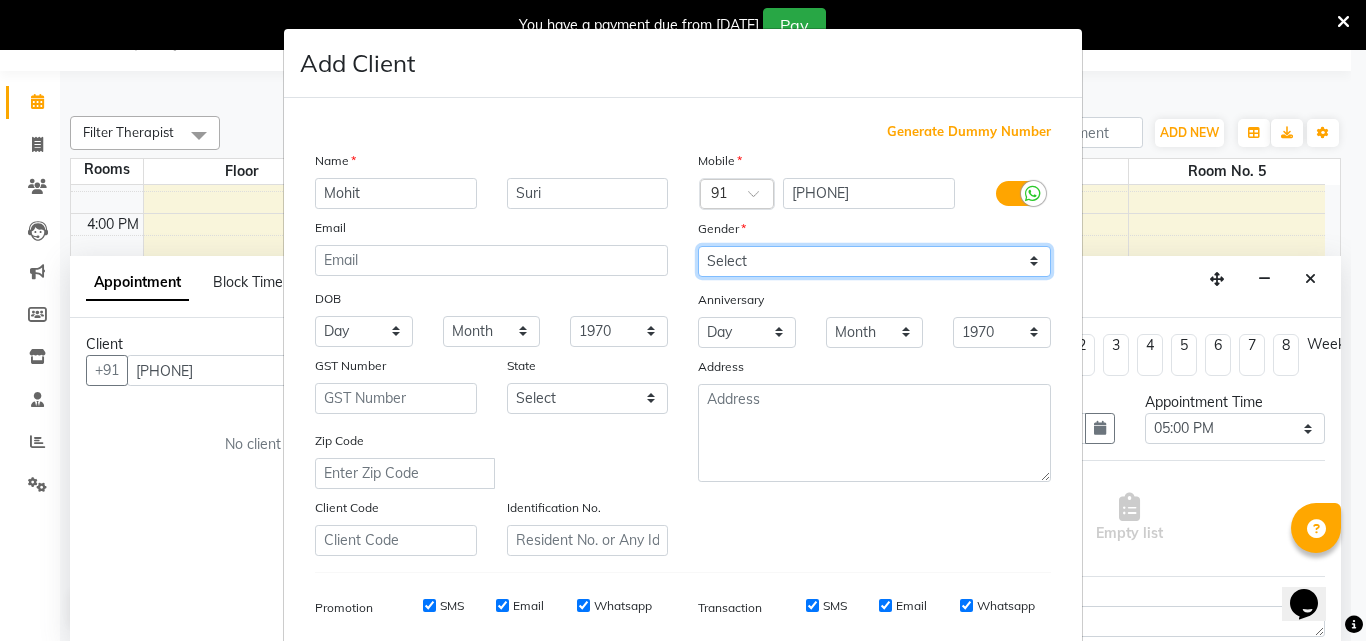 click on "Select Male Female Other Prefer Not To Say" at bounding box center (874, 261) 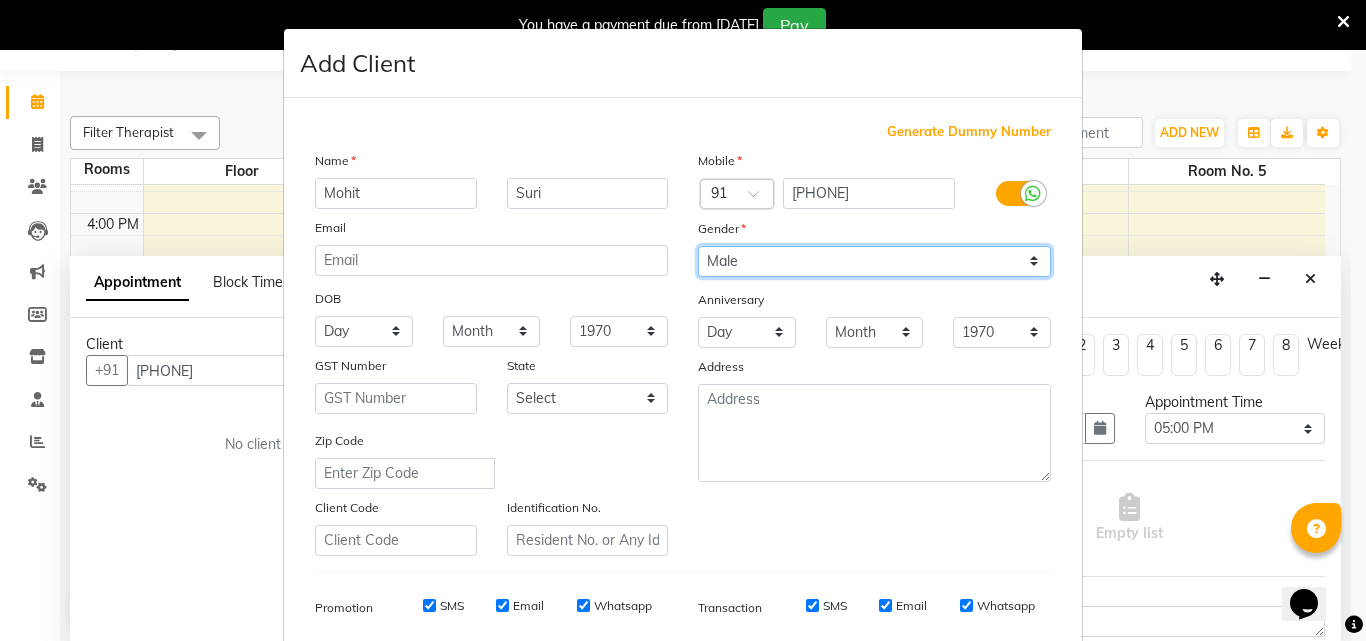 click on "Select Male Female Other Prefer Not To Say" at bounding box center [874, 261] 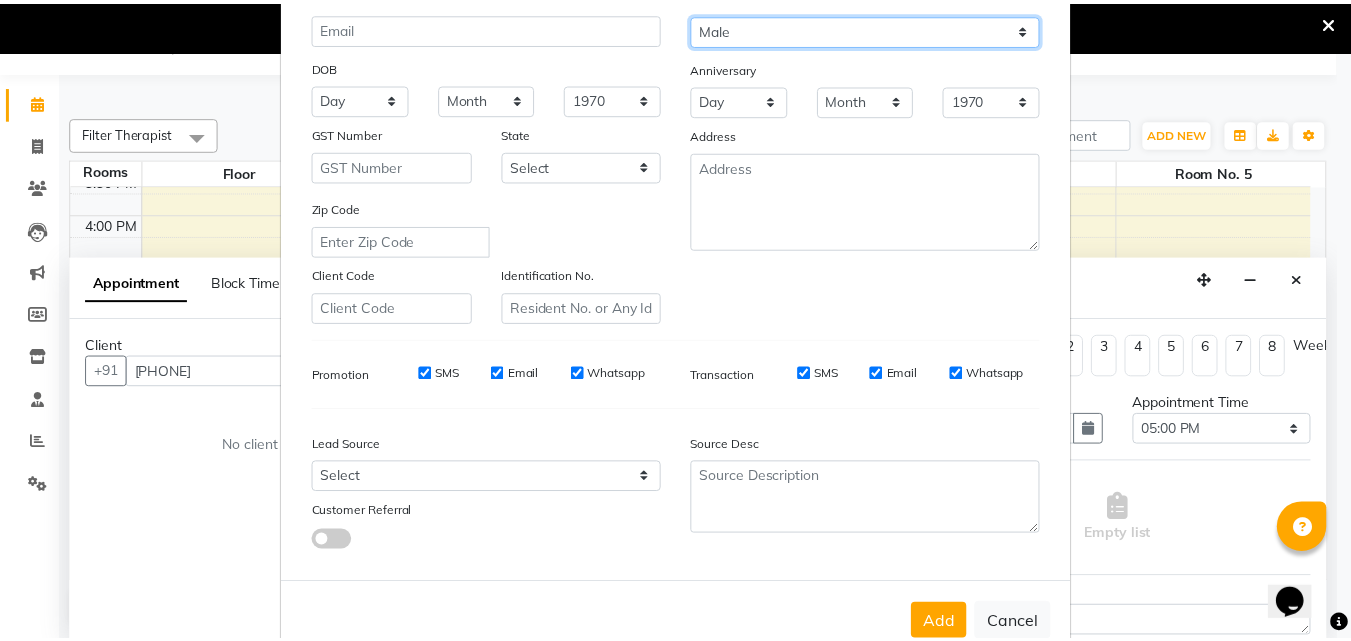 scroll, scrollTop: 282, scrollLeft: 0, axis: vertical 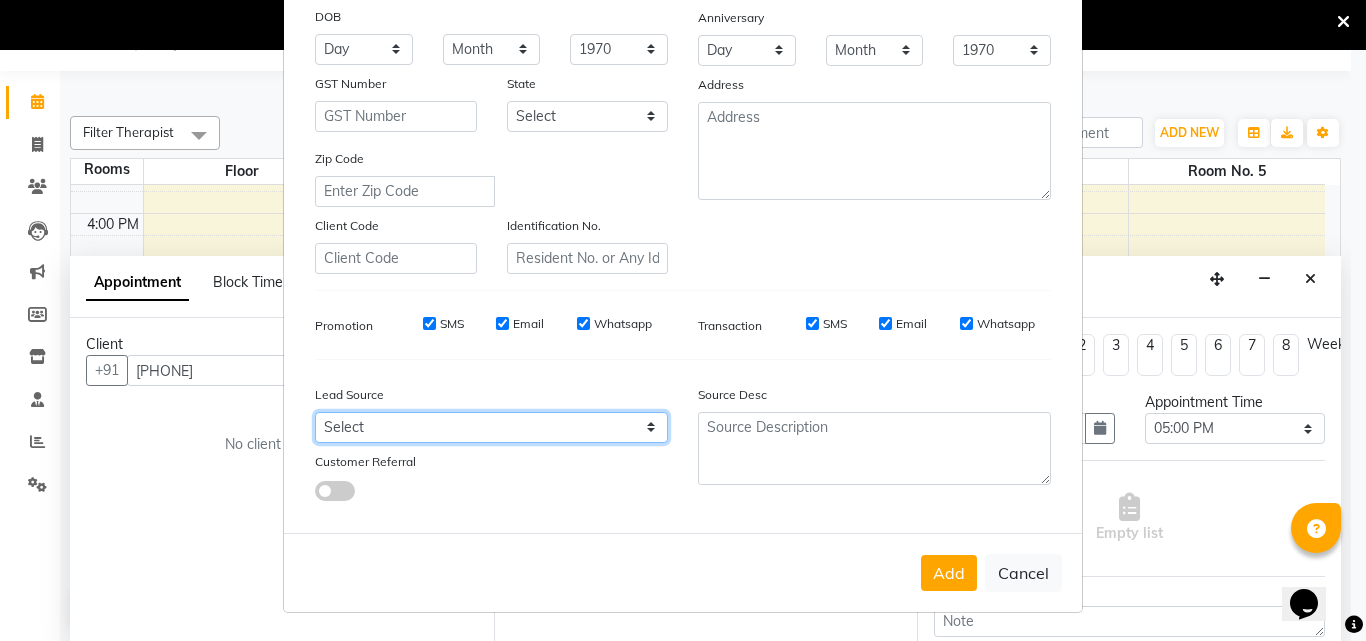 click on "Select Walk-in Referral Friend Advertisement Facebook JustDial Google Other Website Repeat Luzo Nearbuy Google Ads Galabox Followup SMS Campaign Cabin Crew Tieups" at bounding box center (491, 427) 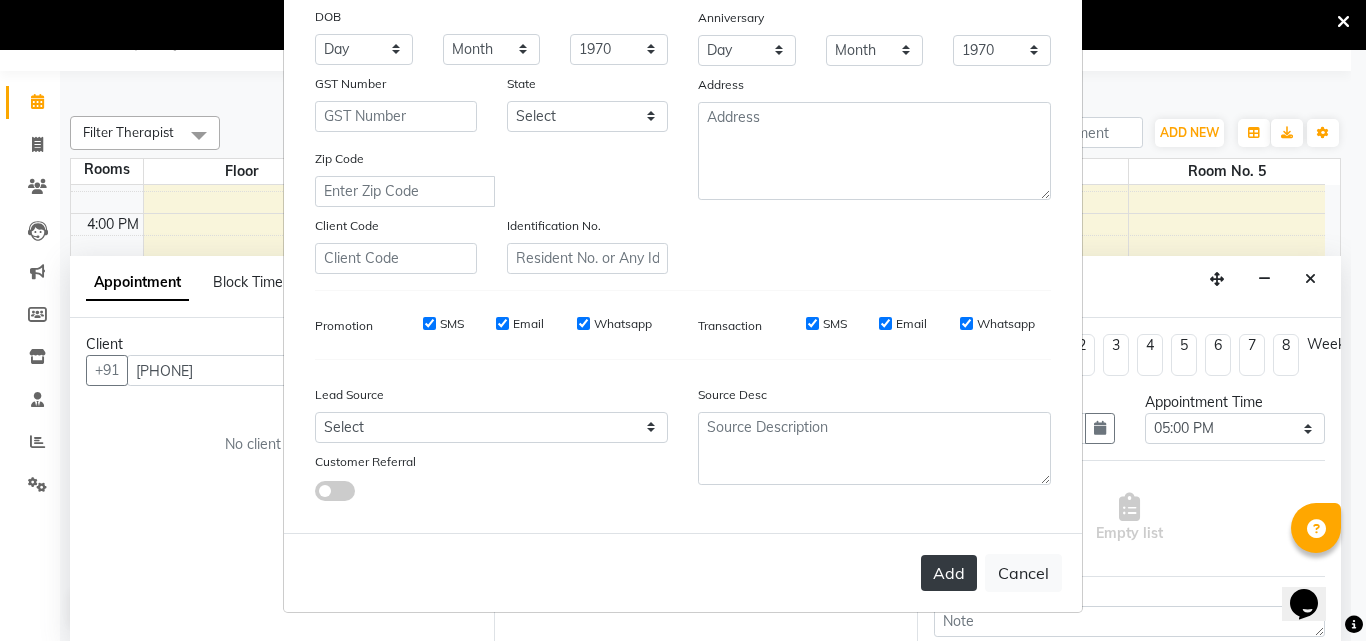 click on "Add" at bounding box center [949, 573] 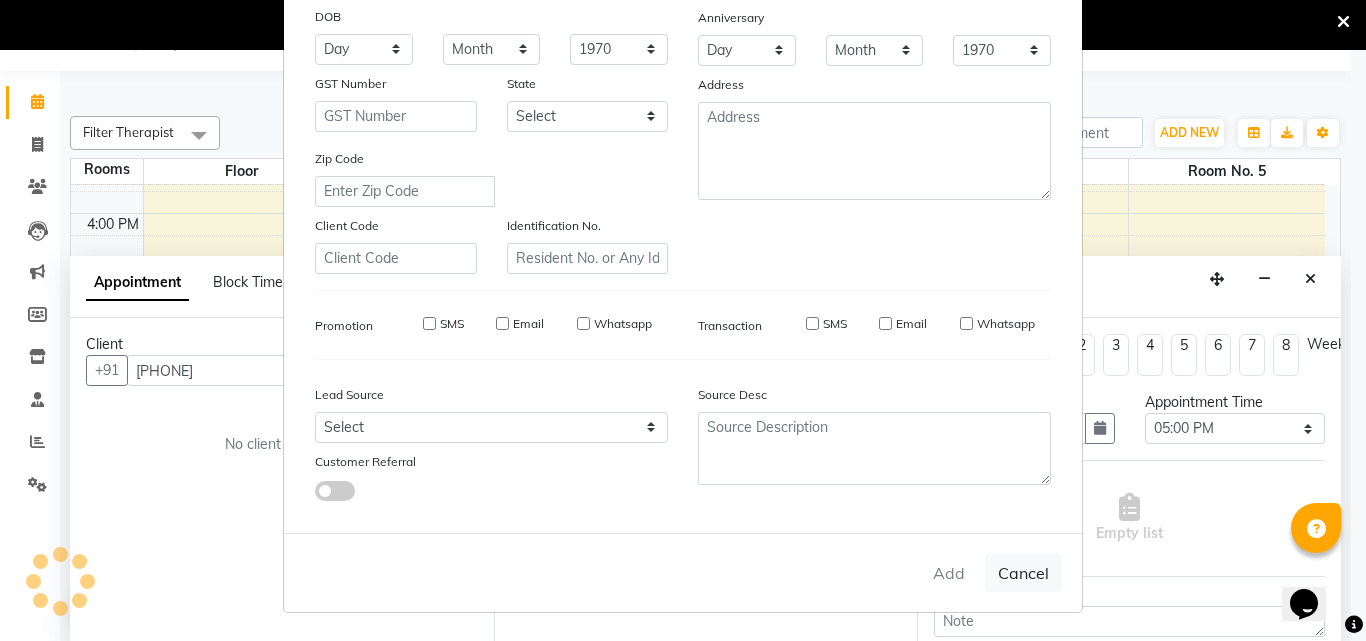 type 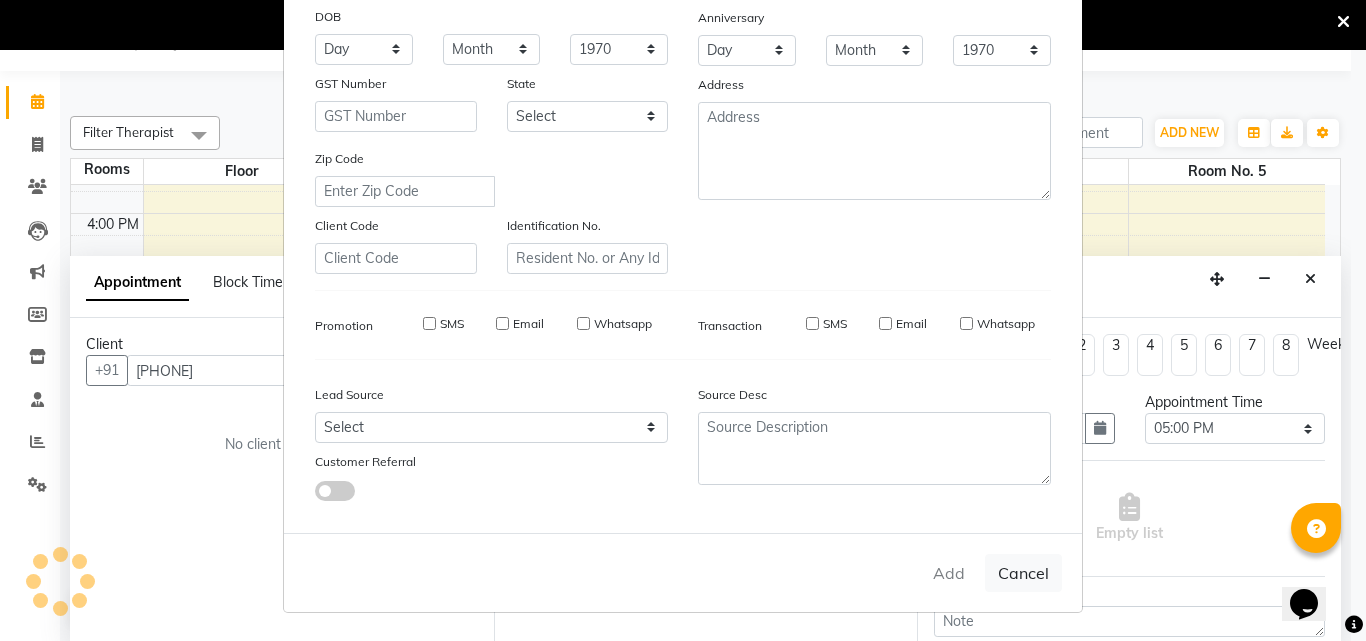 type 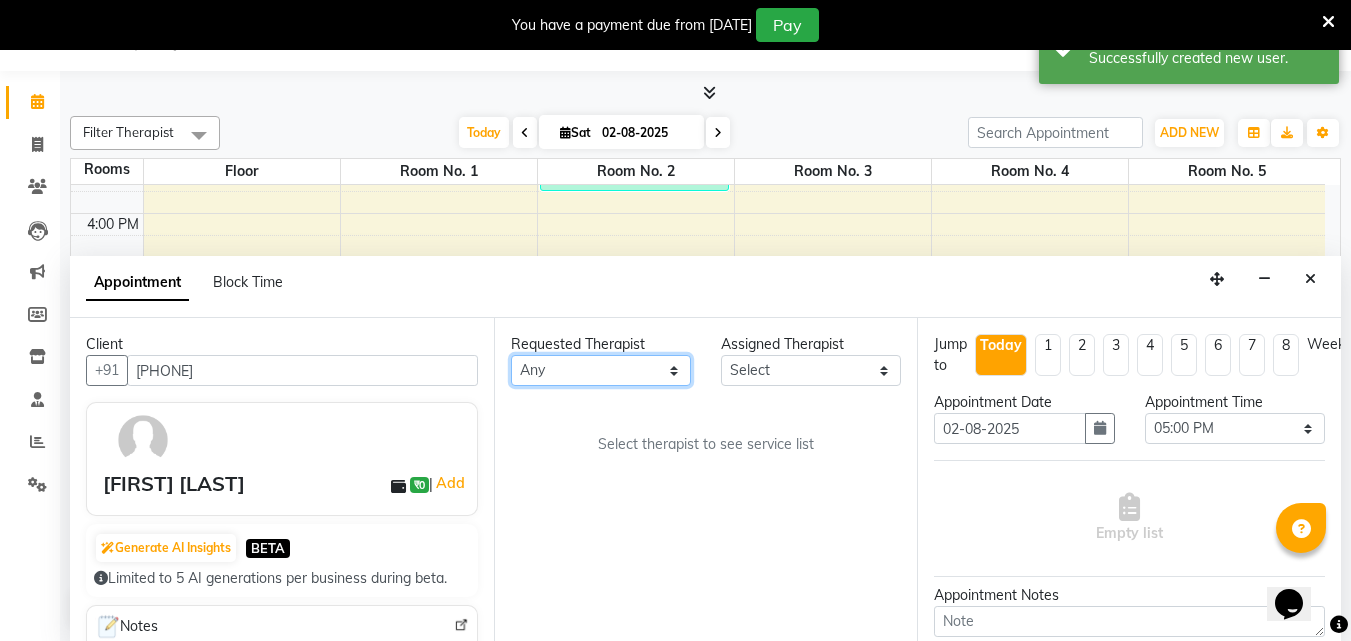 click on "Any [FIRST] [LAST] [DATE] [FIRST] [FIRST] [FIRST] [FIRST]" at bounding box center [601, 370] 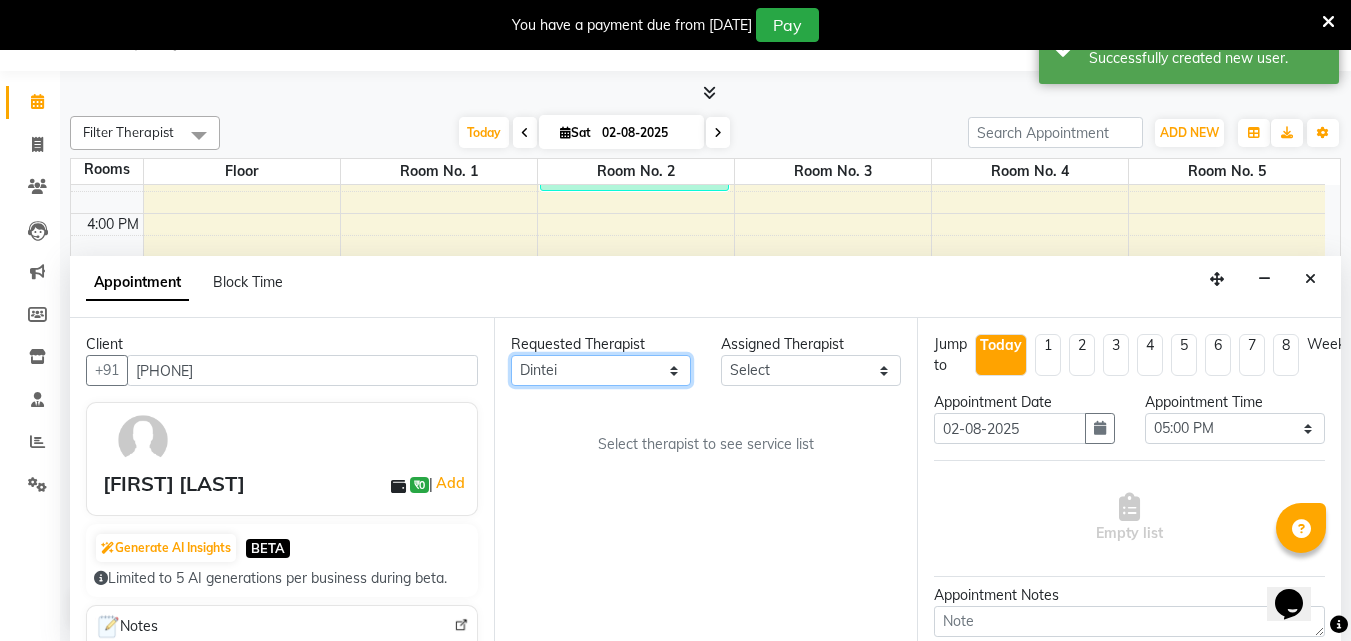 click on "Any [FIRST] [LAST] [DATE] [FIRST] [FIRST] [FIRST] [FIRST]" at bounding box center (601, 370) 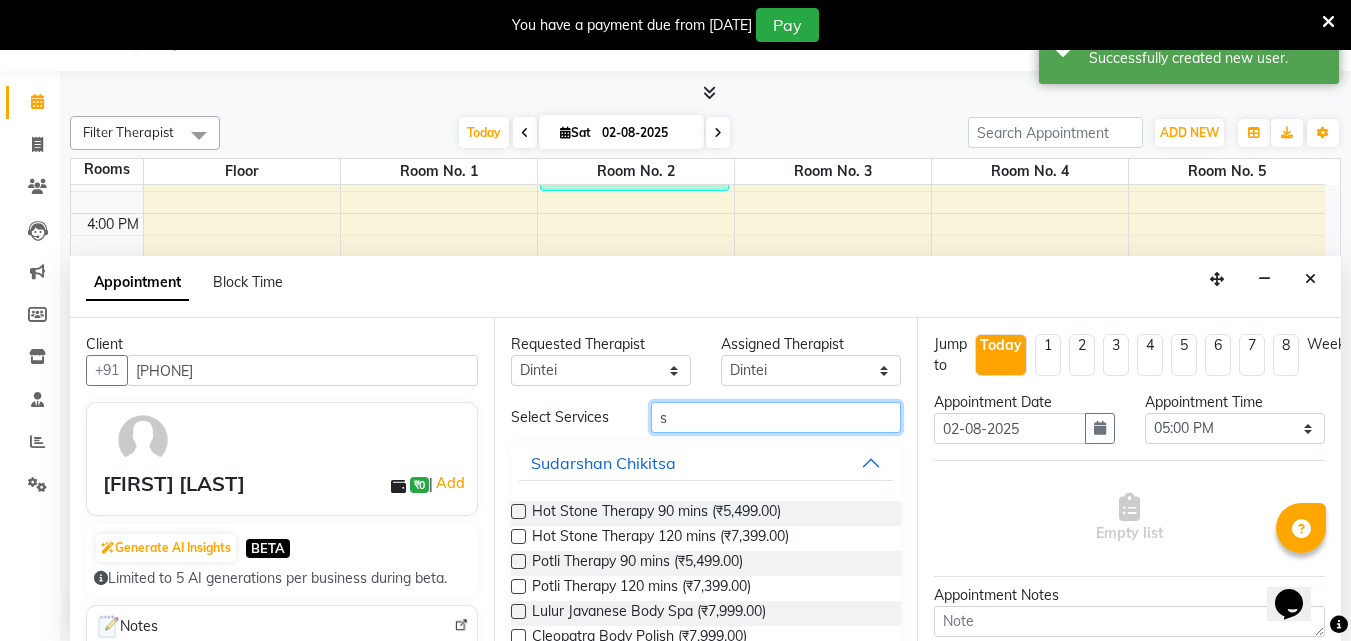 click on "s" at bounding box center (776, 417) 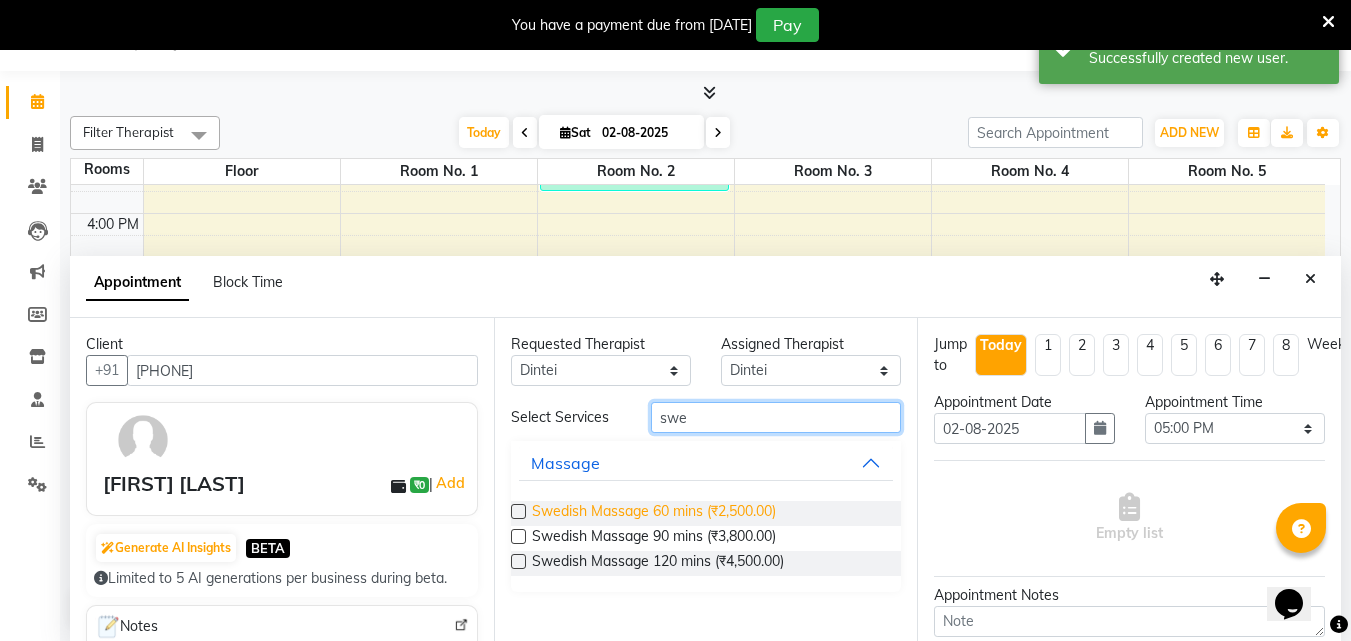 type on "swe" 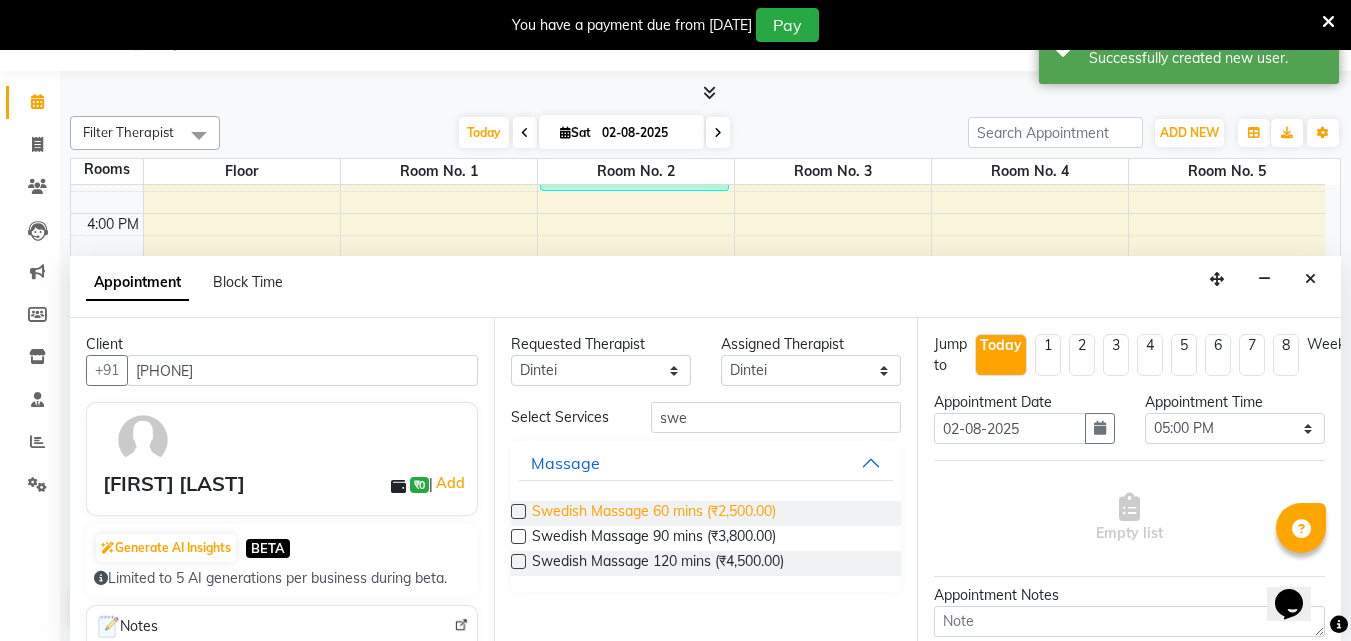 click on "Swedish Massage 60 mins (₹2,500.00)" at bounding box center (654, 513) 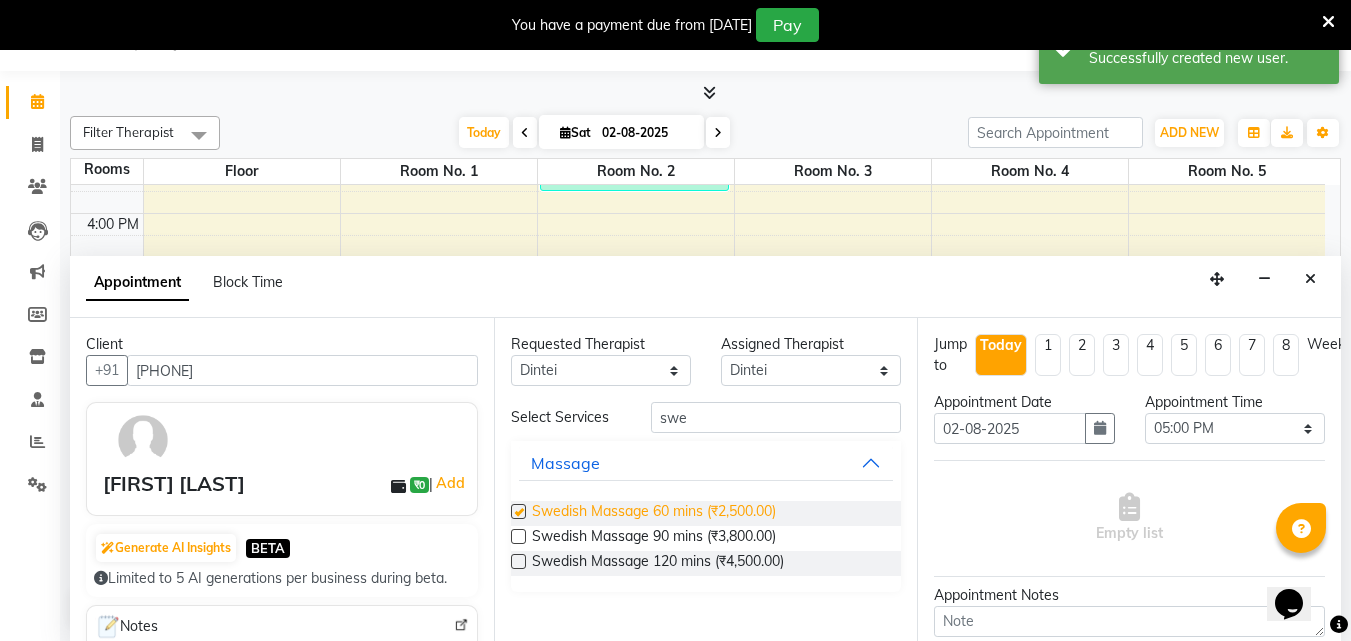 checkbox on "true" 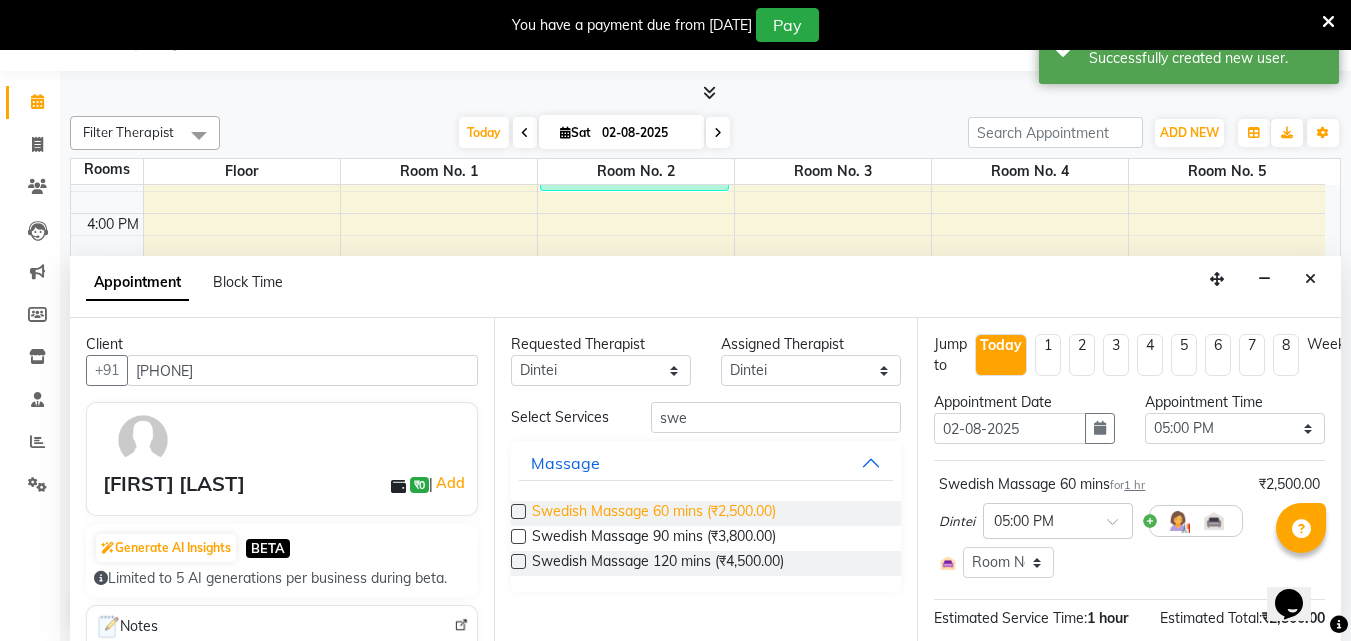 checkbox on "false" 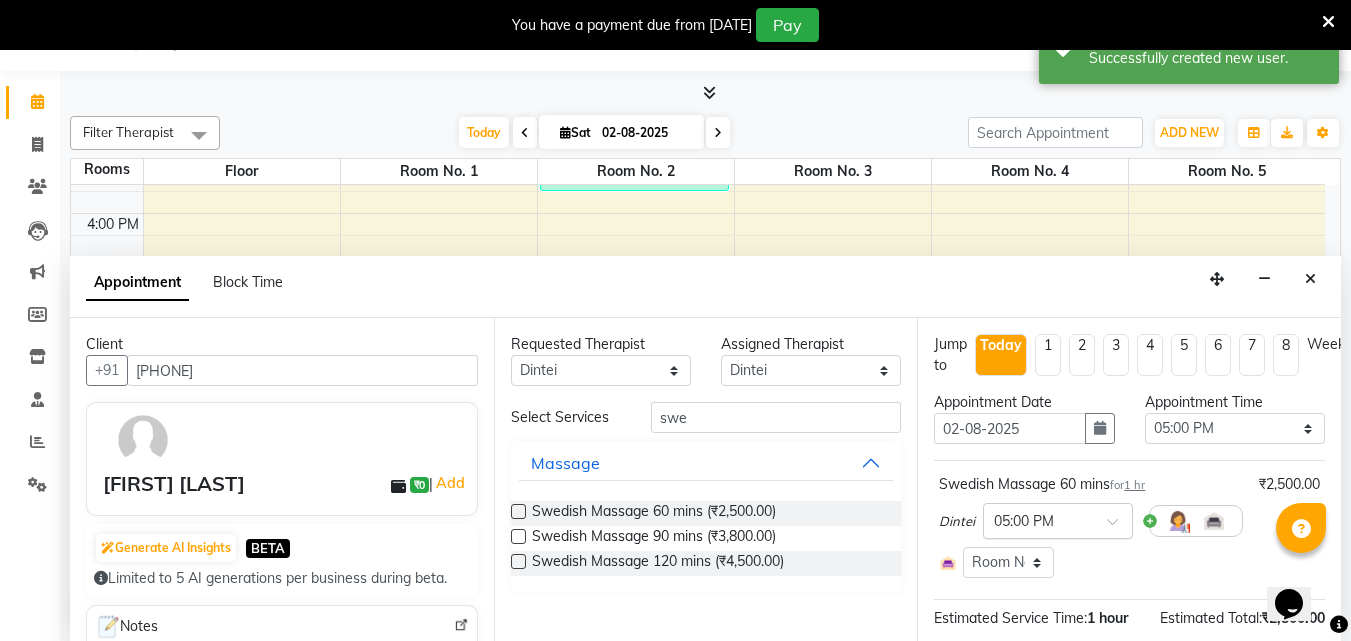scroll, scrollTop: 249, scrollLeft: 0, axis: vertical 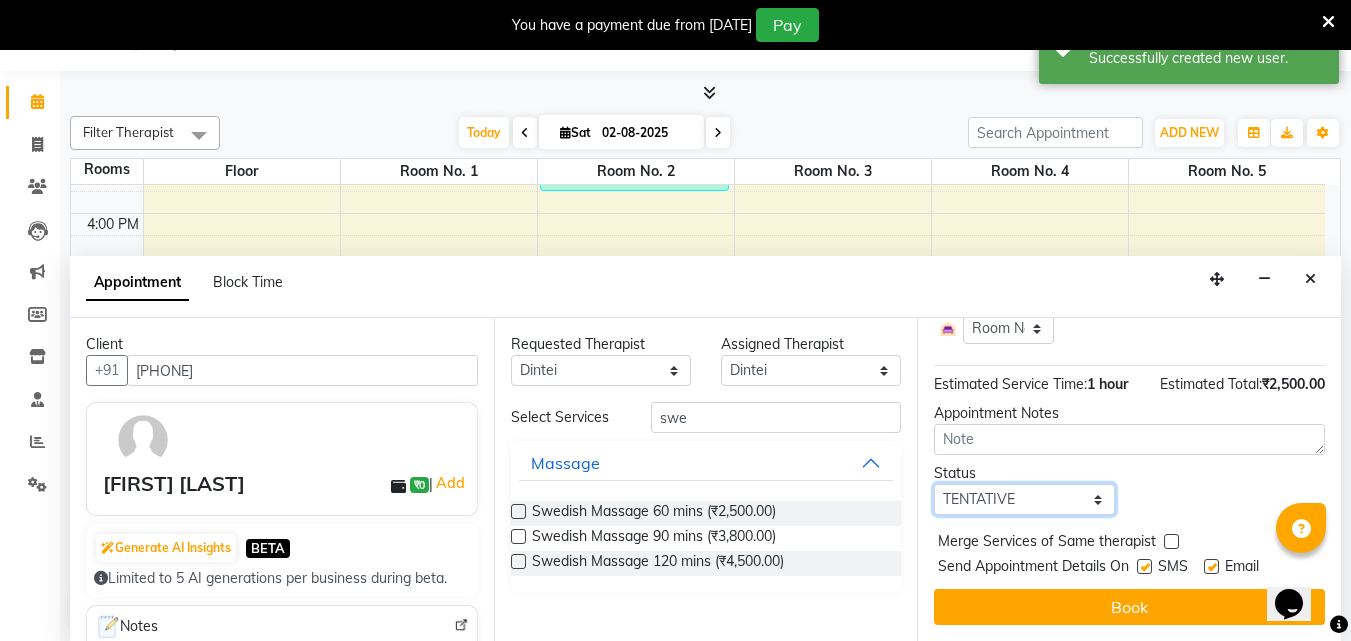 click on "Select TENTATIVE CONFIRM CHECK-IN UPCOMING" at bounding box center (1024, 499) 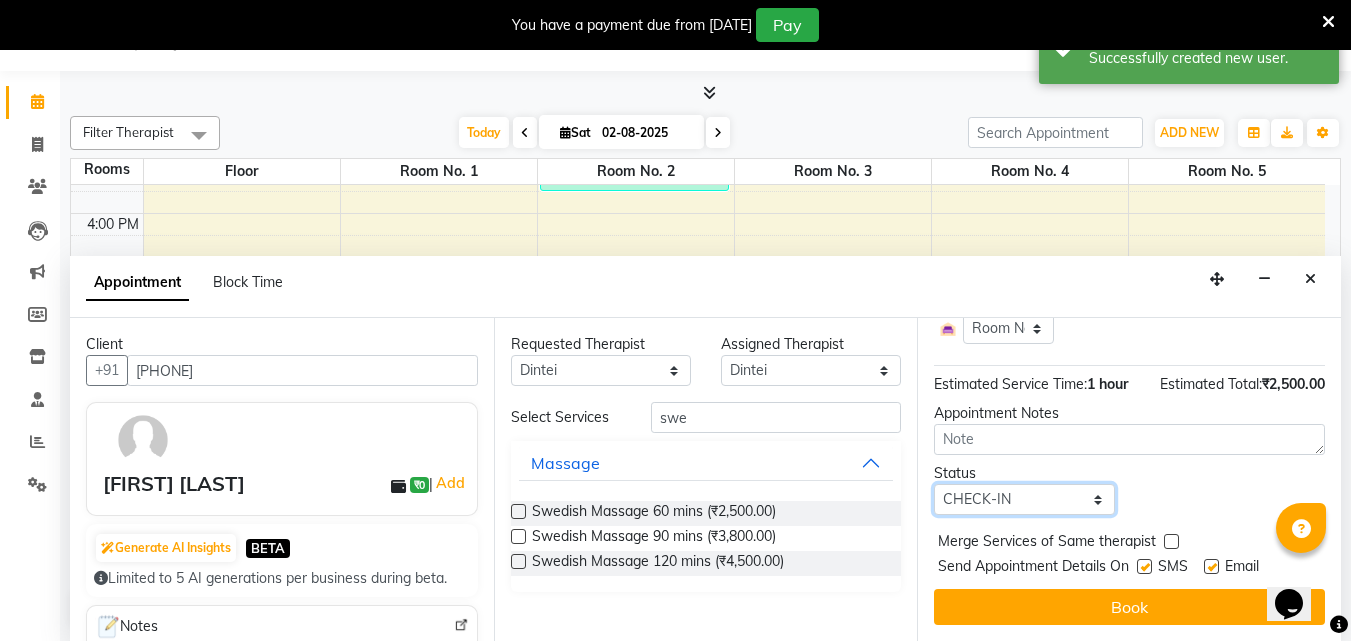 click on "Select TENTATIVE CONFIRM CHECK-IN UPCOMING" at bounding box center (1024, 499) 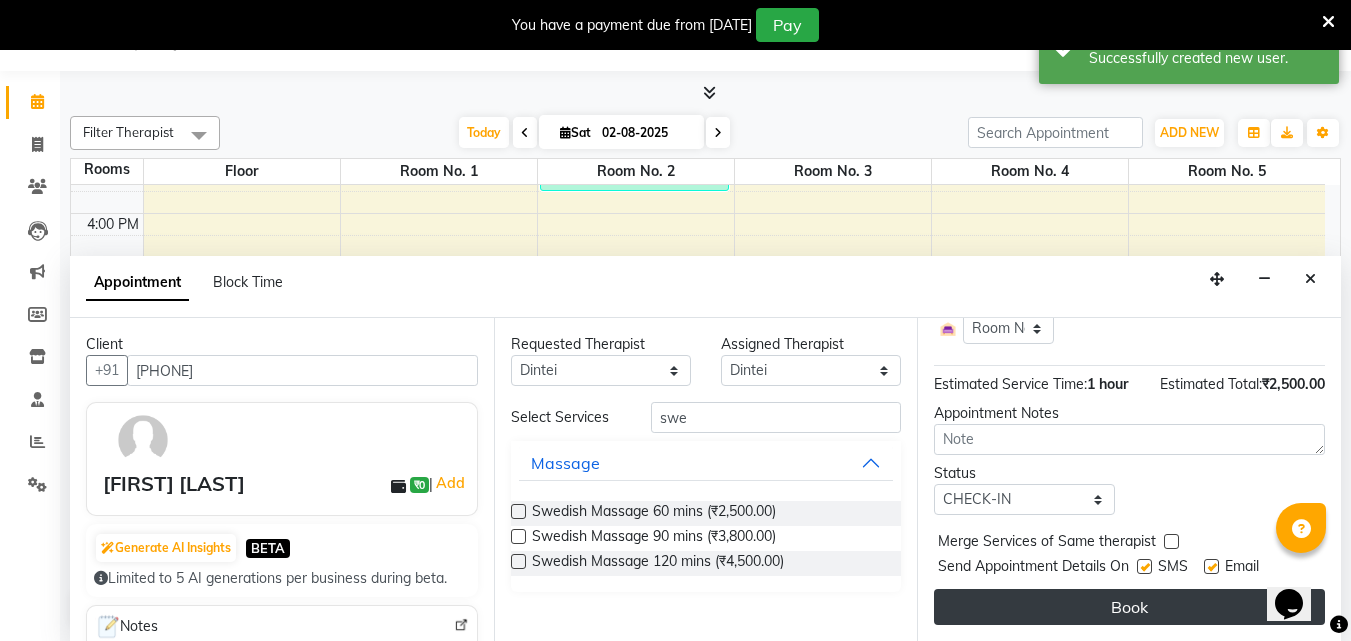 click on "Book" at bounding box center (1129, 607) 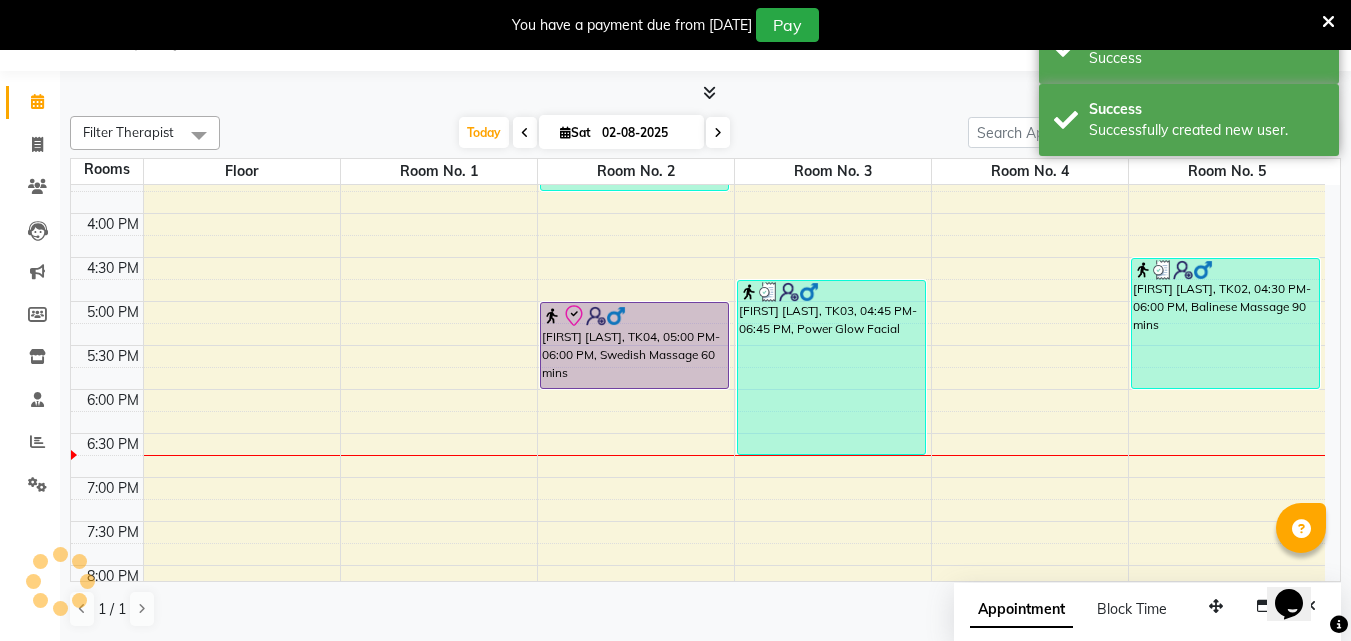 scroll, scrollTop: 0, scrollLeft: 0, axis: both 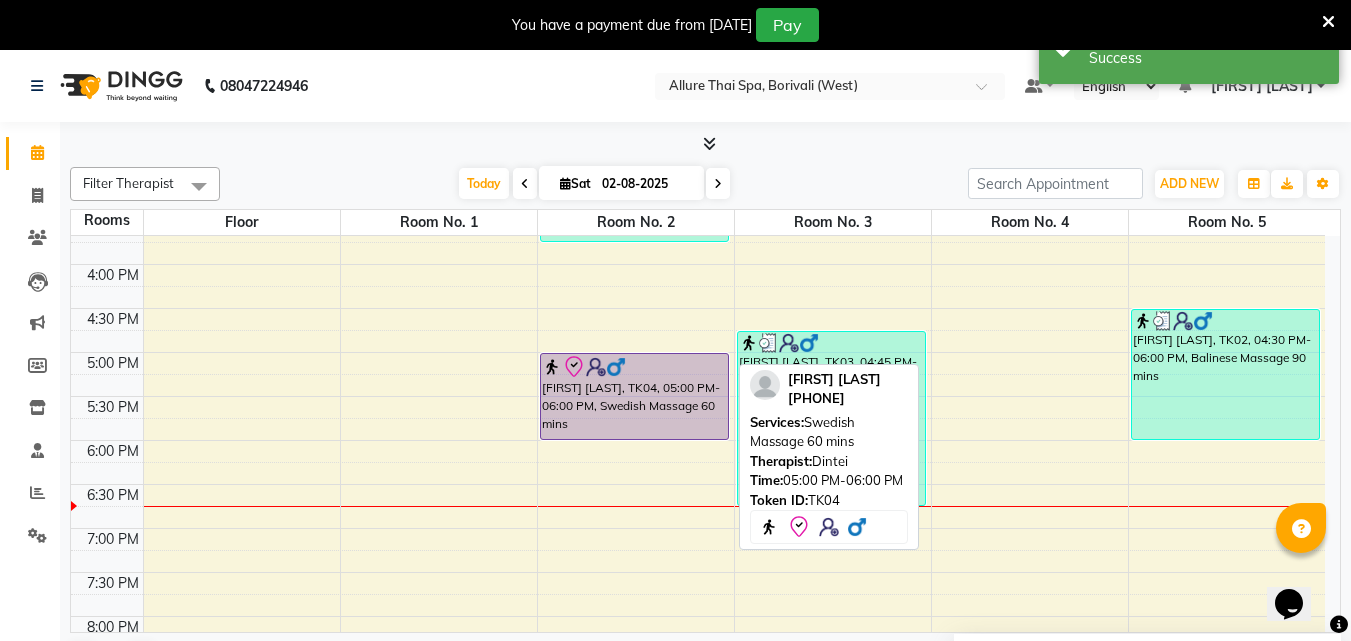 click on "[FIRST] [LAST], TK04, 05:00 PM-06:00 PM, Swedish Massage 60 mins" at bounding box center (634, 396) 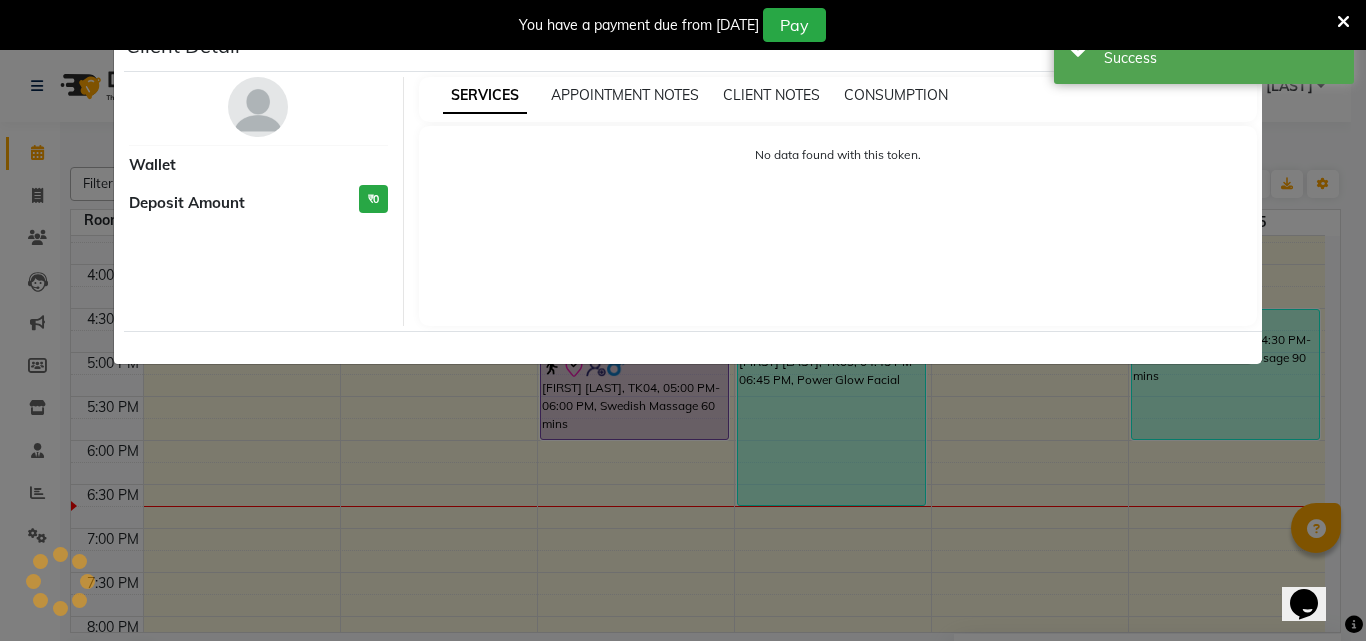select on "8" 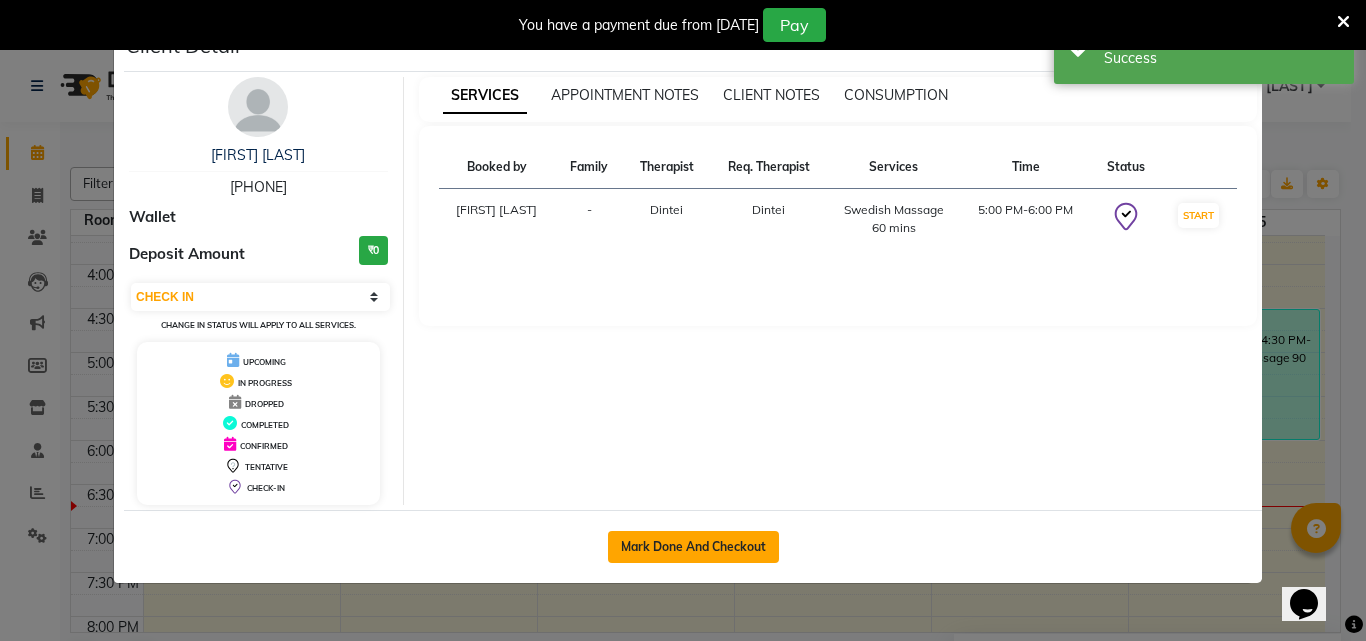 click on "Mark Done And Checkout" 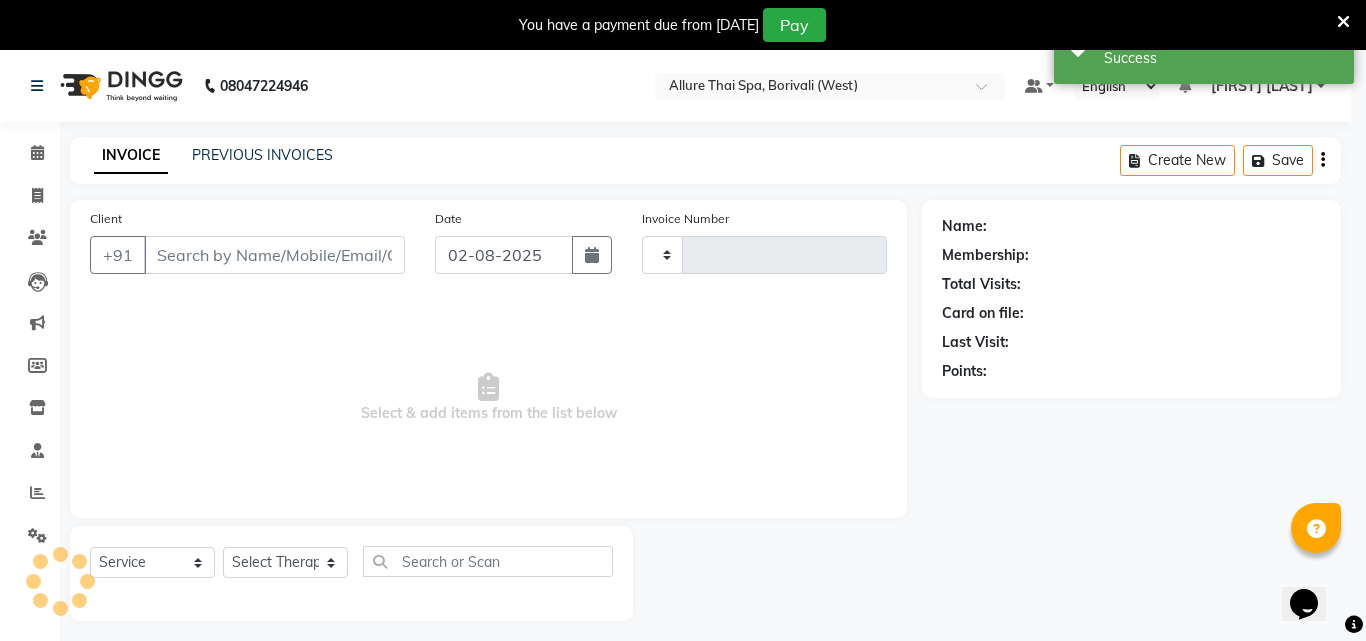 select on "3" 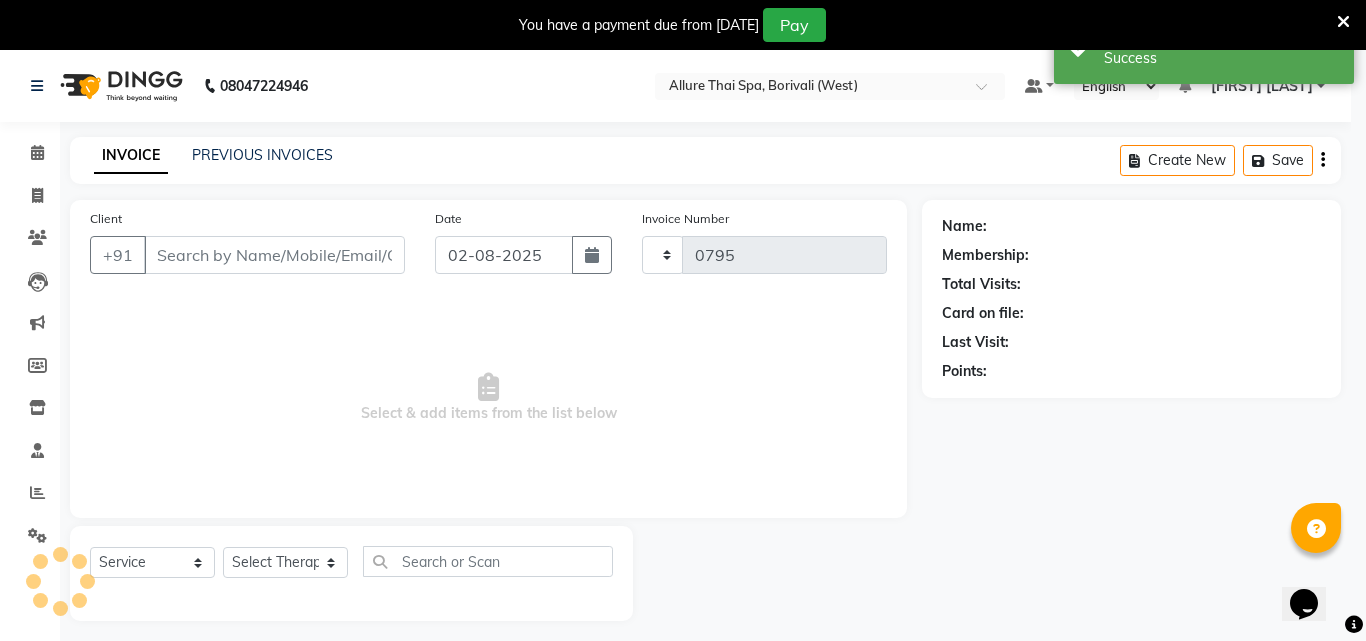 select on "6772" 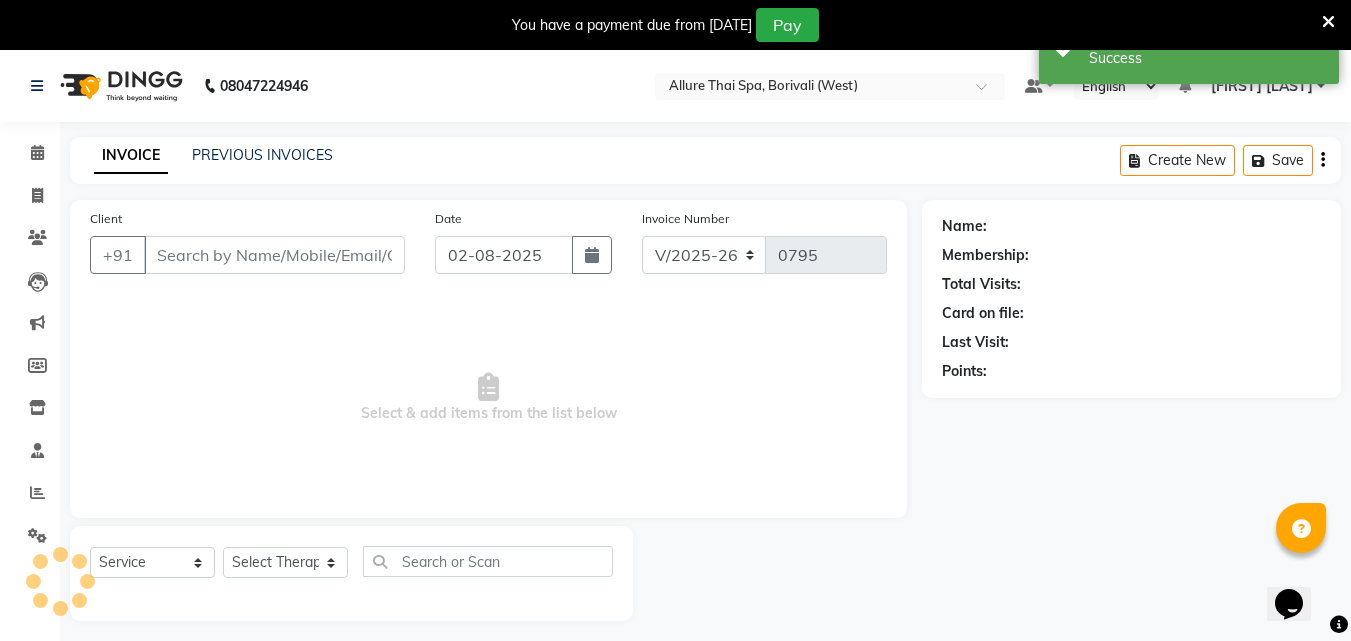 type on "[PHONE]" 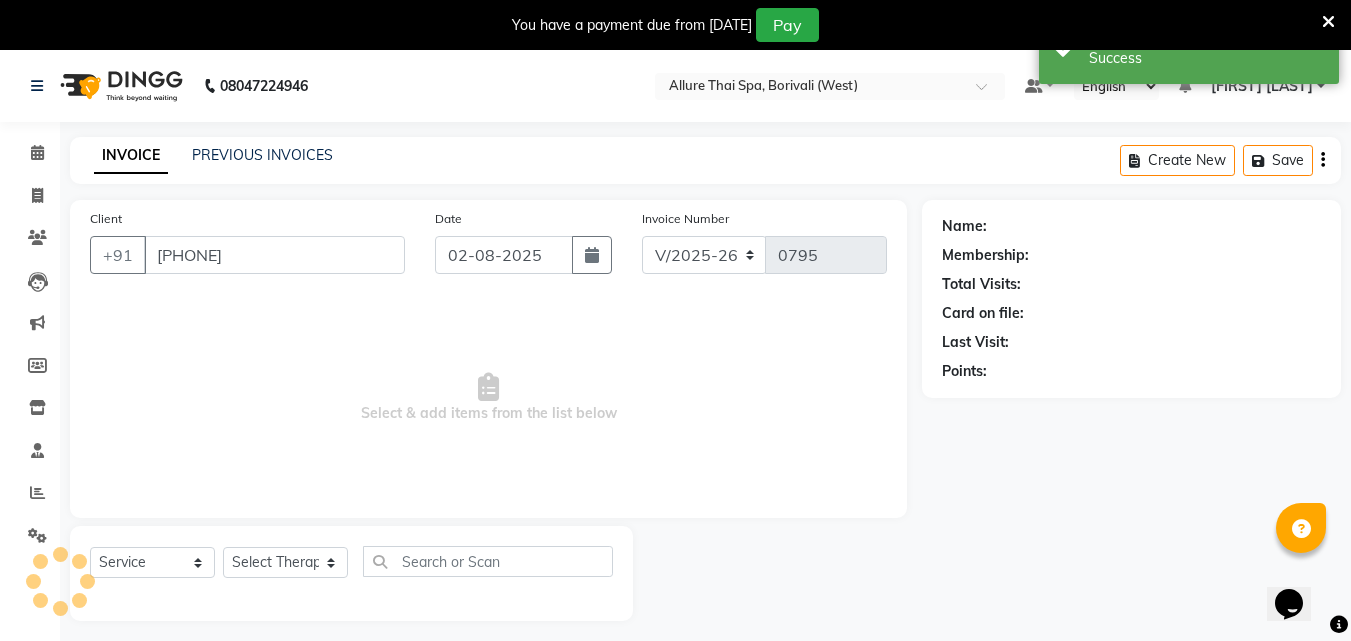 select on "79062" 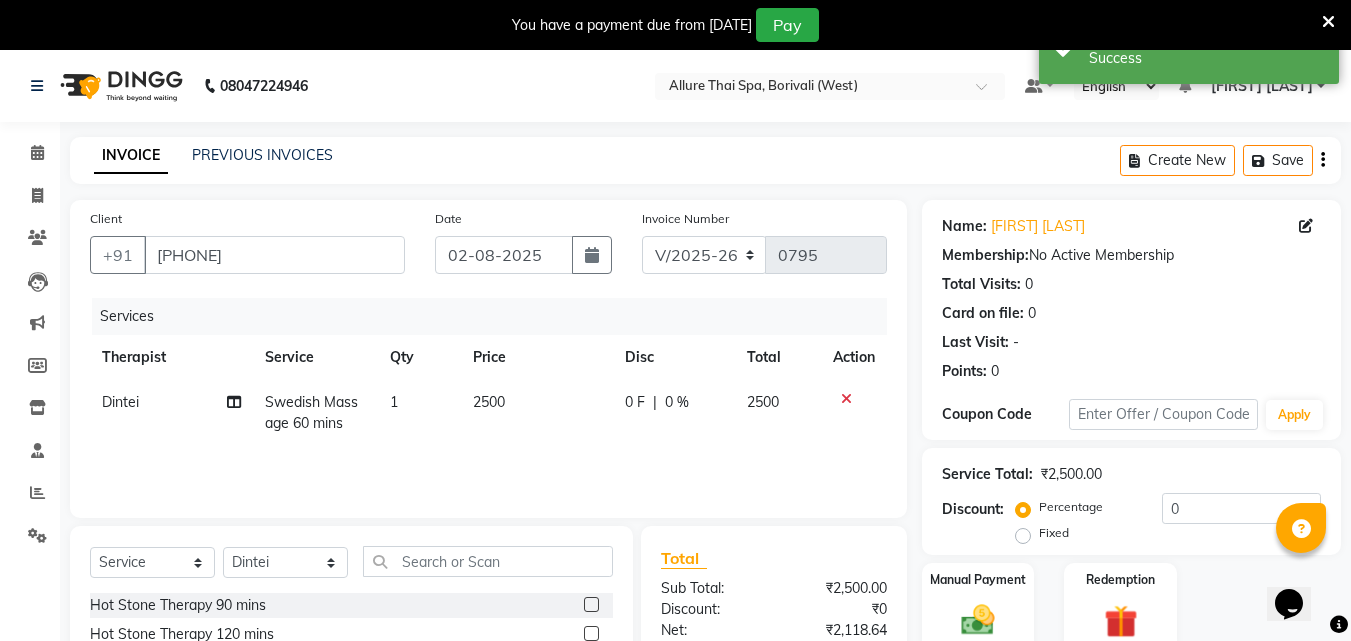 click on "Fixed" 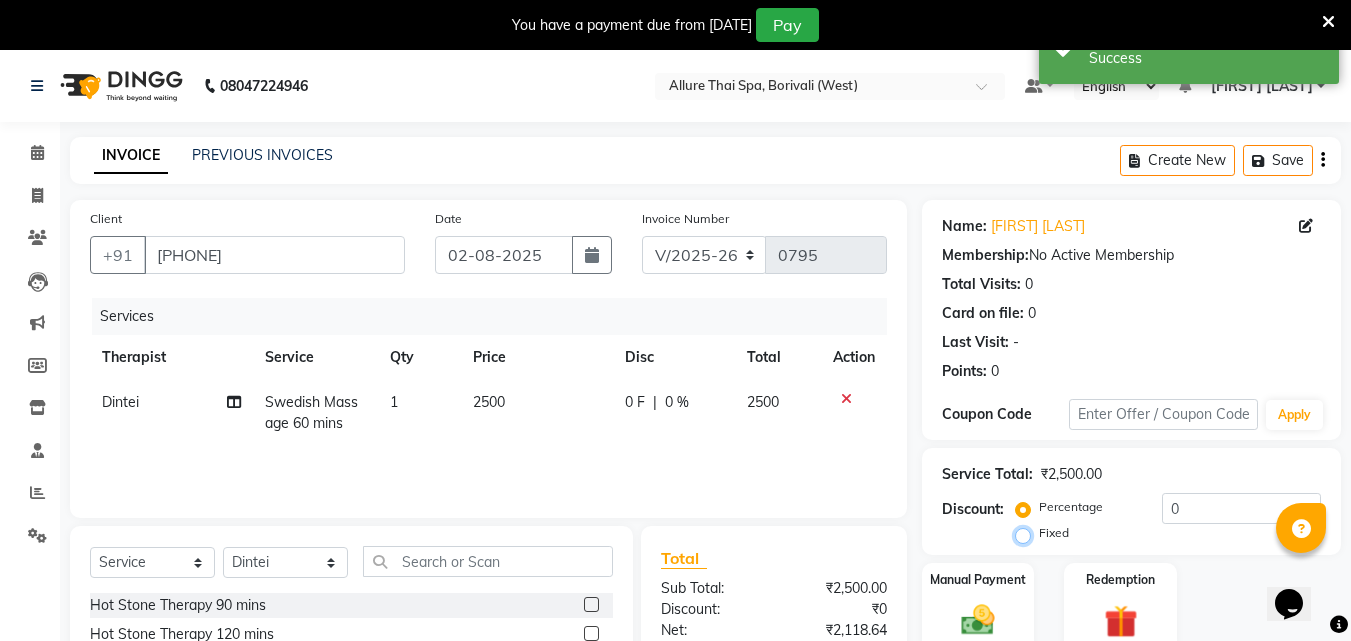click on "Fixed" at bounding box center [1027, 533] 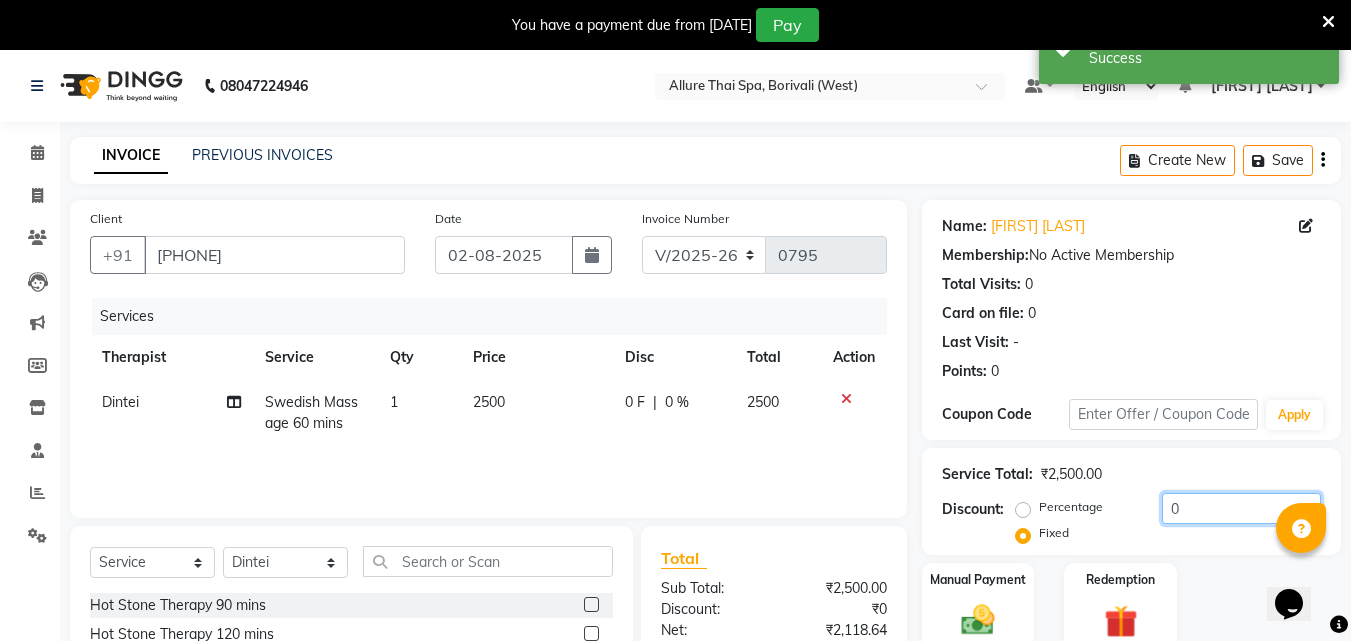 click on "0" 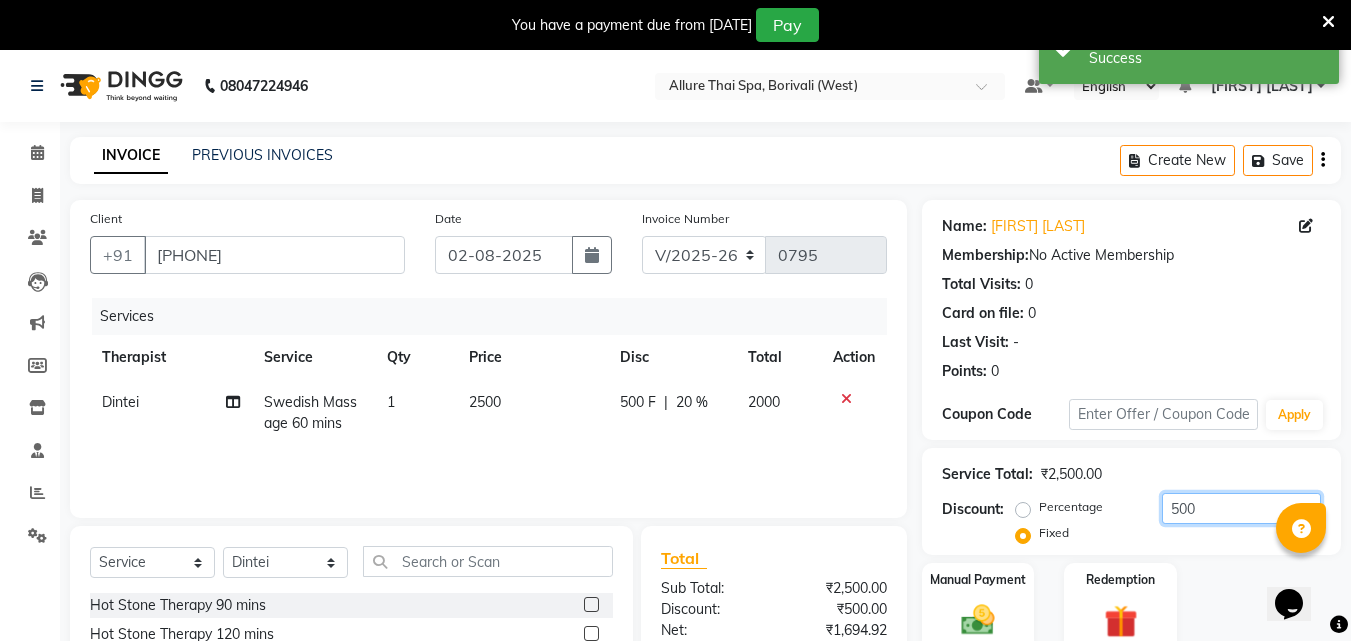 scroll, scrollTop: 210, scrollLeft: 0, axis: vertical 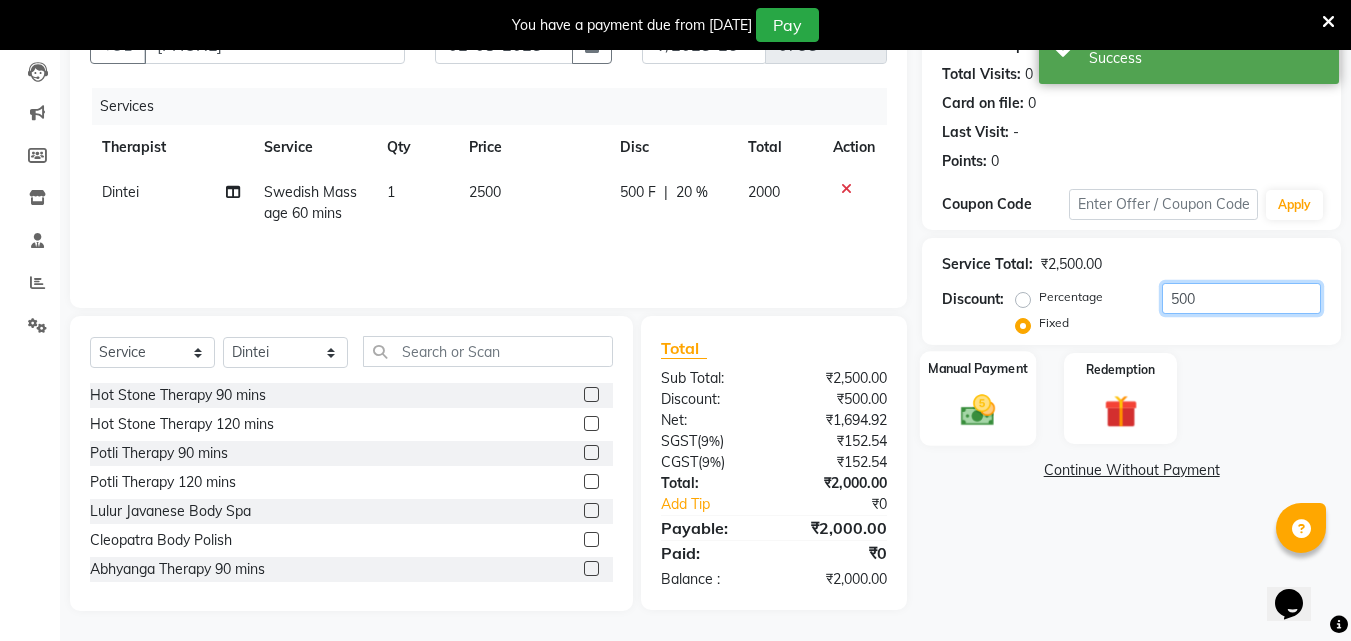 type on "500" 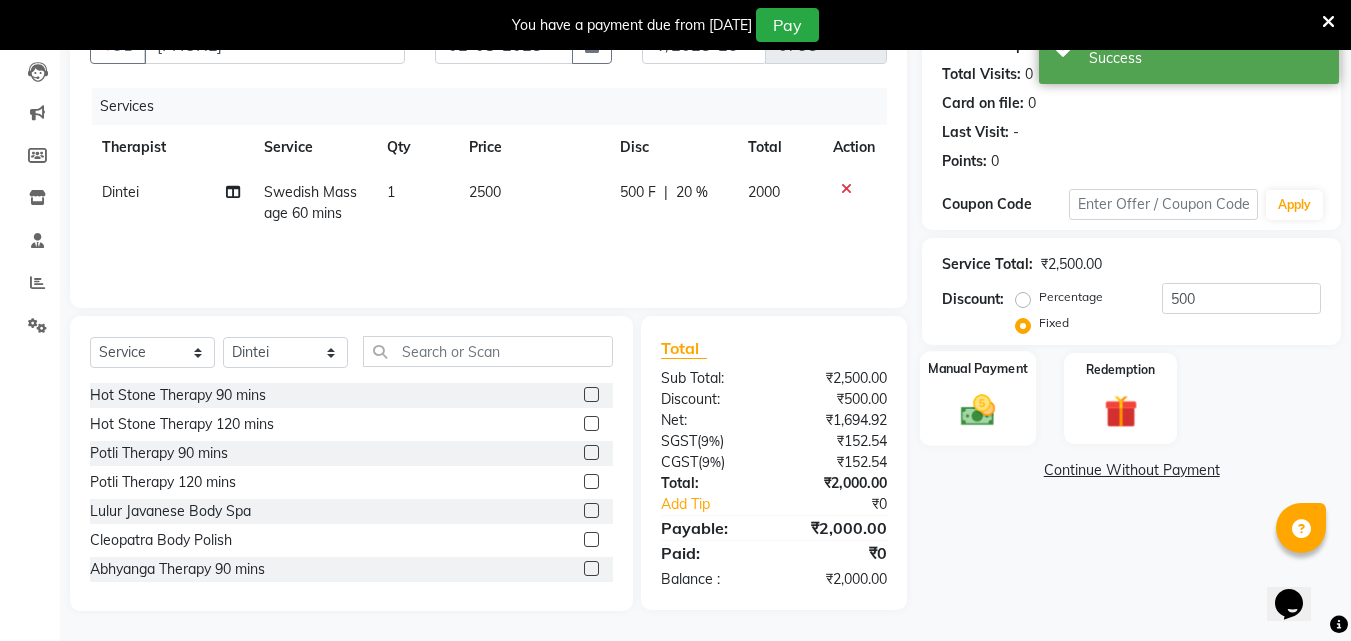 click on "Manual Payment" 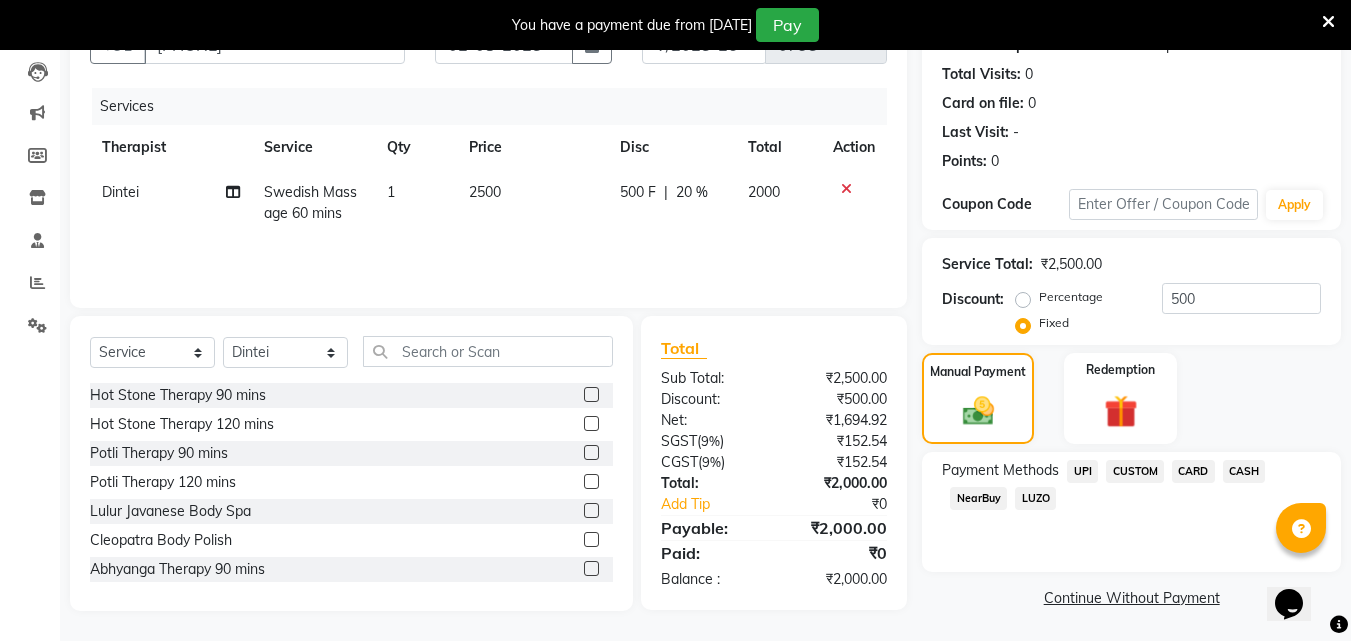 click on "UPI" 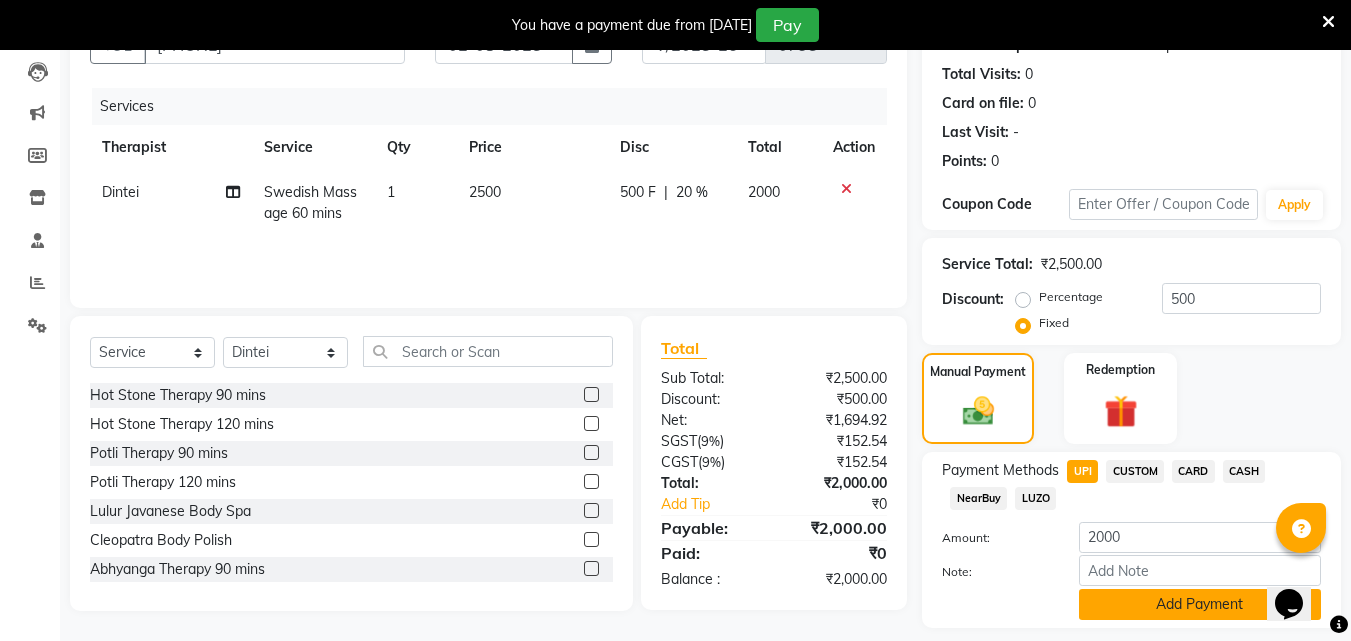 click on "Add Payment" 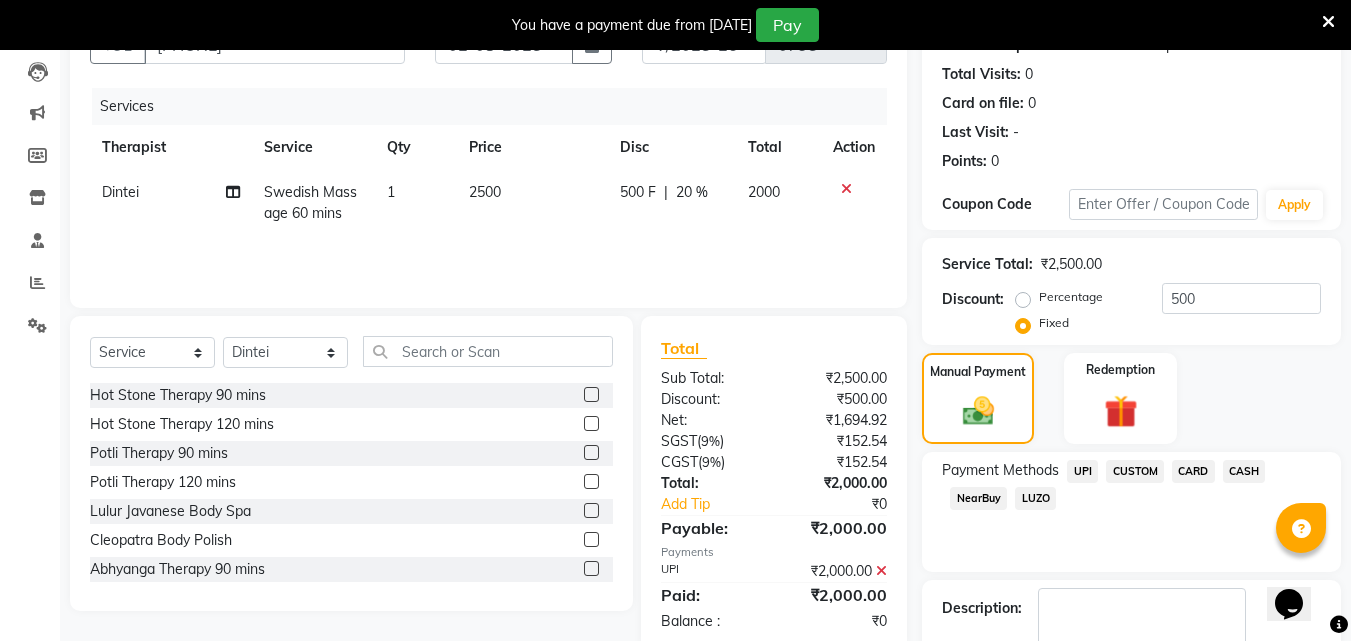 scroll, scrollTop: 325, scrollLeft: 0, axis: vertical 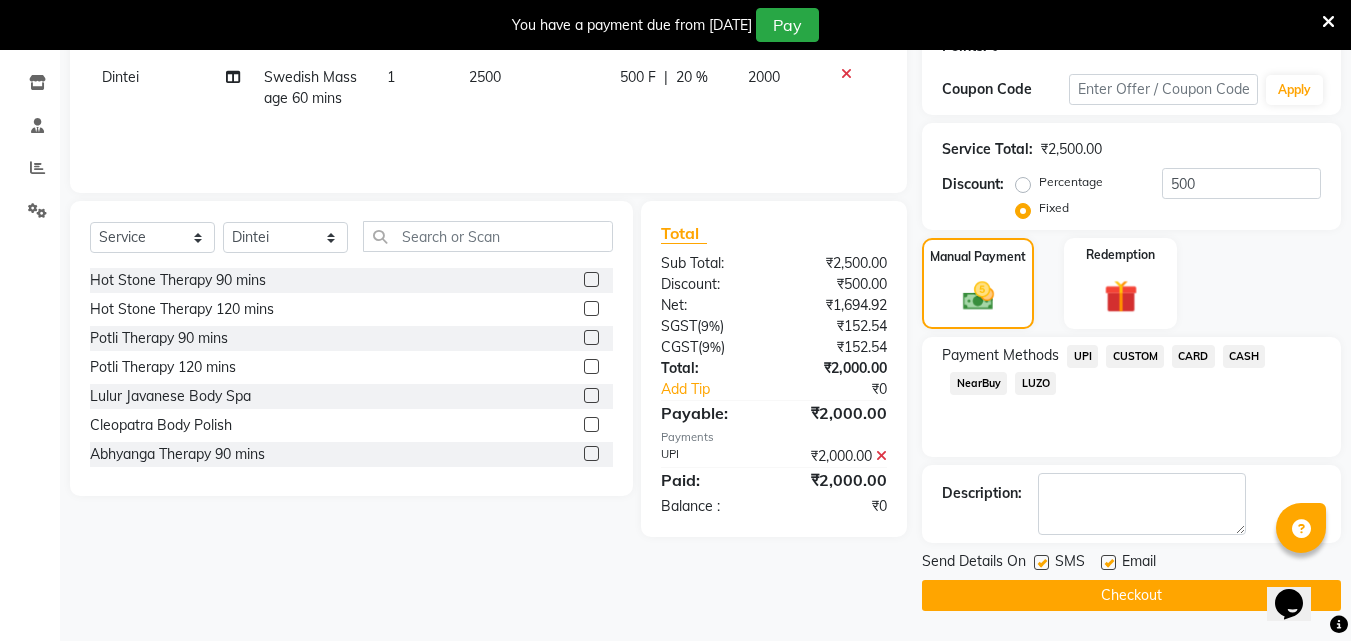 click on "Checkout" 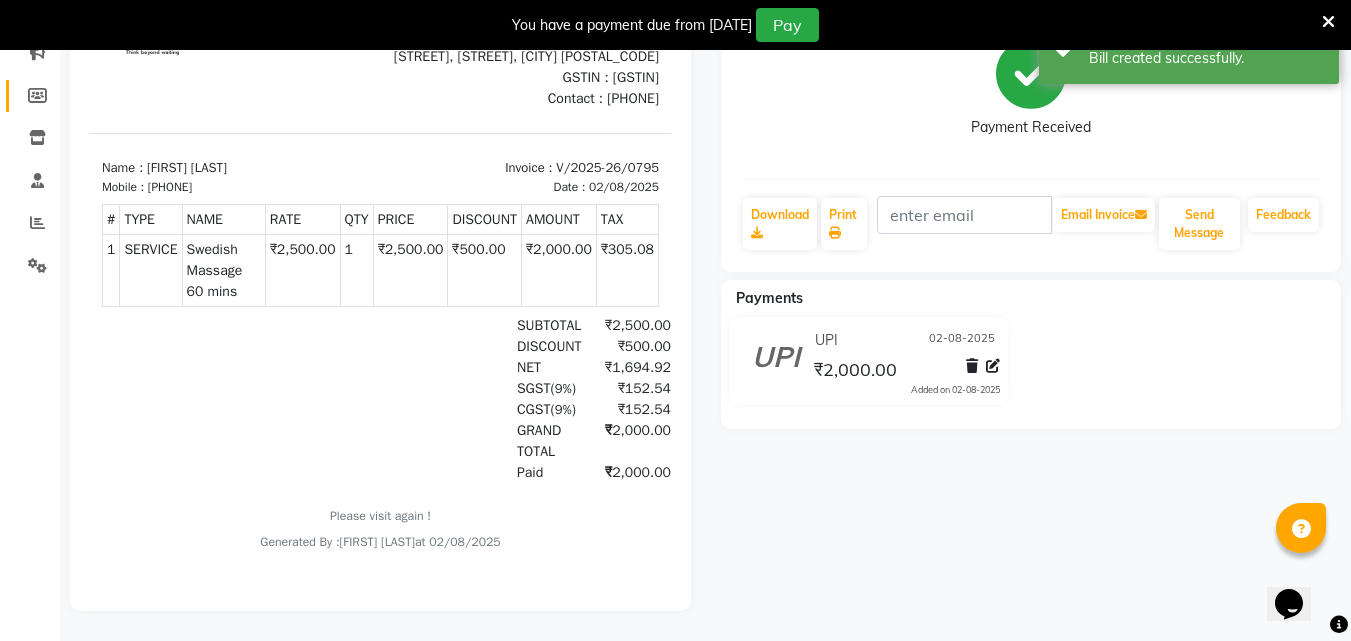scroll, scrollTop: 0, scrollLeft: 0, axis: both 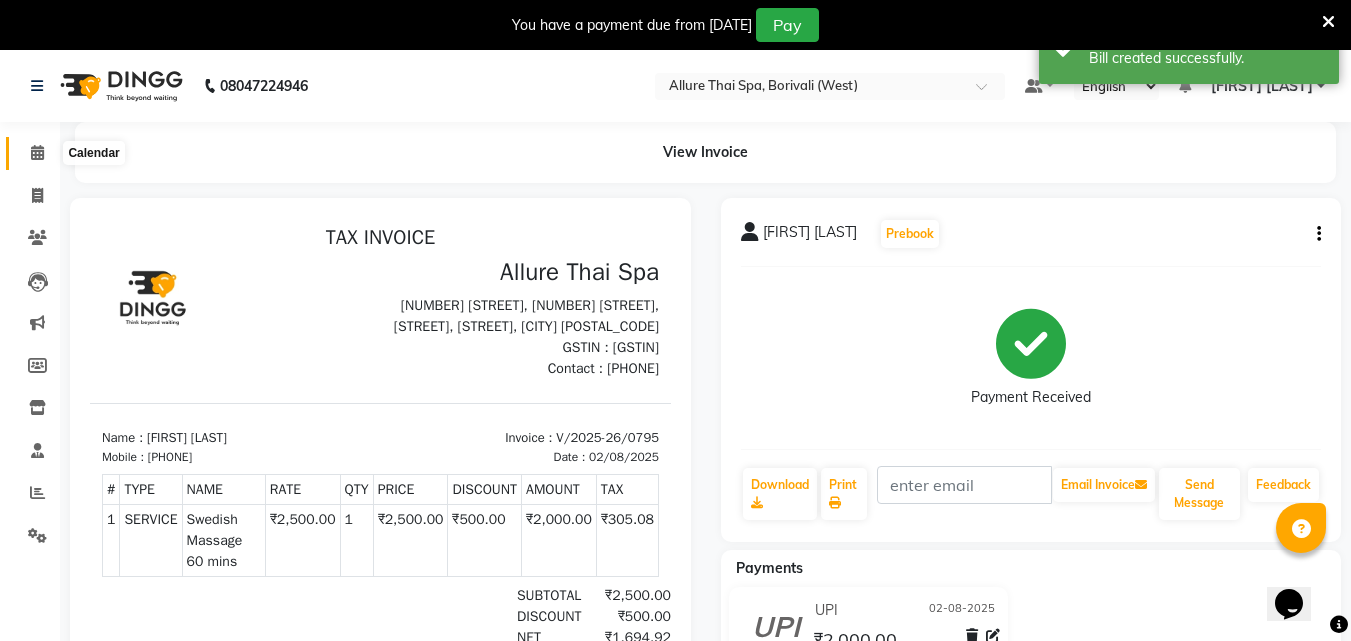 click 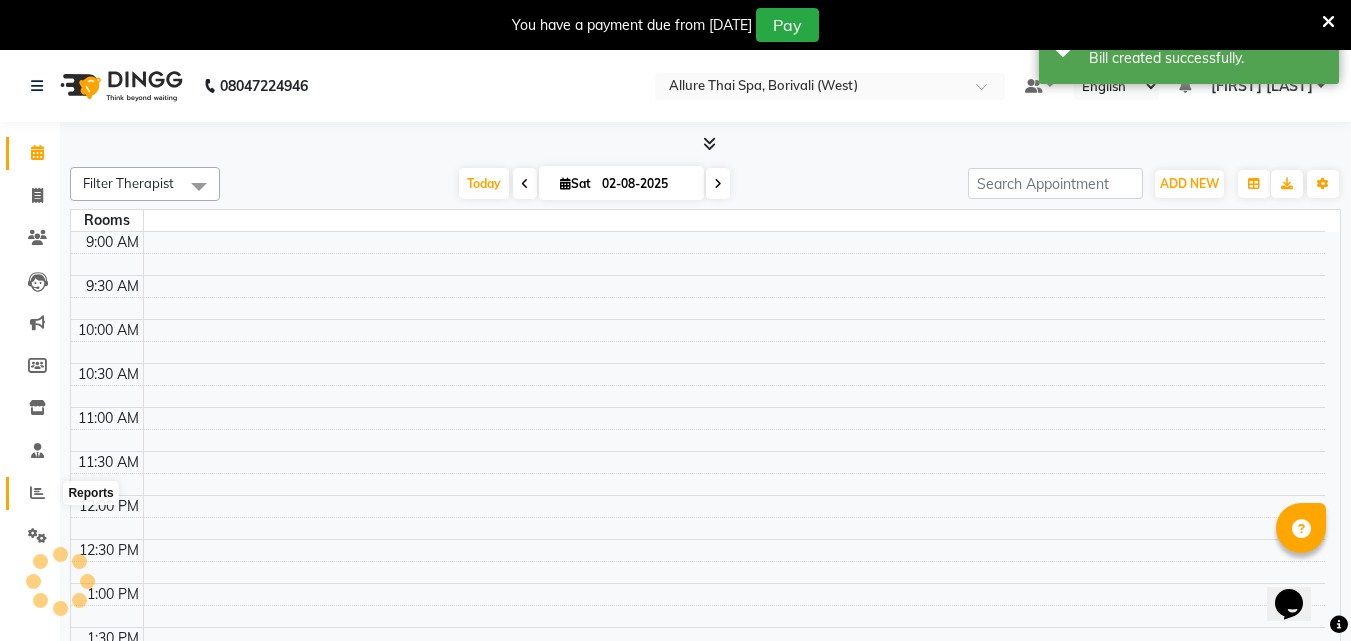 click 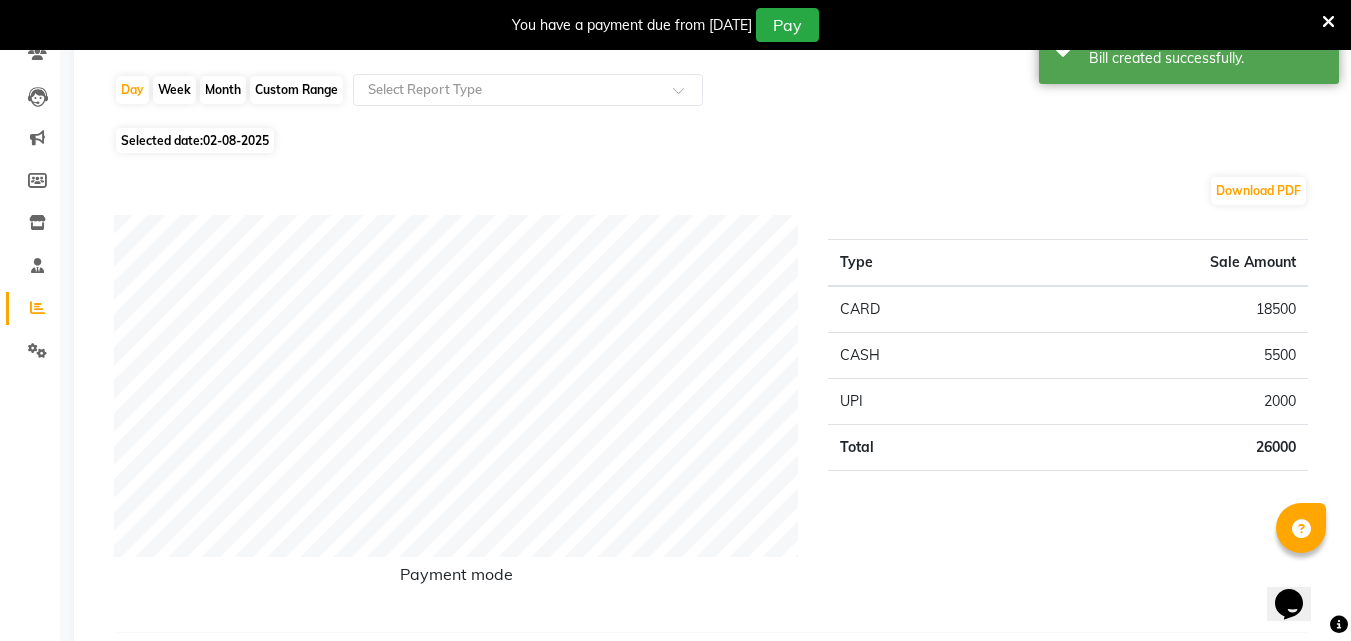 scroll, scrollTop: 186, scrollLeft: 0, axis: vertical 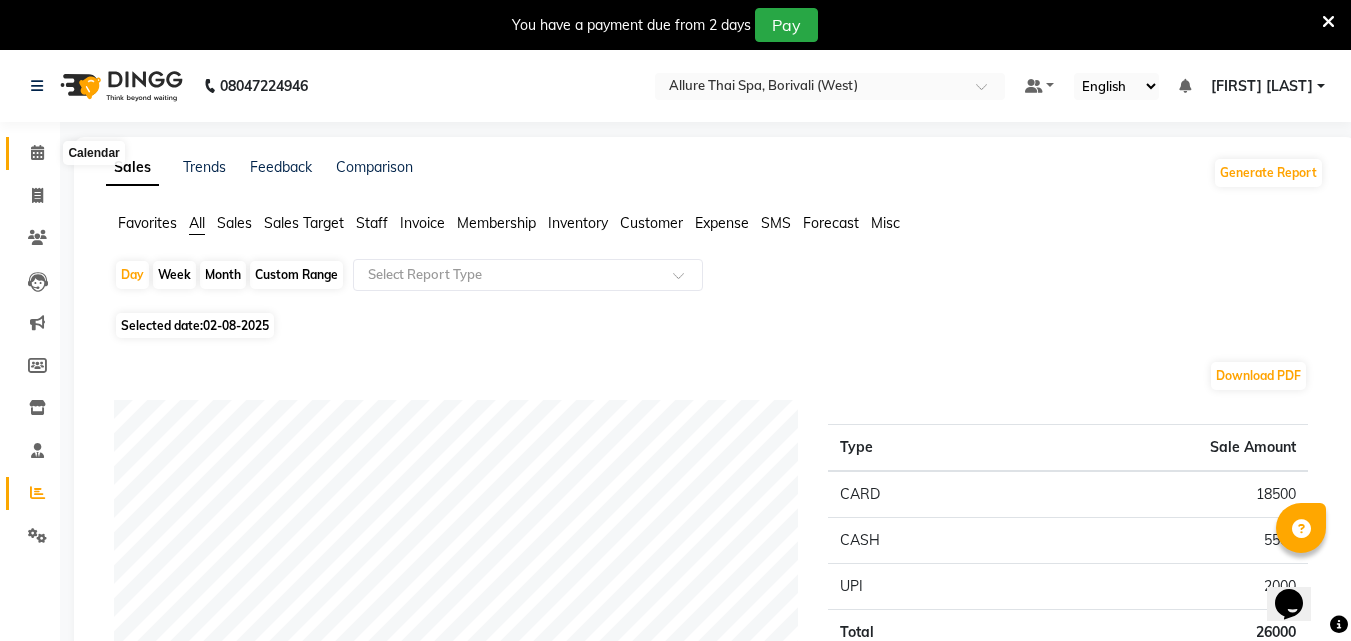 click 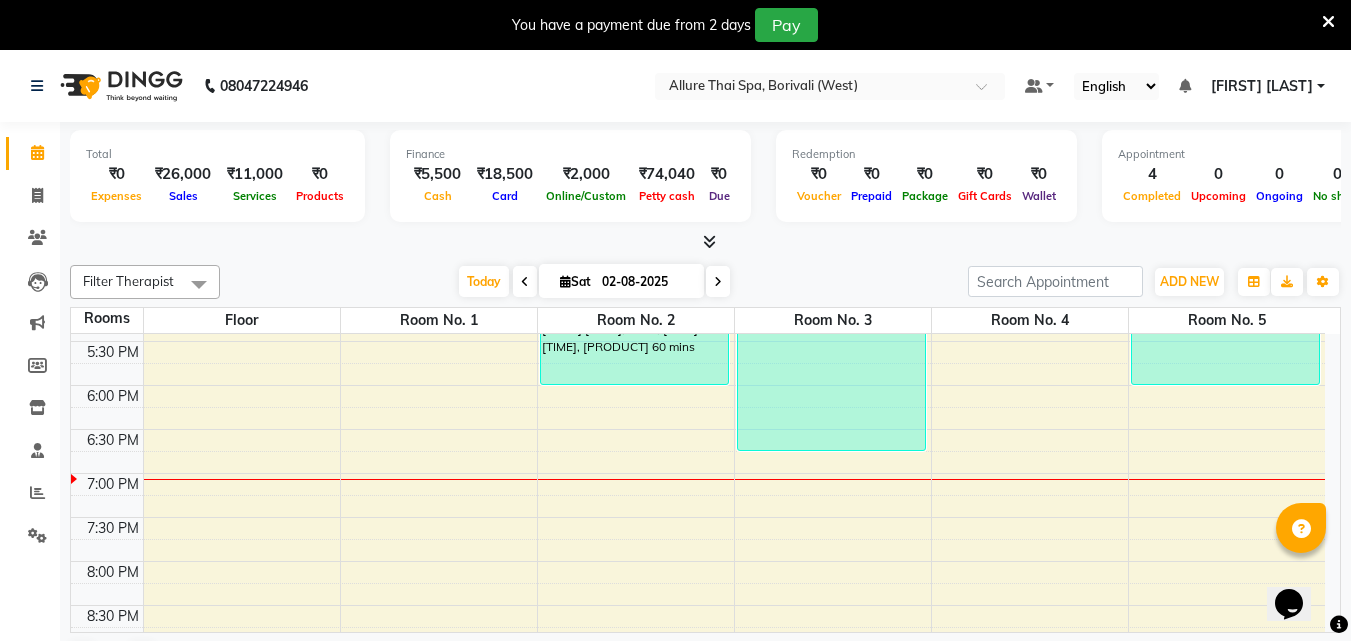 scroll, scrollTop: 738, scrollLeft: 0, axis: vertical 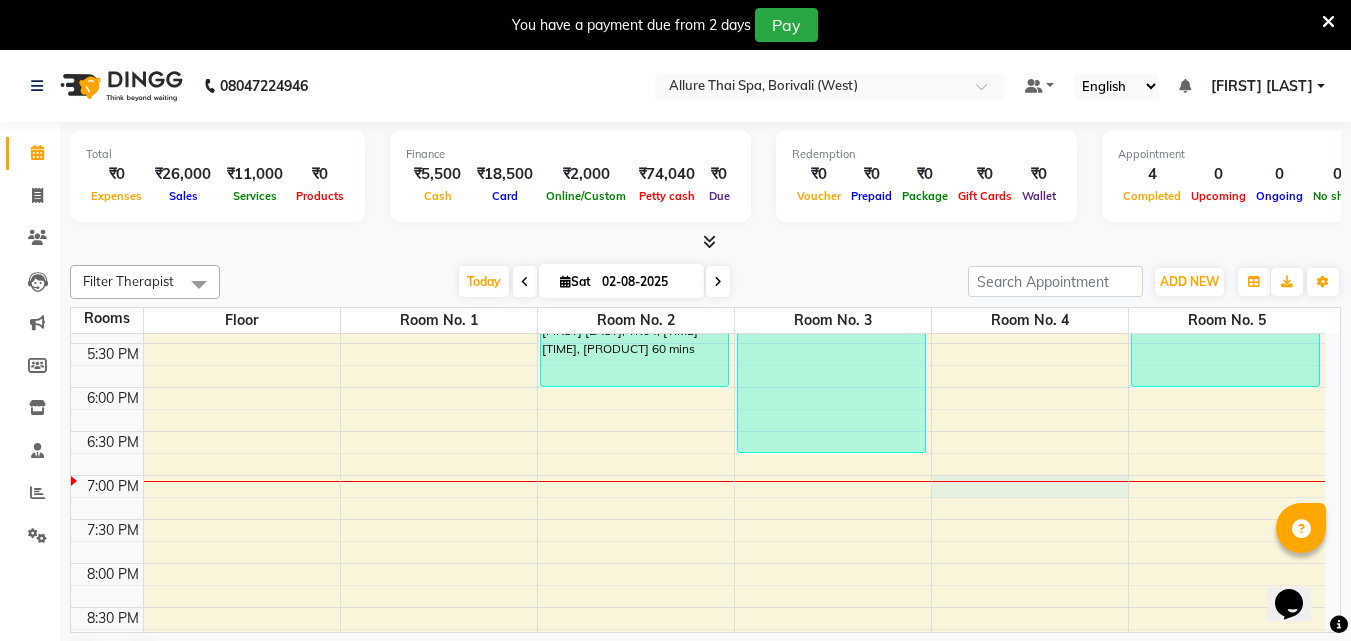click on "9:00 AM 9:30 AM 10:00 AM 10:30 AM 11:00 AM 11:30 AM 12:00 PM 12:30 PM 1:00 PM 1:30 PM 2:00 PM 2:30 PM 3:00 PM 3:30 PM 4:00 PM 4:30 PM 5:00 PM 5:30 PM 6:00 PM 6:30 PM 7:00 PM 7:30 PM 8:00 PM 8:30 PM 9:00 PM 9:30 PM 10:00 PM 10:30 PM 11:00 PM 11:30 PM     Ashok Purohit, TK01, 02:15 PM-03:45 PM, Coffee Exfouer Scrub     Mohit Suri, TK04, 05:00 PM-06:00 PM, Swedish Massage 60 mins     Nilesh Modi, TK03, 04:45 PM-06:45 PM, Power Glow Facial     Paresh panchal, TK02, 04:30 PM-06:00 PM, Balinese Massage 90 mins" at bounding box center [698, 255] 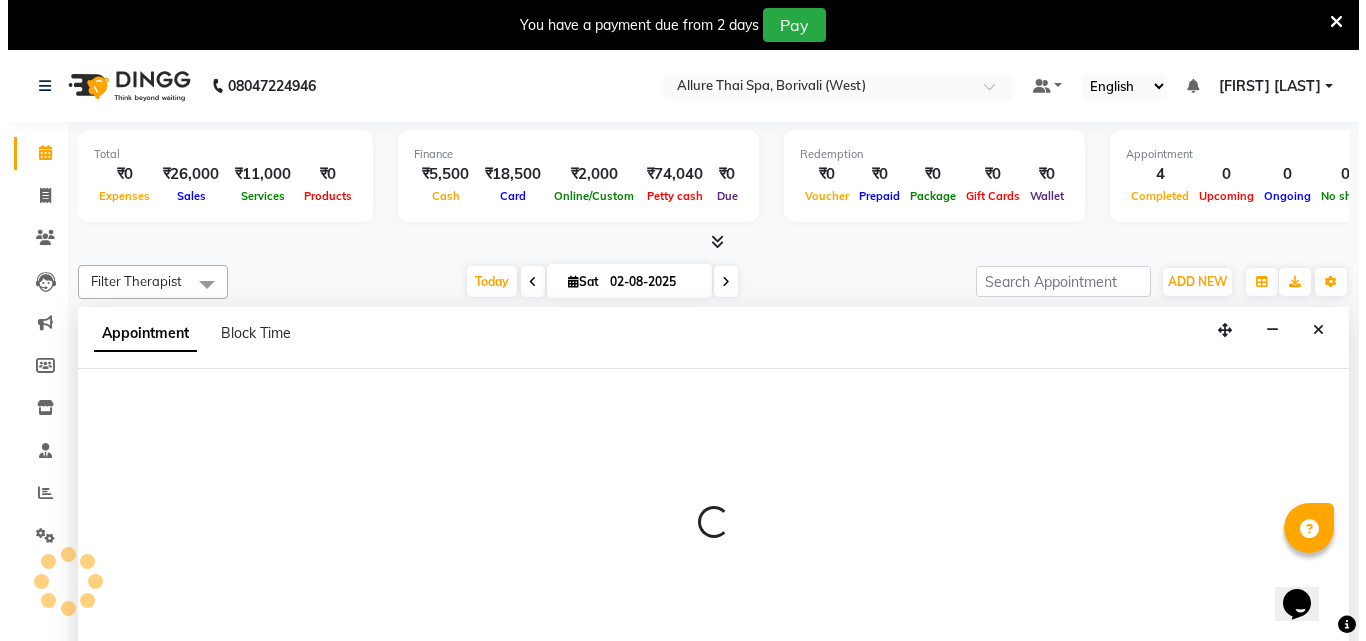 scroll, scrollTop: 51, scrollLeft: 0, axis: vertical 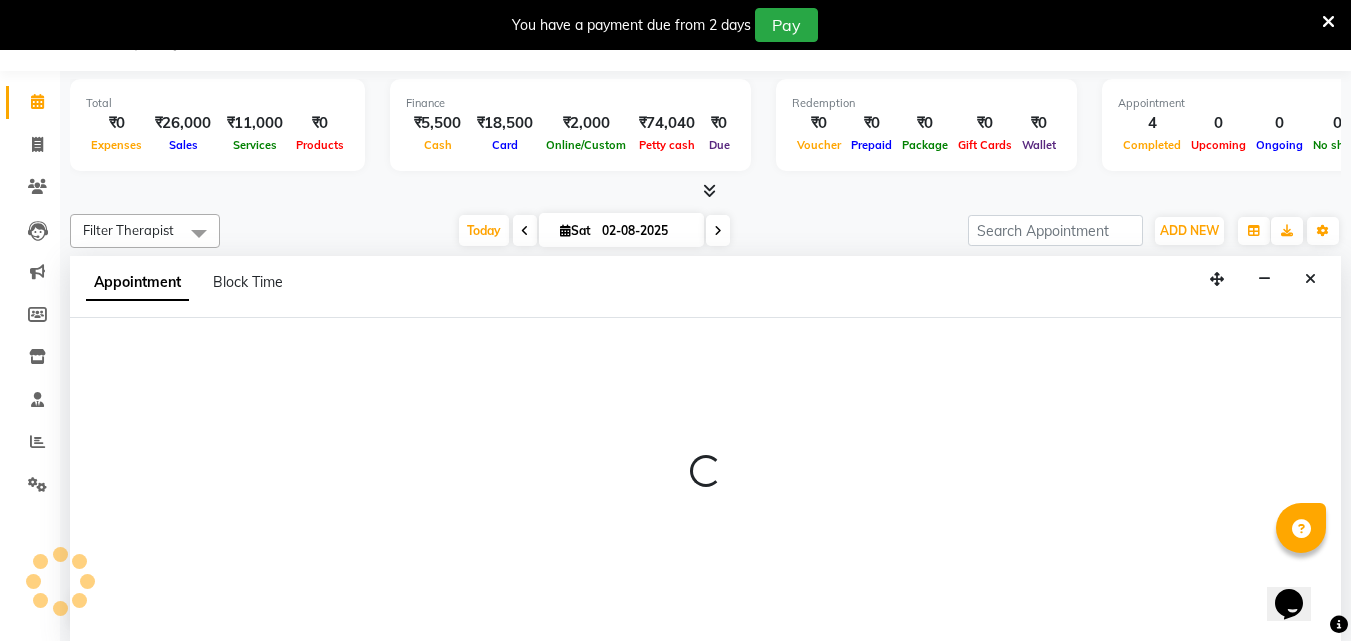 select on "1140" 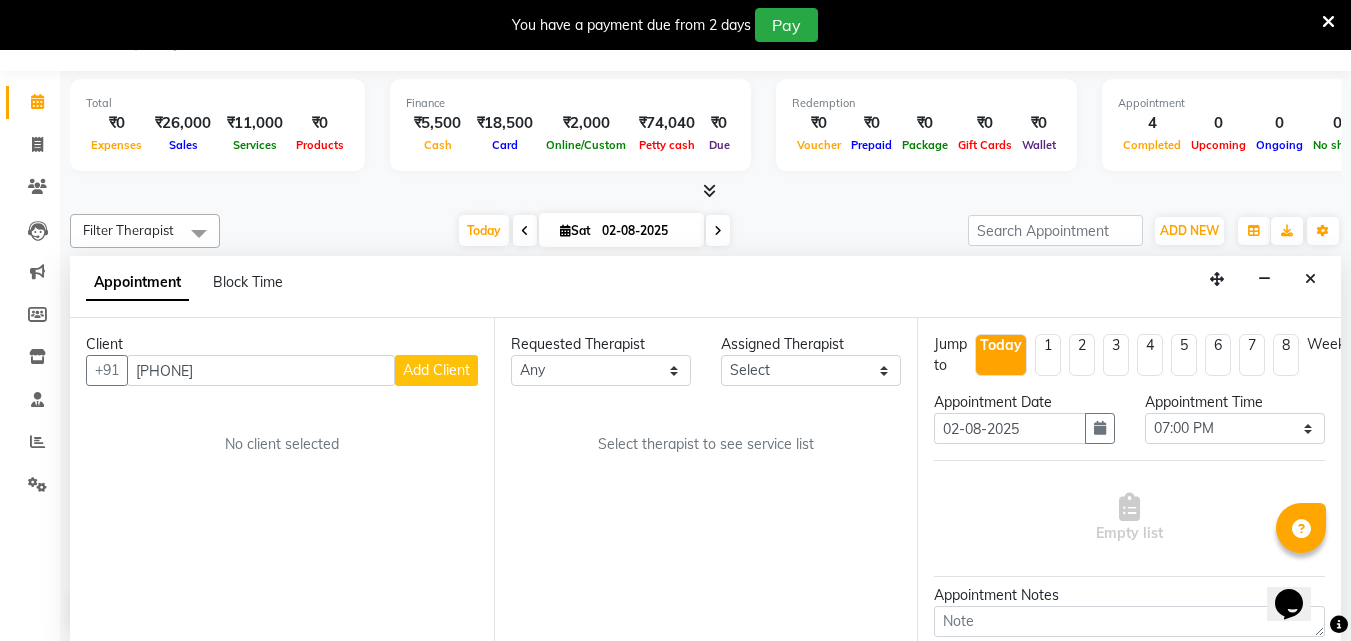 type on "9819454572" 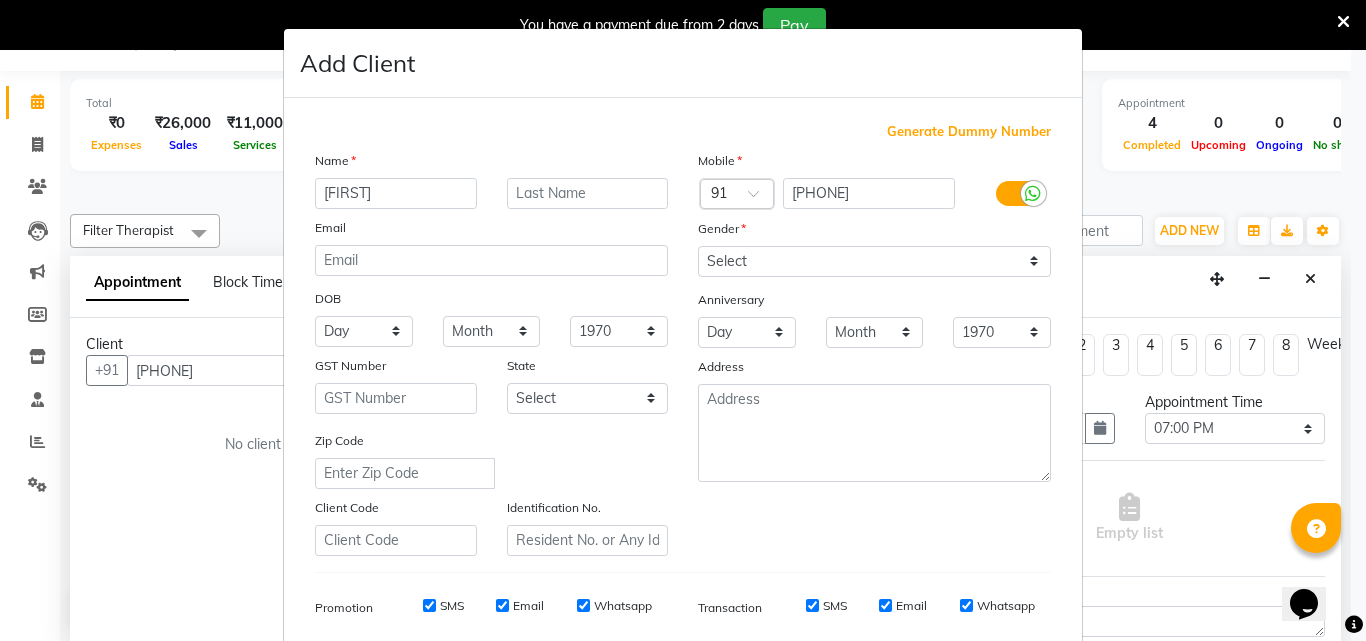type on "Ketan" 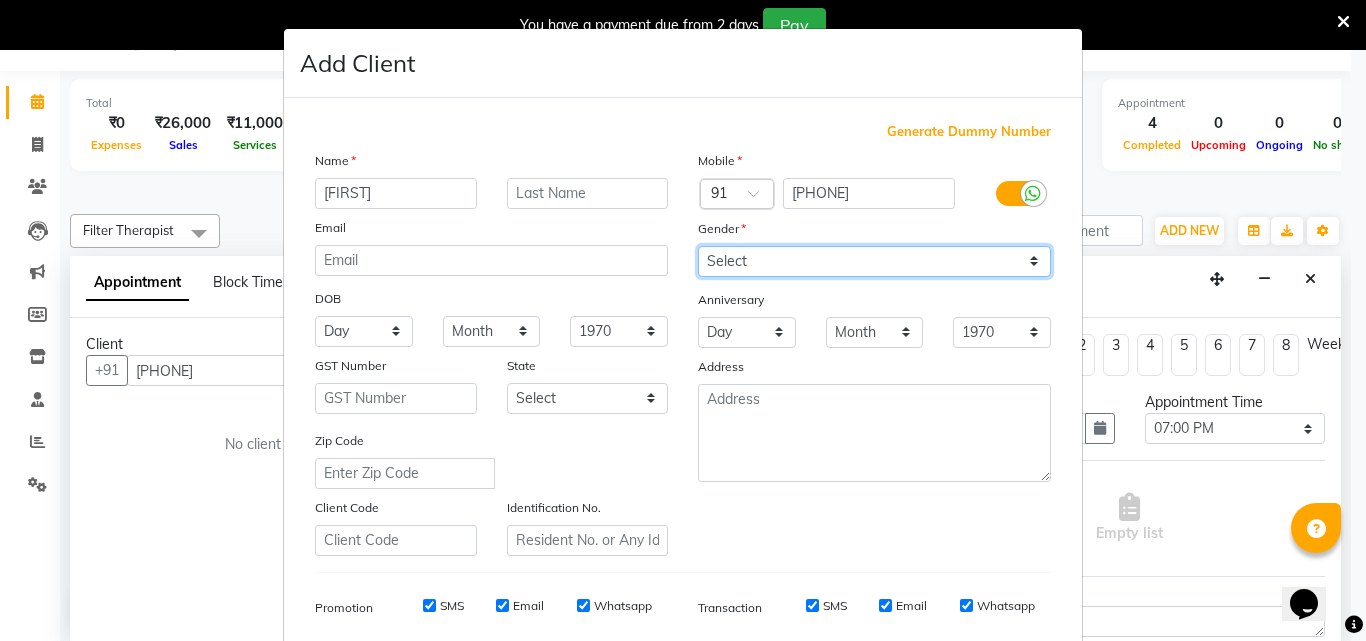 click on "Select Male Female Other Prefer Not To Say" at bounding box center (874, 261) 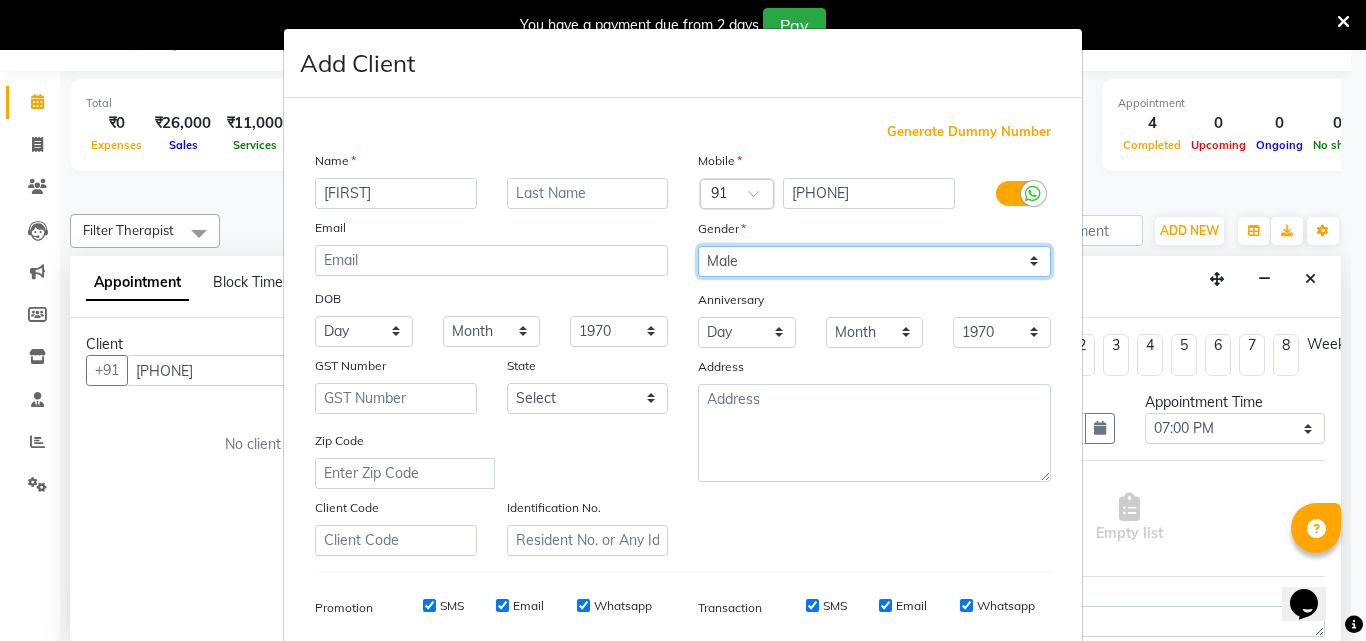 click on "Select Male Female Other Prefer Not To Say" at bounding box center (874, 261) 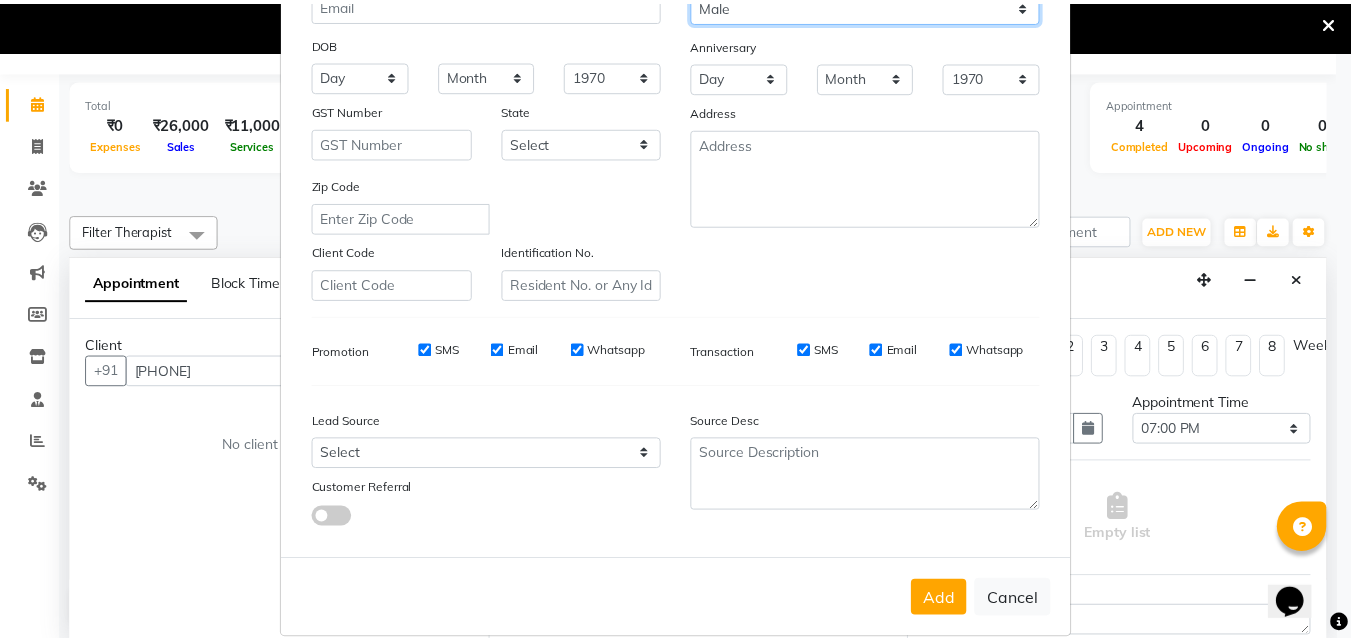 scroll, scrollTop: 282, scrollLeft: 0, axis: vertical 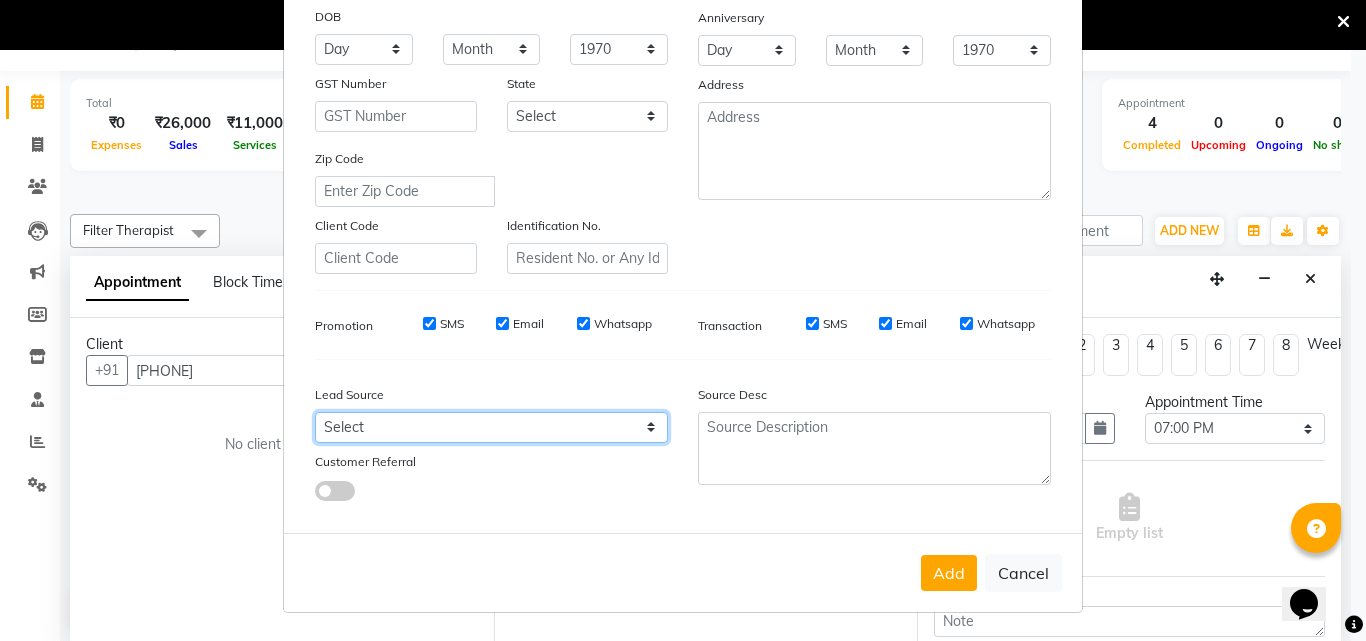 click on "Select Walk-in Referral Friend Advertisement Facebook JustDial Google Other Website Repeat Luzo Nearbuy Google Ads Galabox Followup SMS Campaign Cabin Crew Tieups" at bounding box center [491, 427] 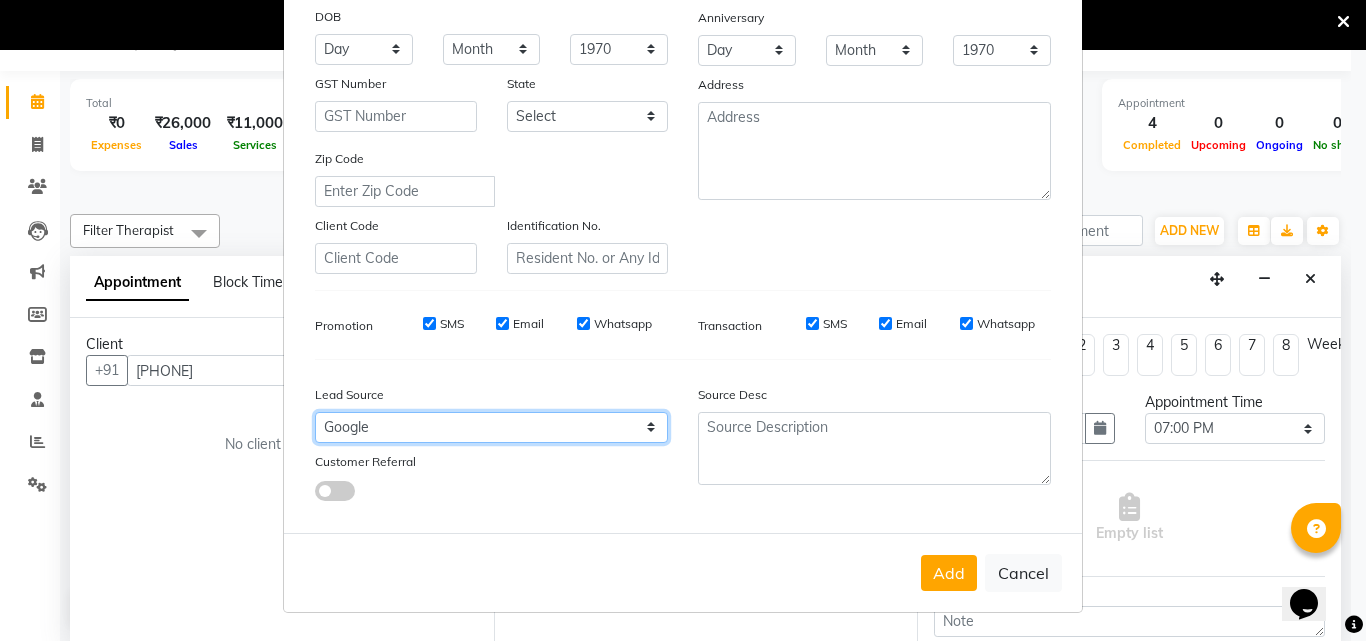 click on "Select Walk-in Referral Friend Advertisement Facebook JustDial Google Other Website Repeat Luzo Nearbuy Google Ads Galabox Followup SMS Campaign Cabin Crew Tieups" at bounding box center [491, 427] 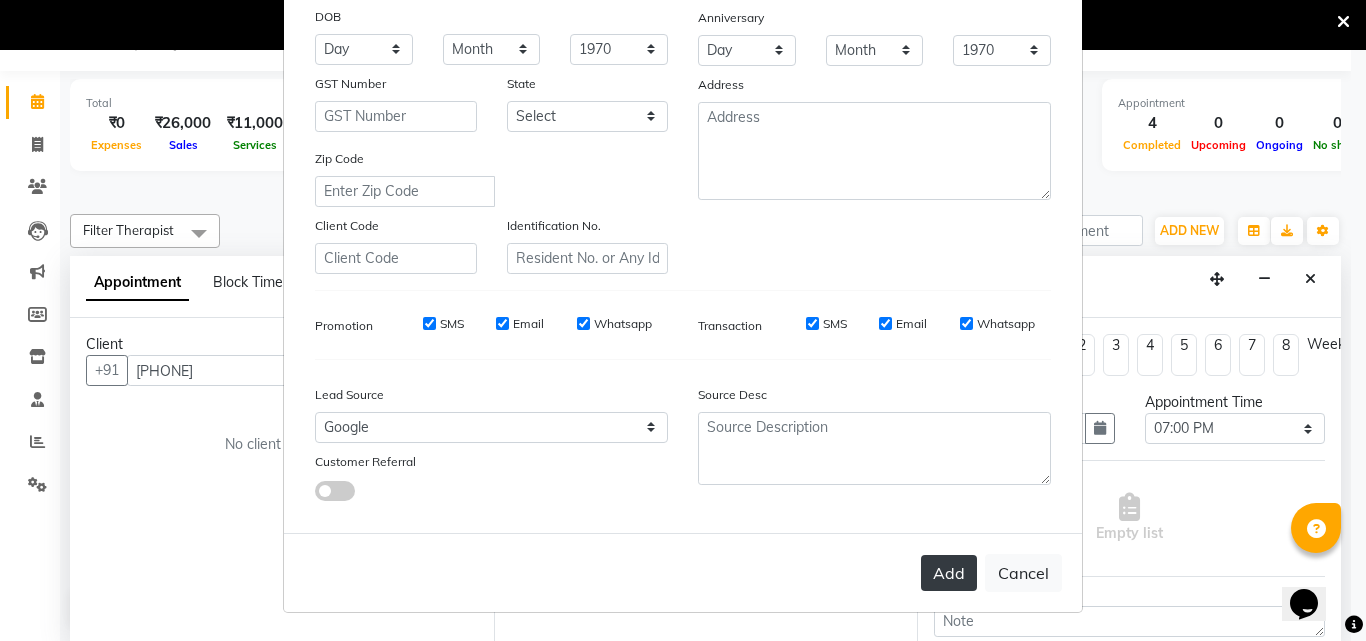 click on "Add" at bounding box center (949, 573) 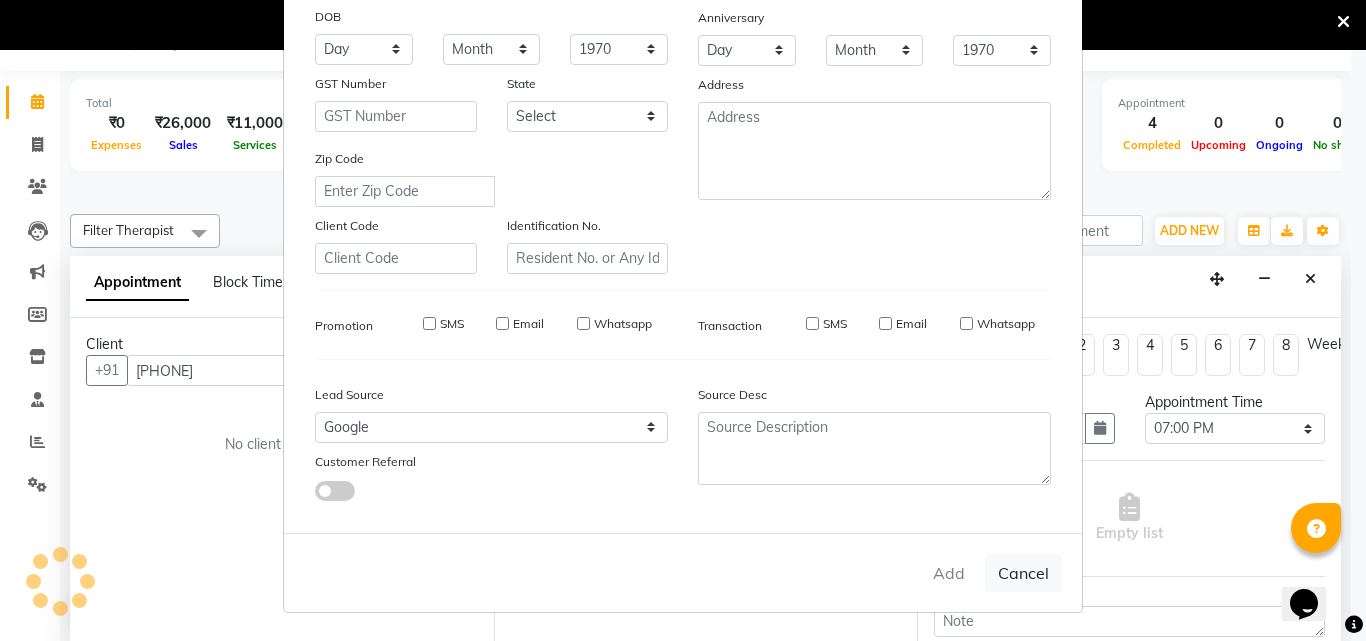 type 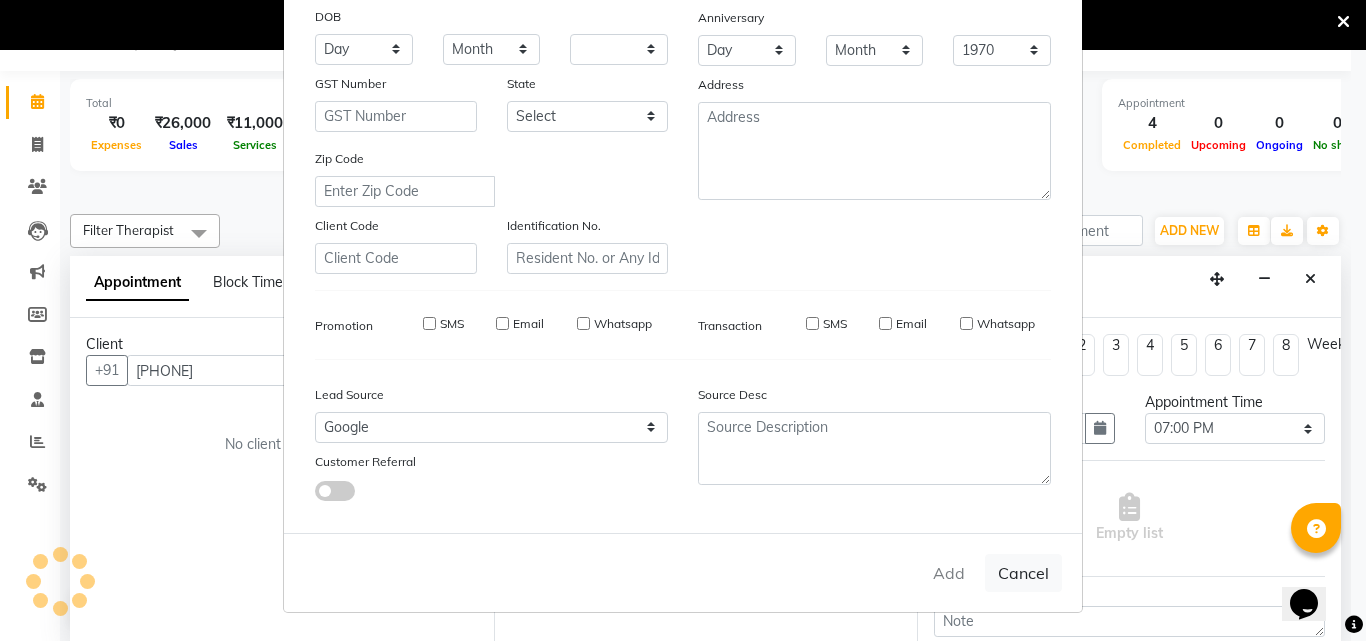 type 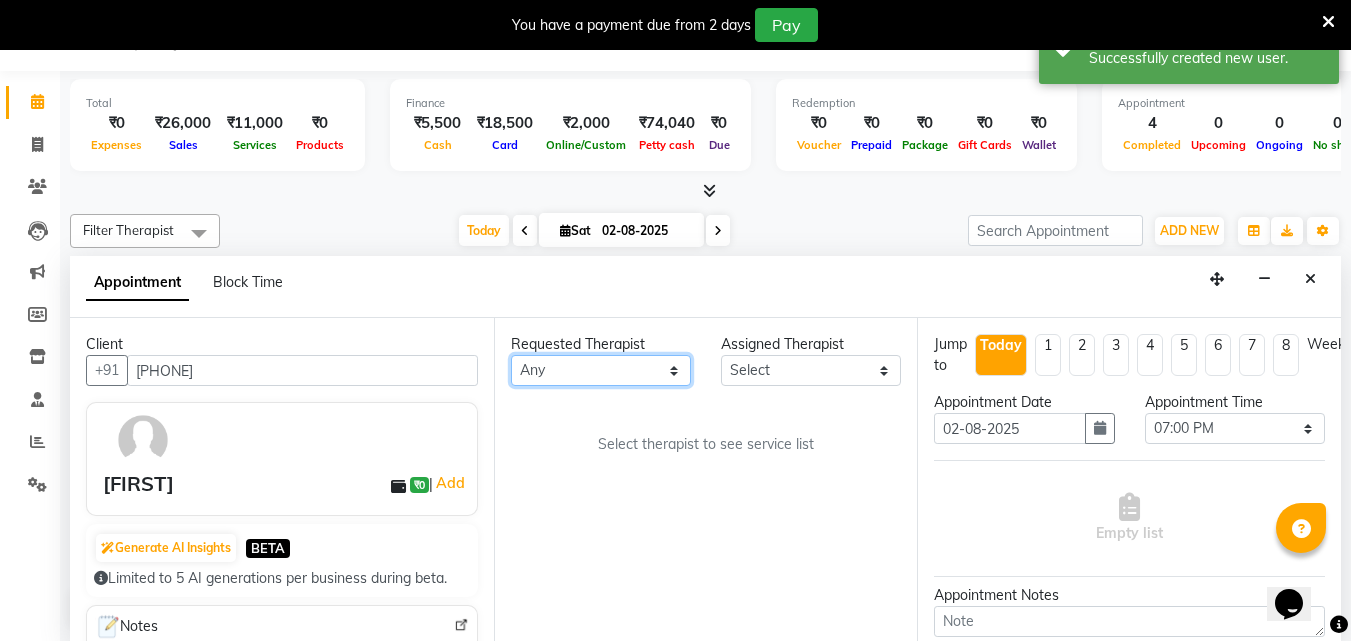 click on "Any [FIRST] [LAST] [DATE] [FIRST] [FIRST] [FIRST] [FIRST]" at bounding box center (601, 370) 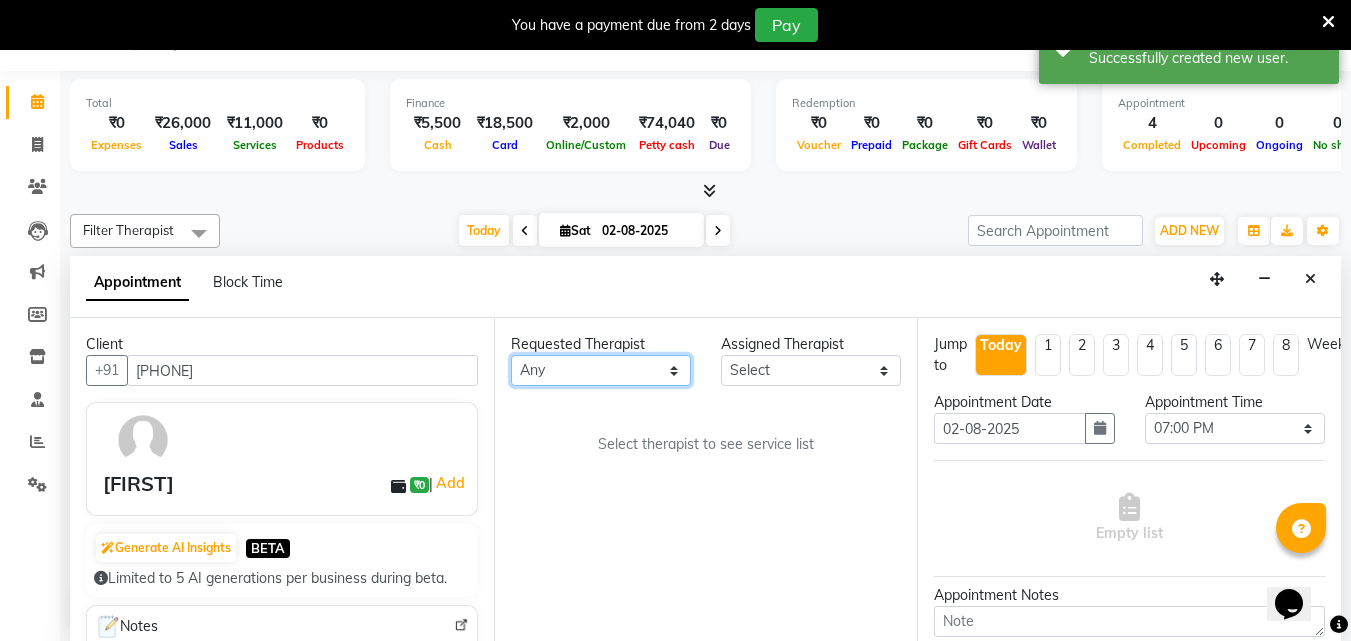select on "68543" 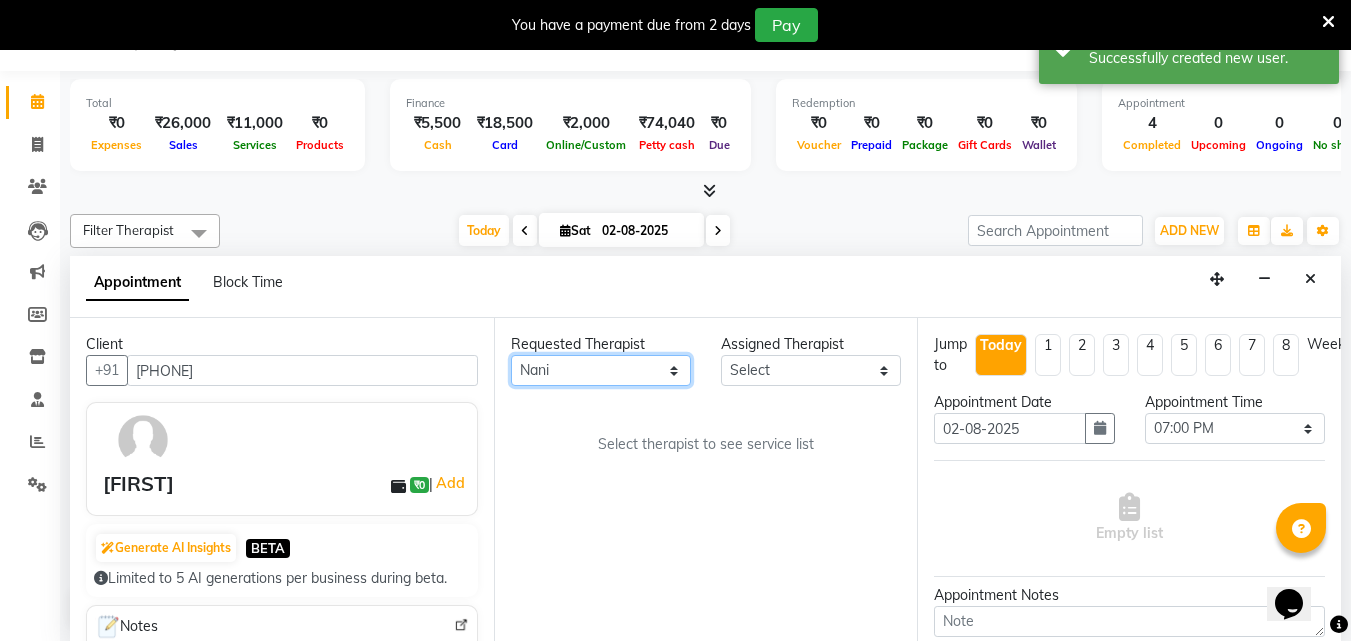 click on "Any [FIRST] [LAST] [DATE] [FIRST] [FIRST] [FIRST] [FIRST]" at bounding box center (601, 370) 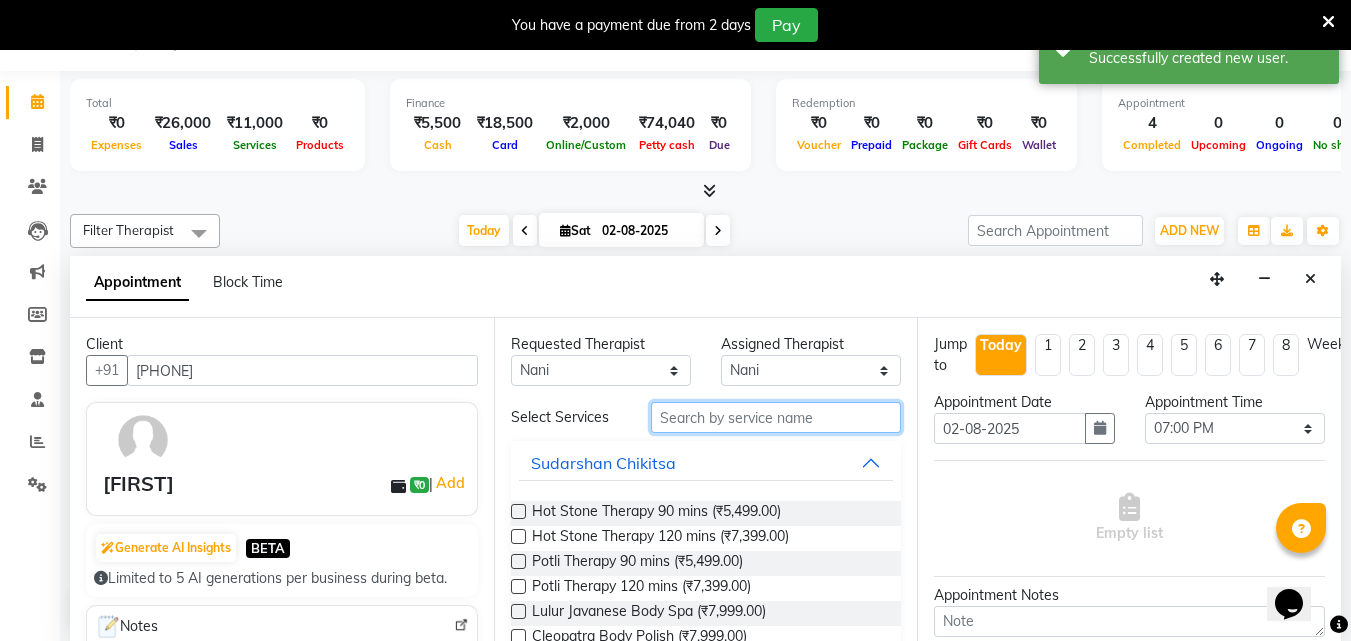 click at bounding box center (776, 417) 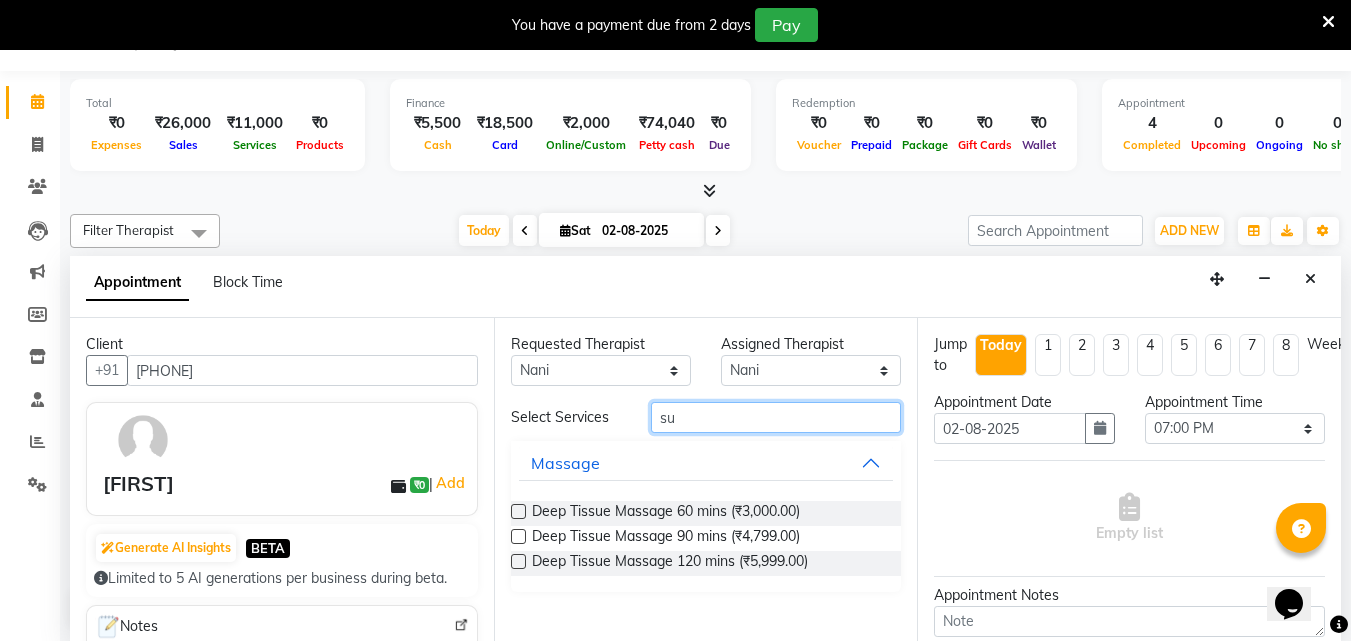 type on "s" 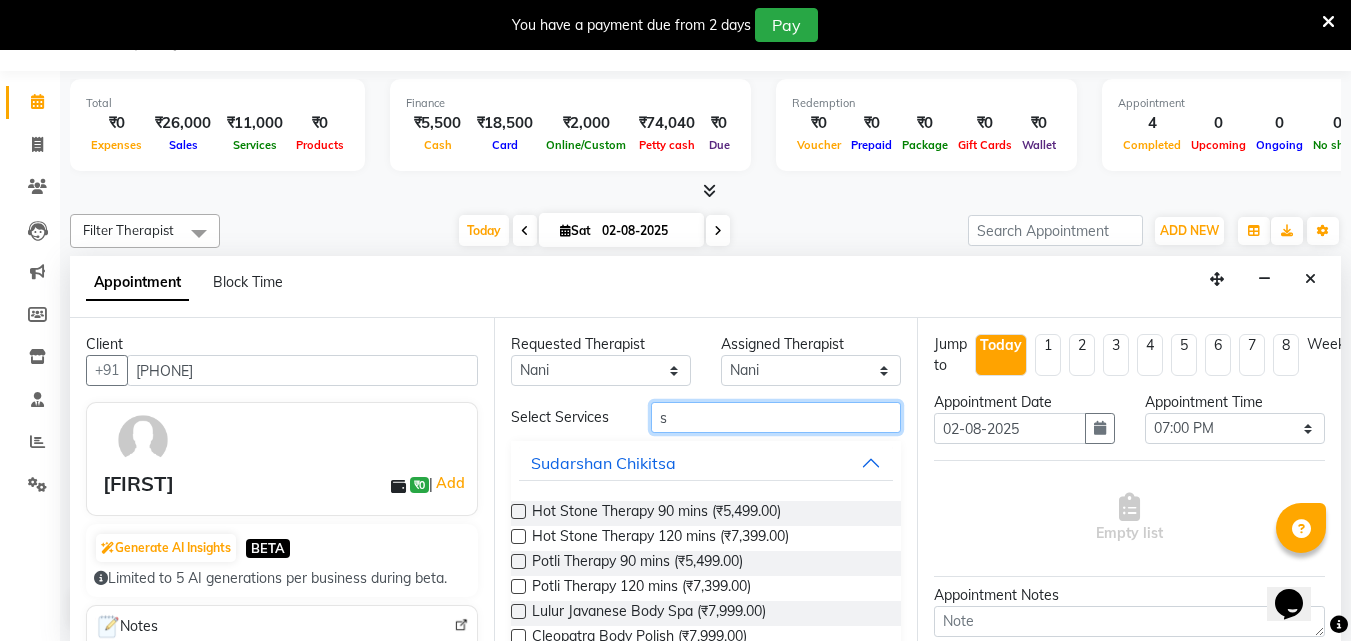 type 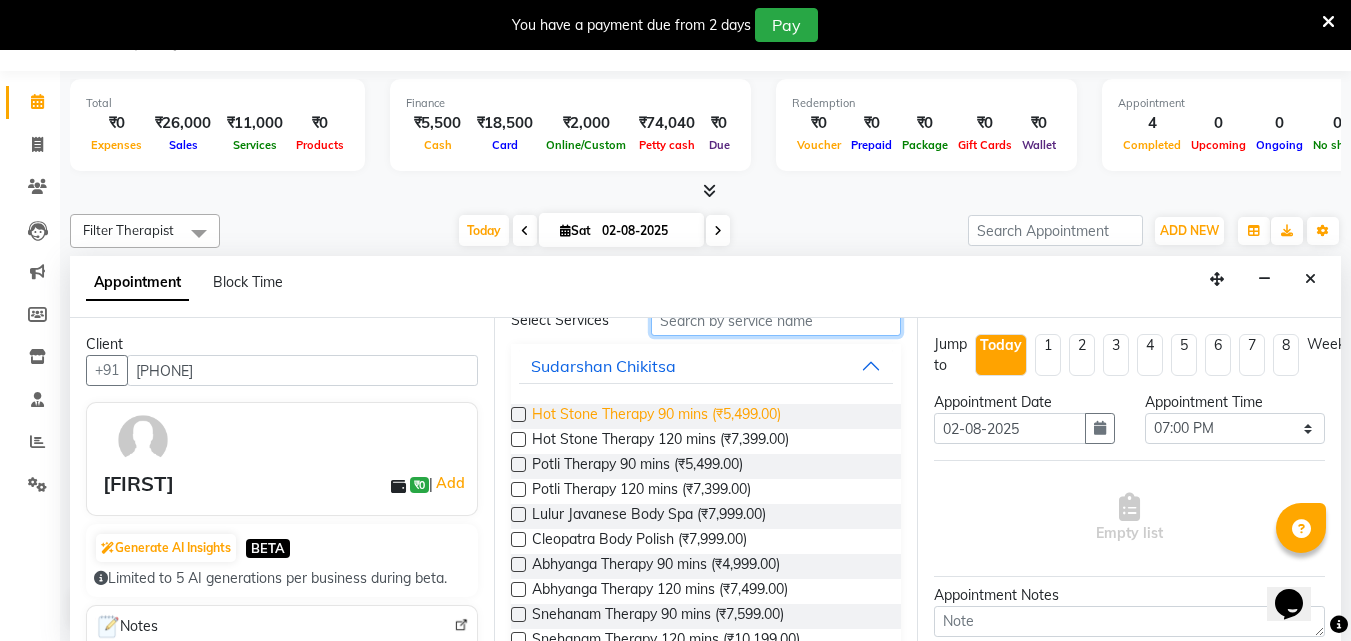 scroll, scrollTop: 0, scrollLeft: 0, axis: both 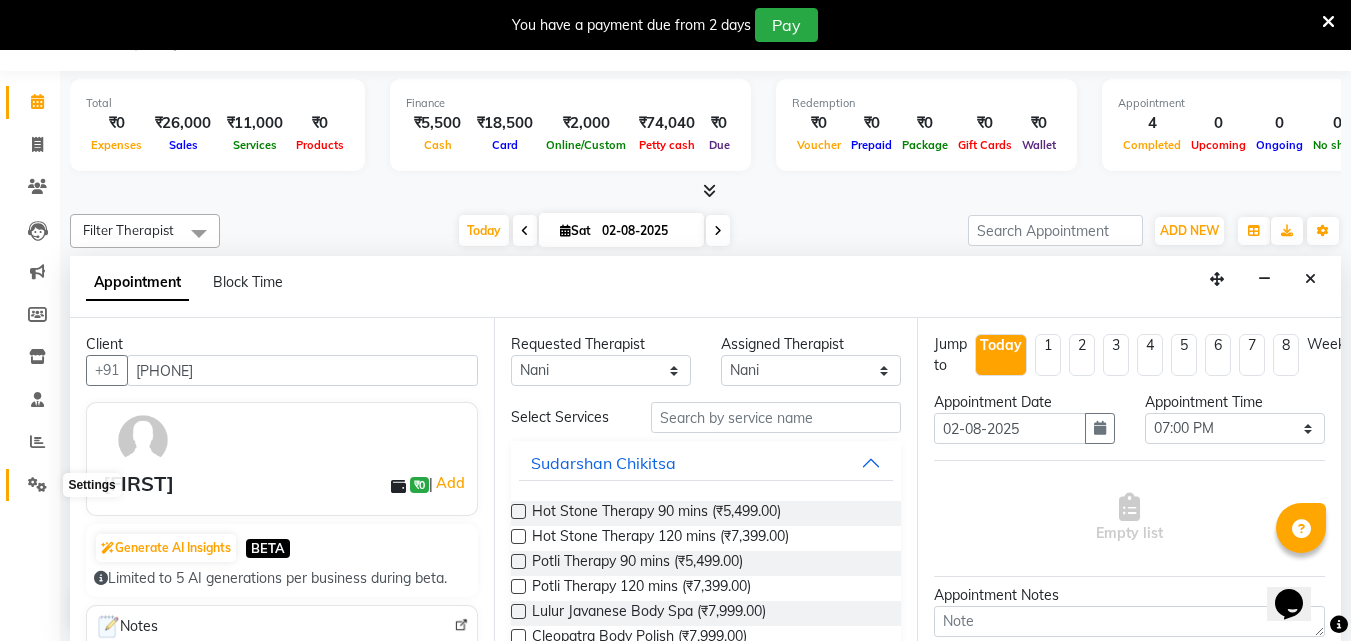 click 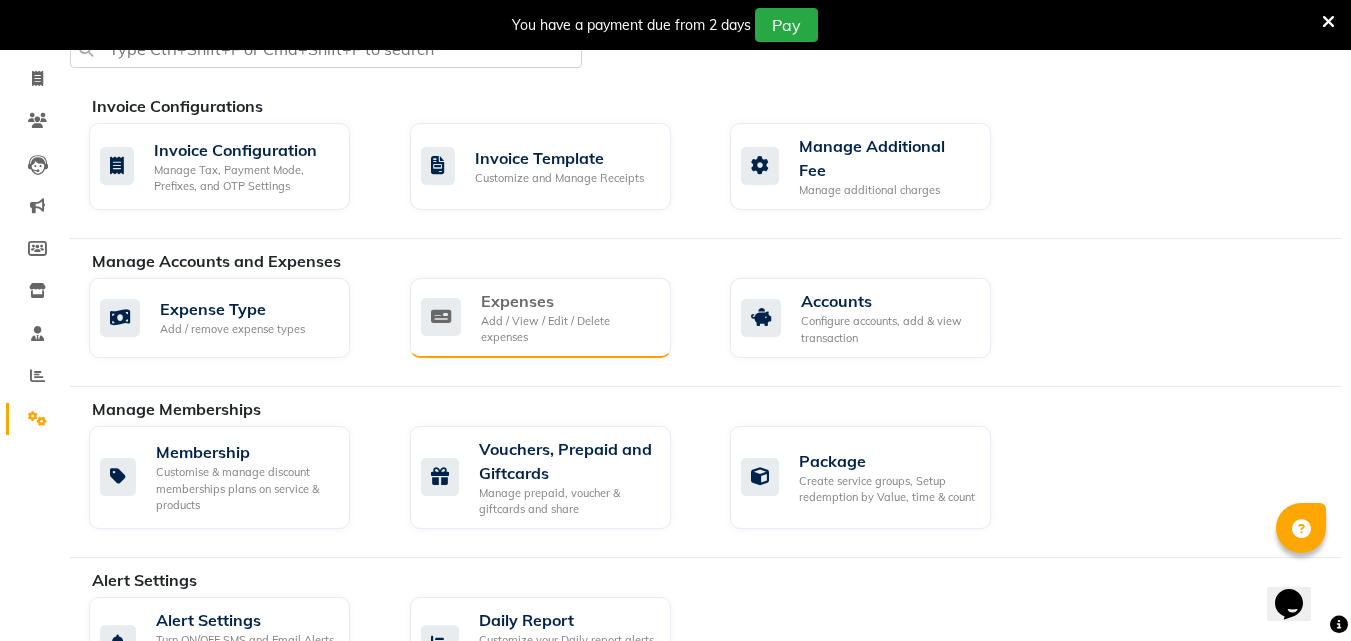 scroll, scrollTop: 118, scrollLeft: 0, axis: vertical 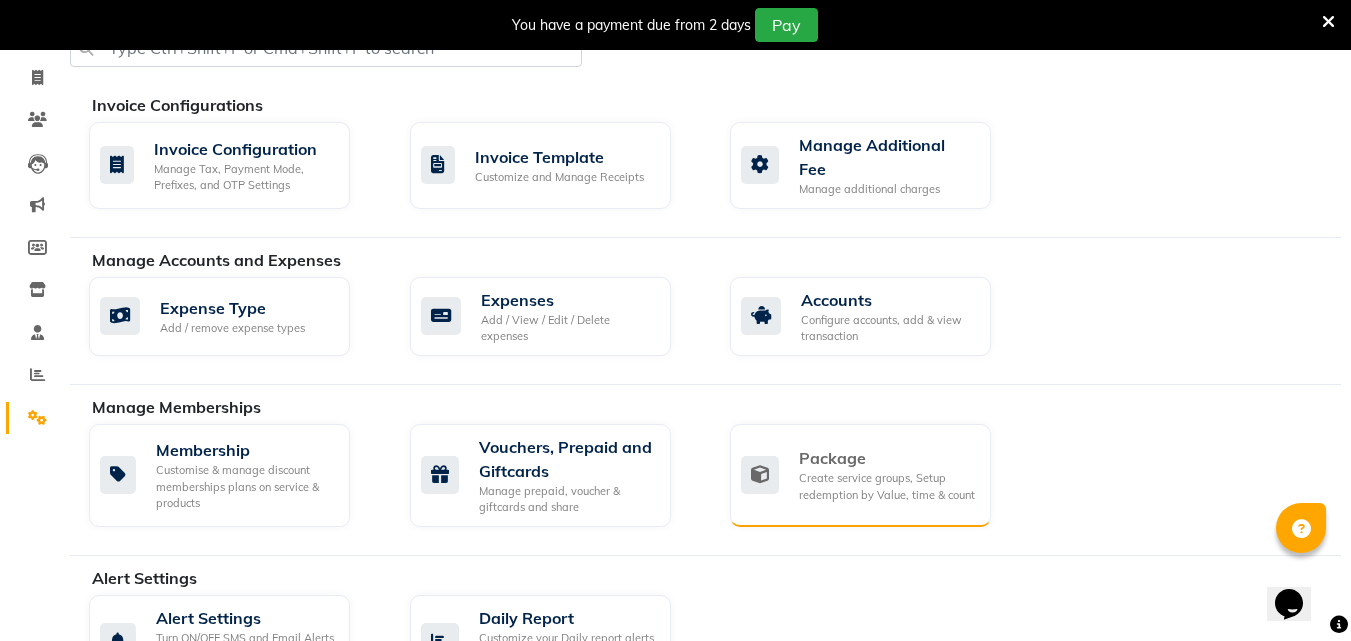 click on "Package" 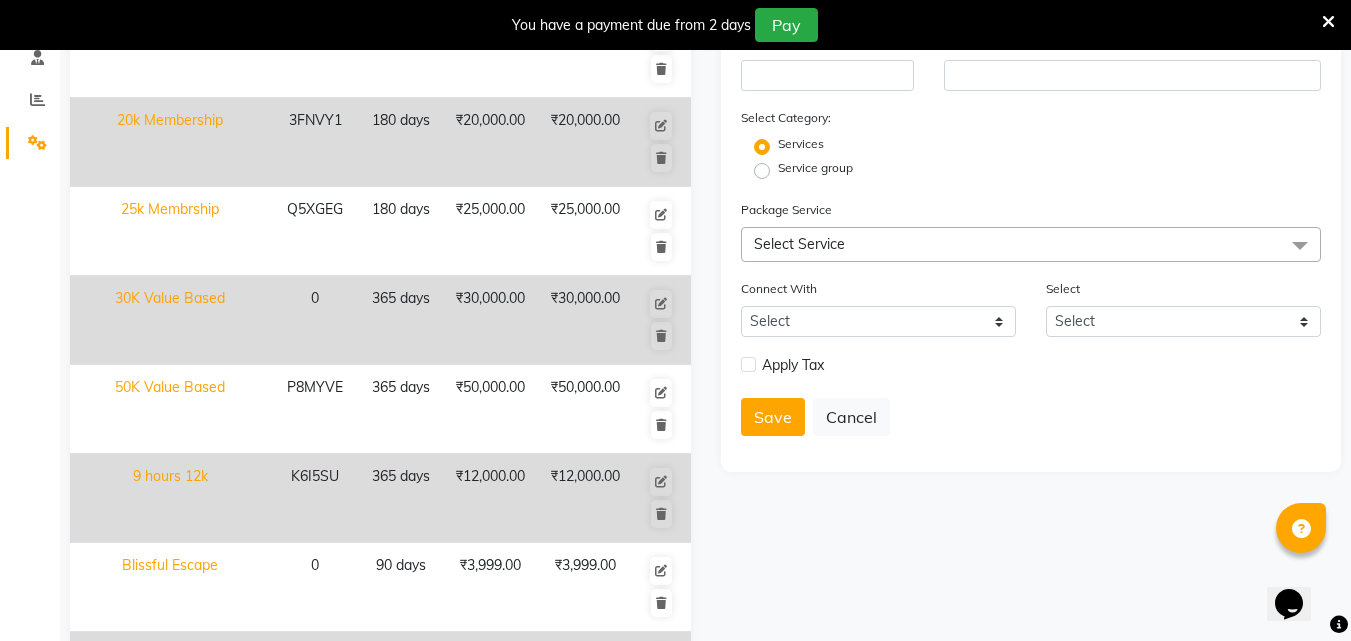 scroll, scrollTop: 386, scrollLeft: 0, axis: vertical 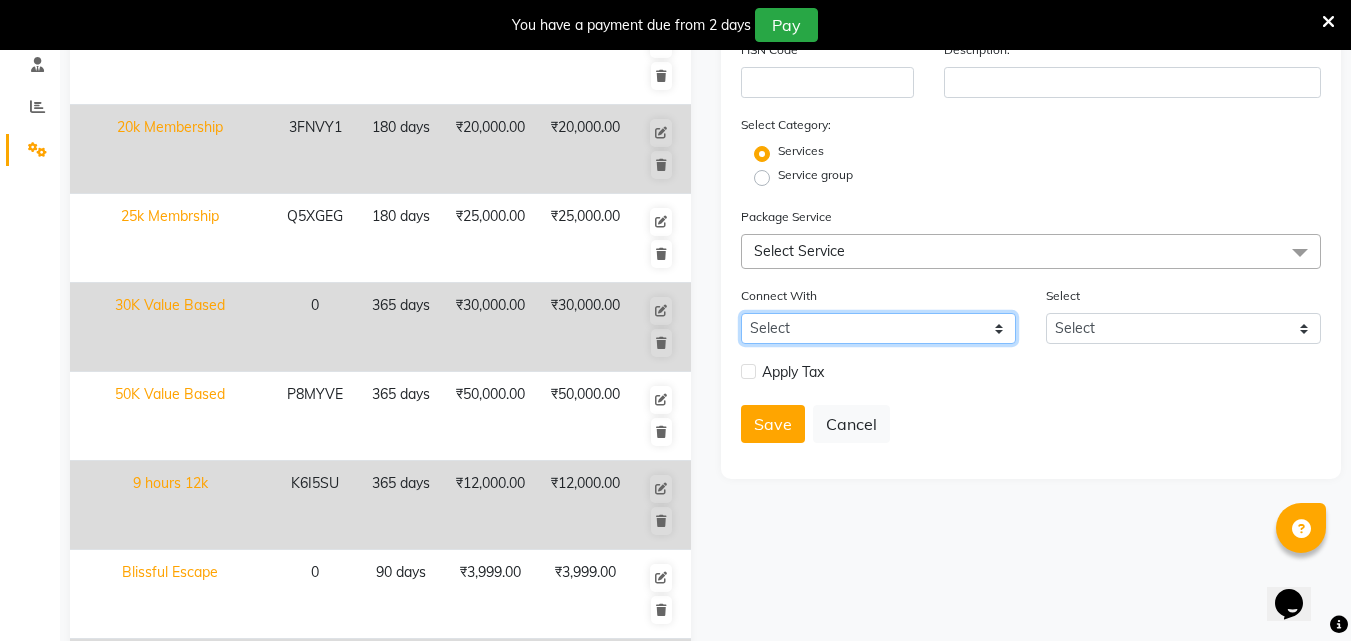 click on "Select Membership Prepaid Voucher" 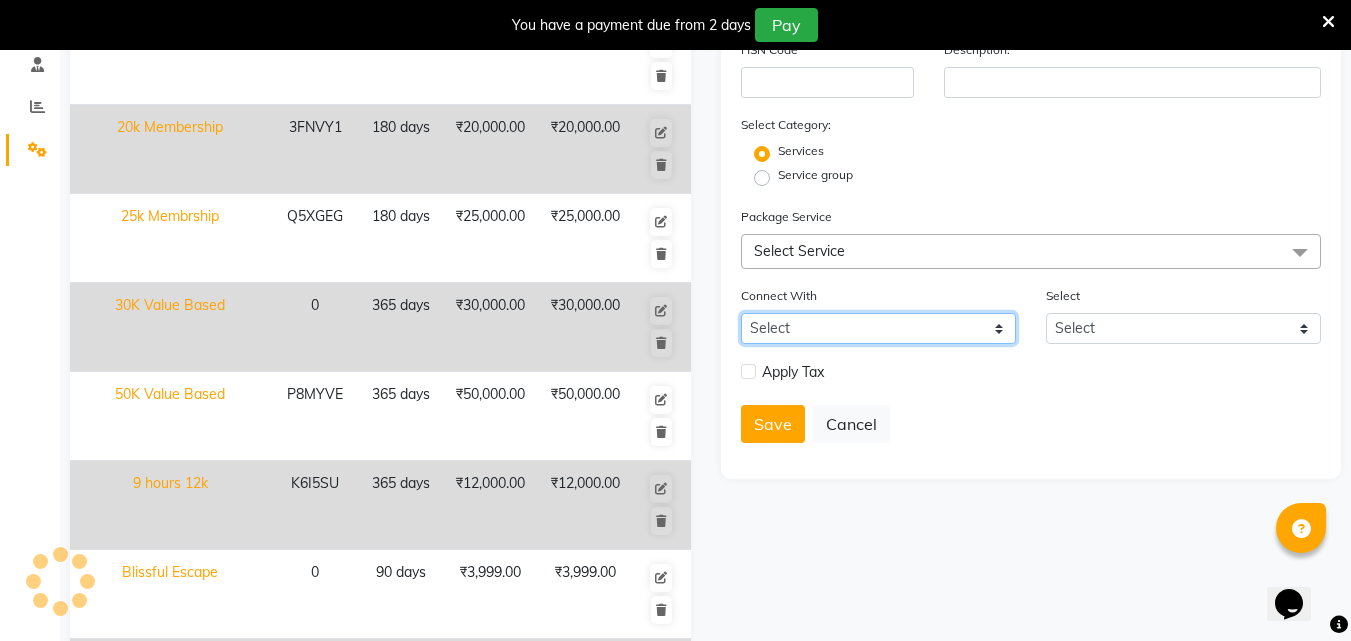 click on "Select Membership Prepaid Voucher" 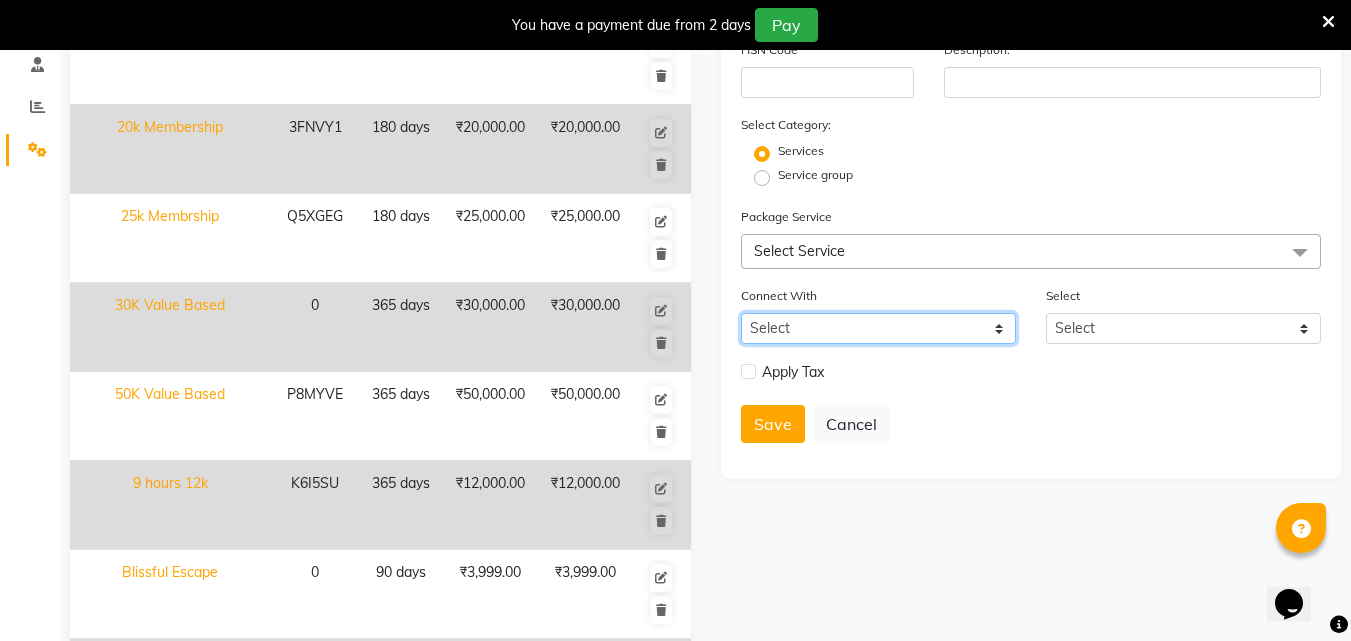 click on "Select Membership Prepaid Voucher" 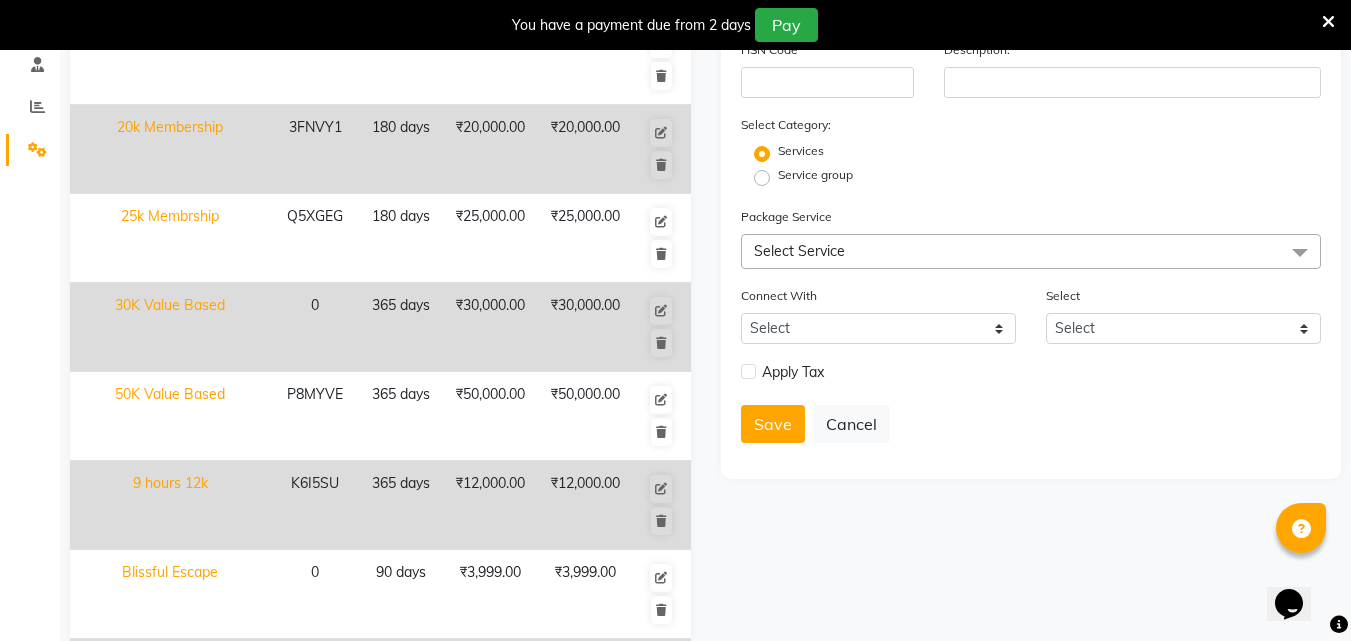click on "Select Service" 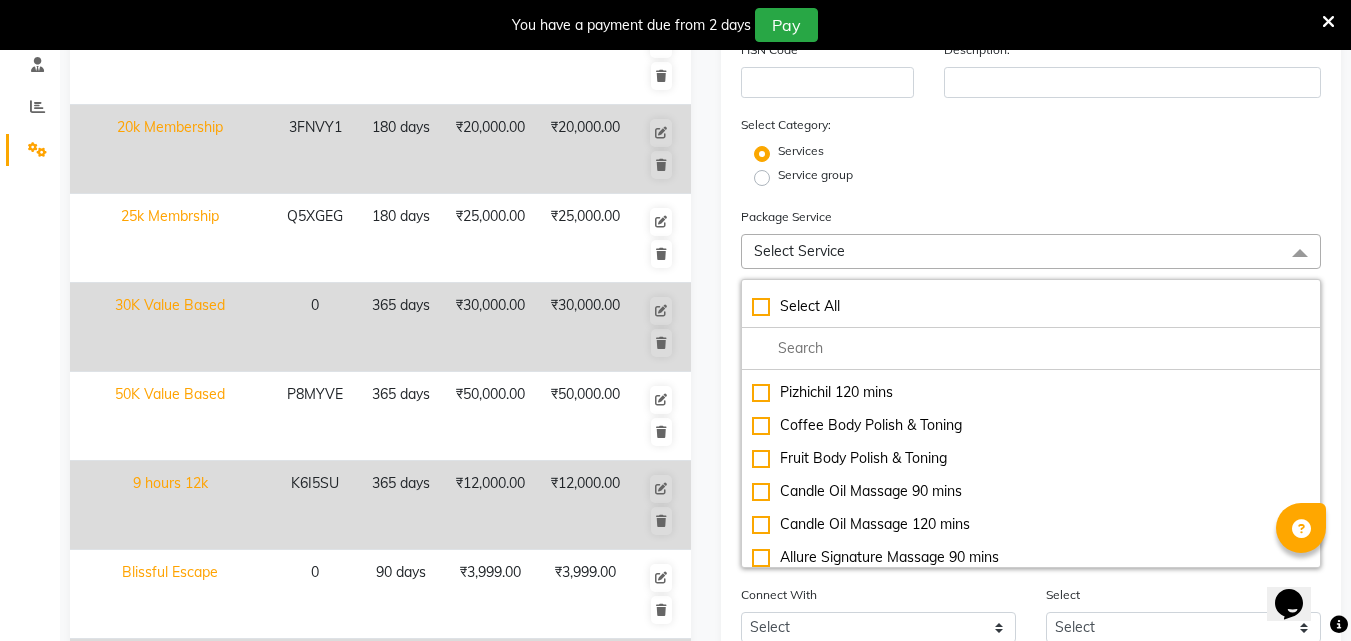 scroll, scrollTop: 193, scrollLeft: 0, axis: vertical 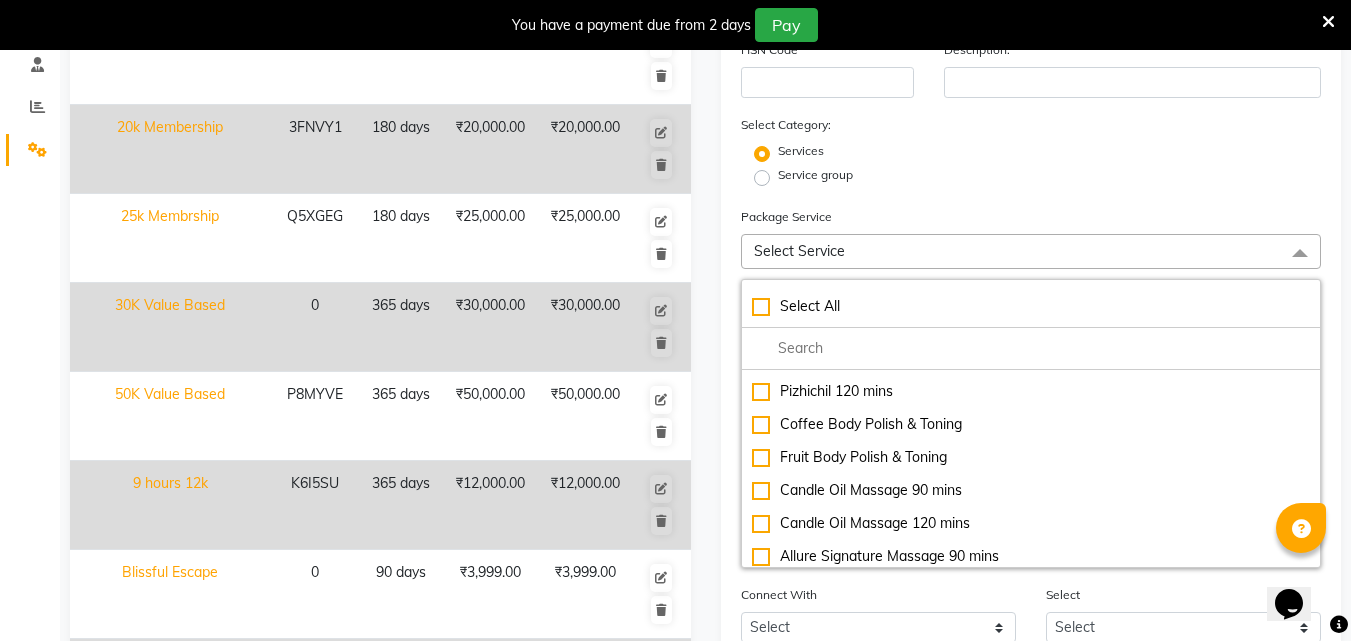 click on "Select Service" 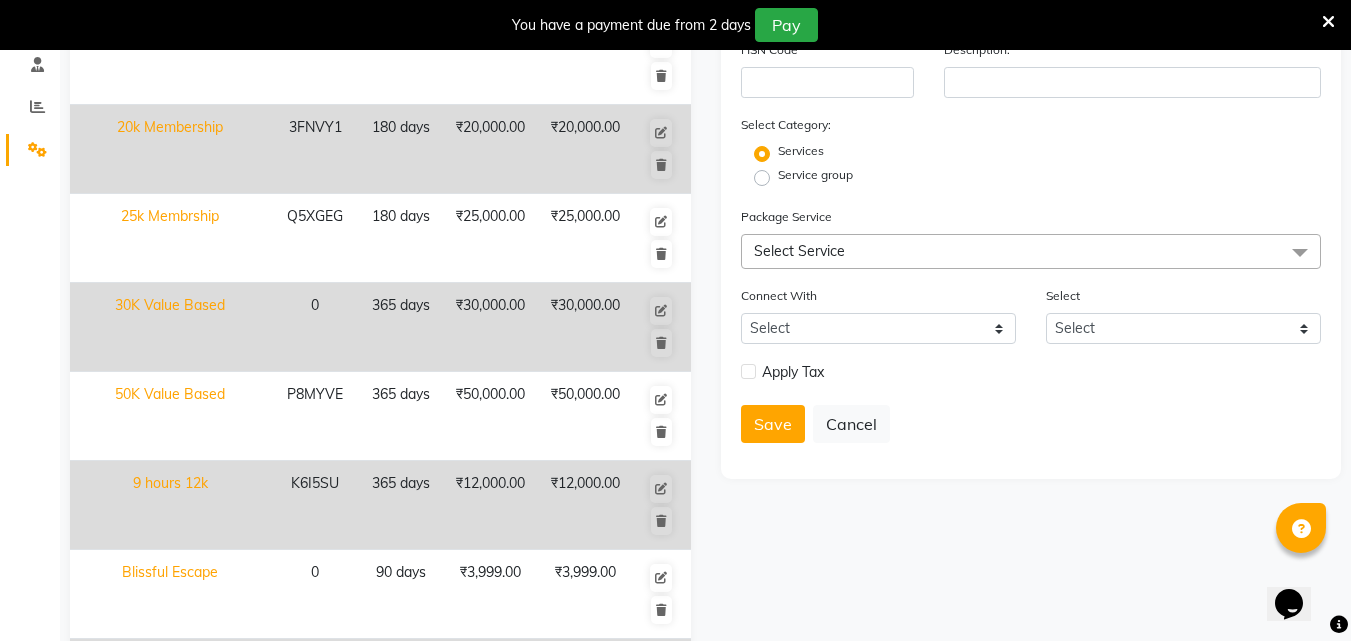 click on "Select Service" 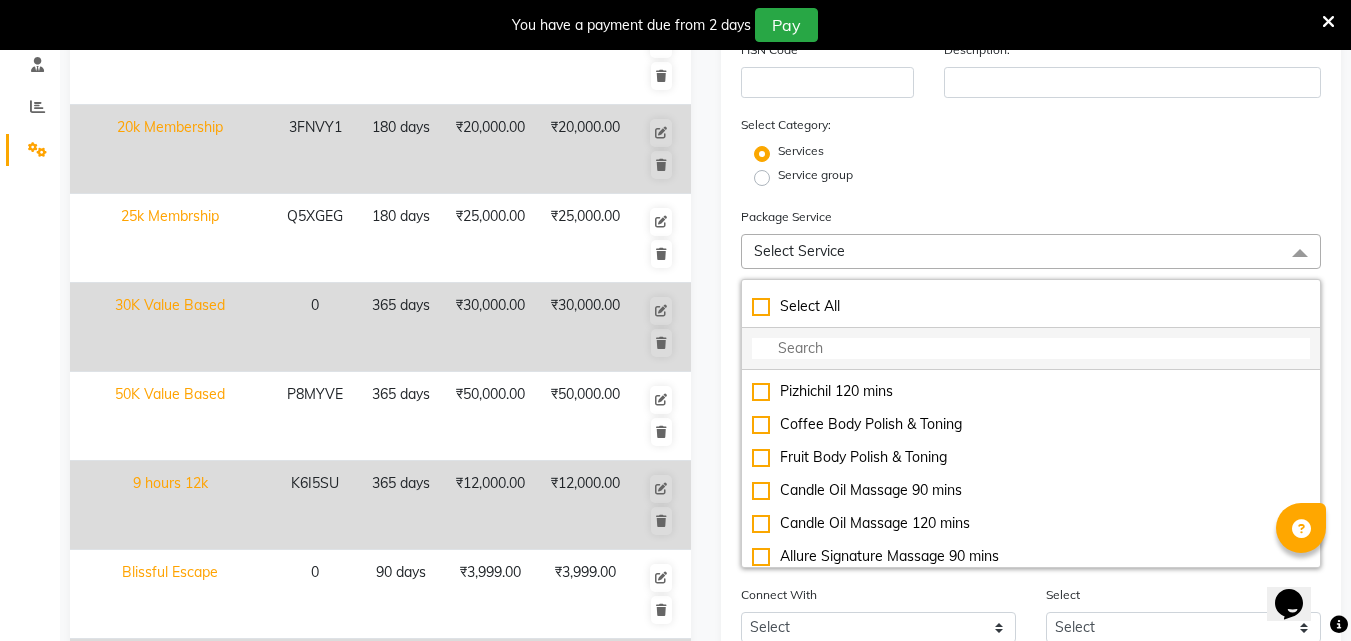 click 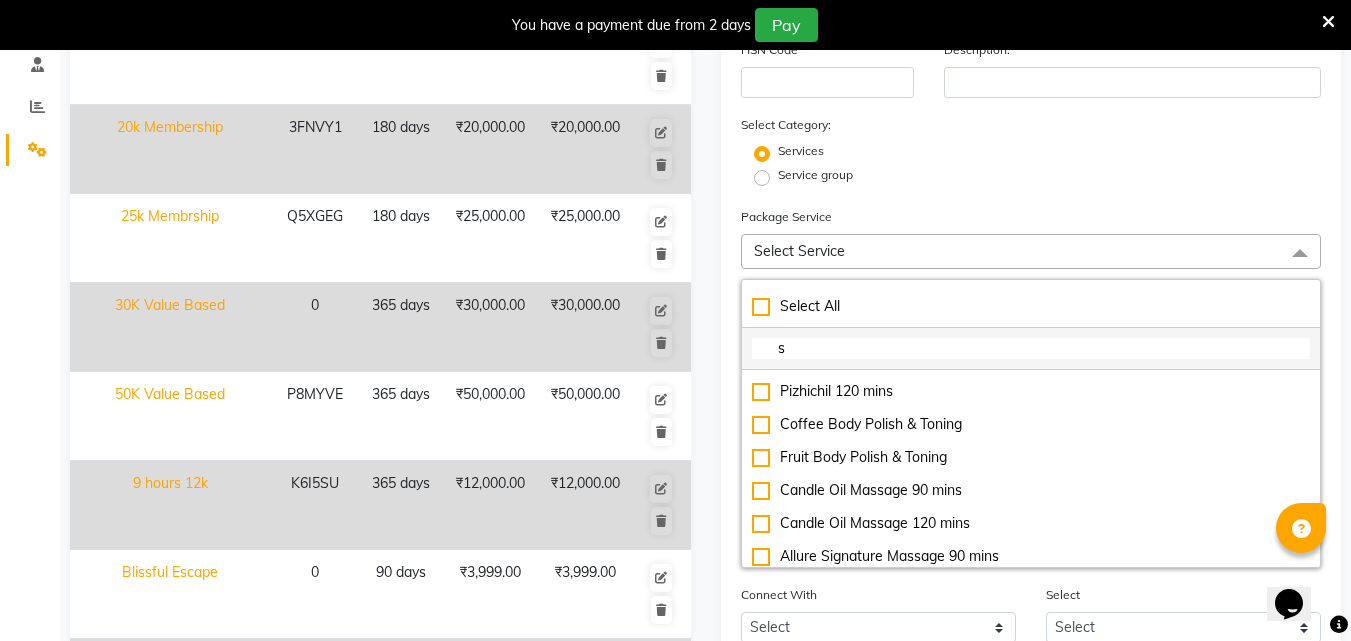 type on "su" 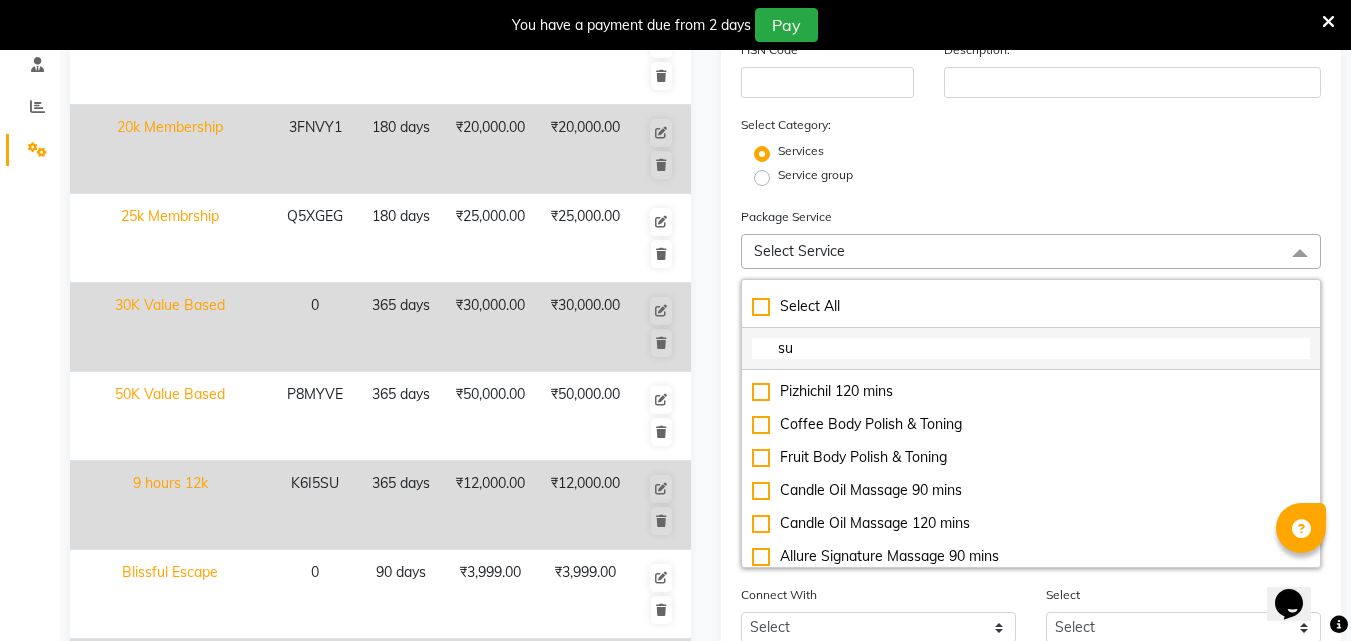 scroll, scrollTop: 0, scrollLeft: 0, axis: both 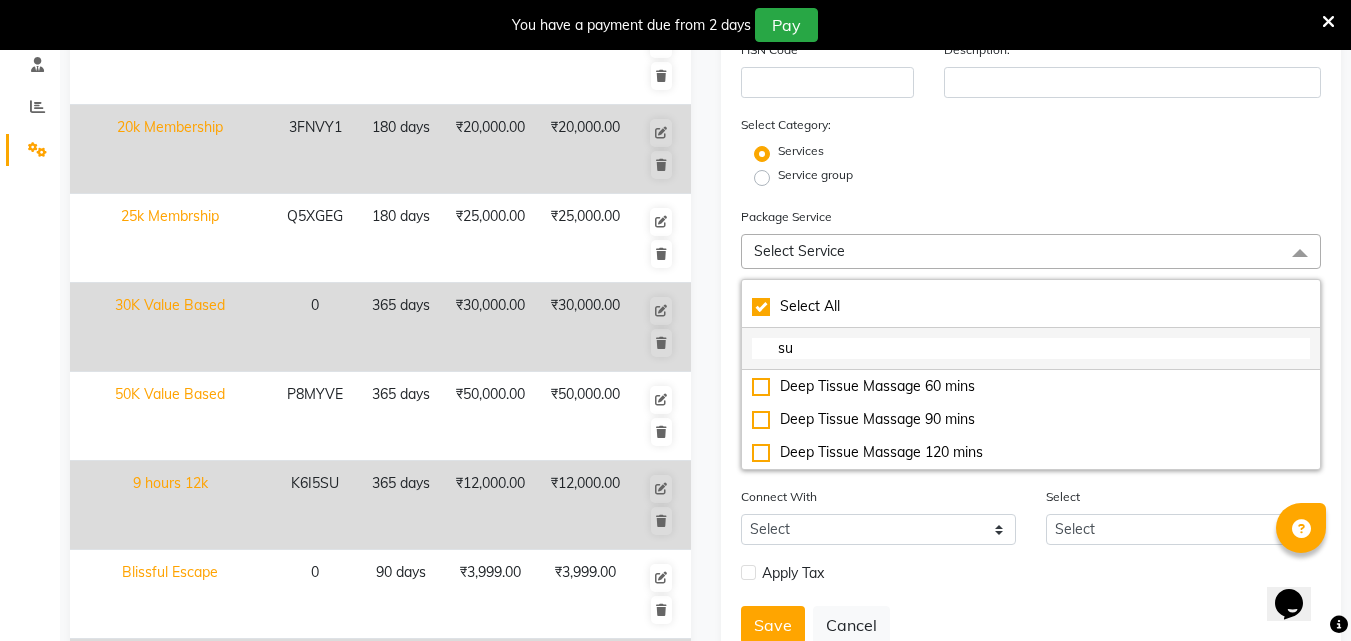 checkbox on "true" 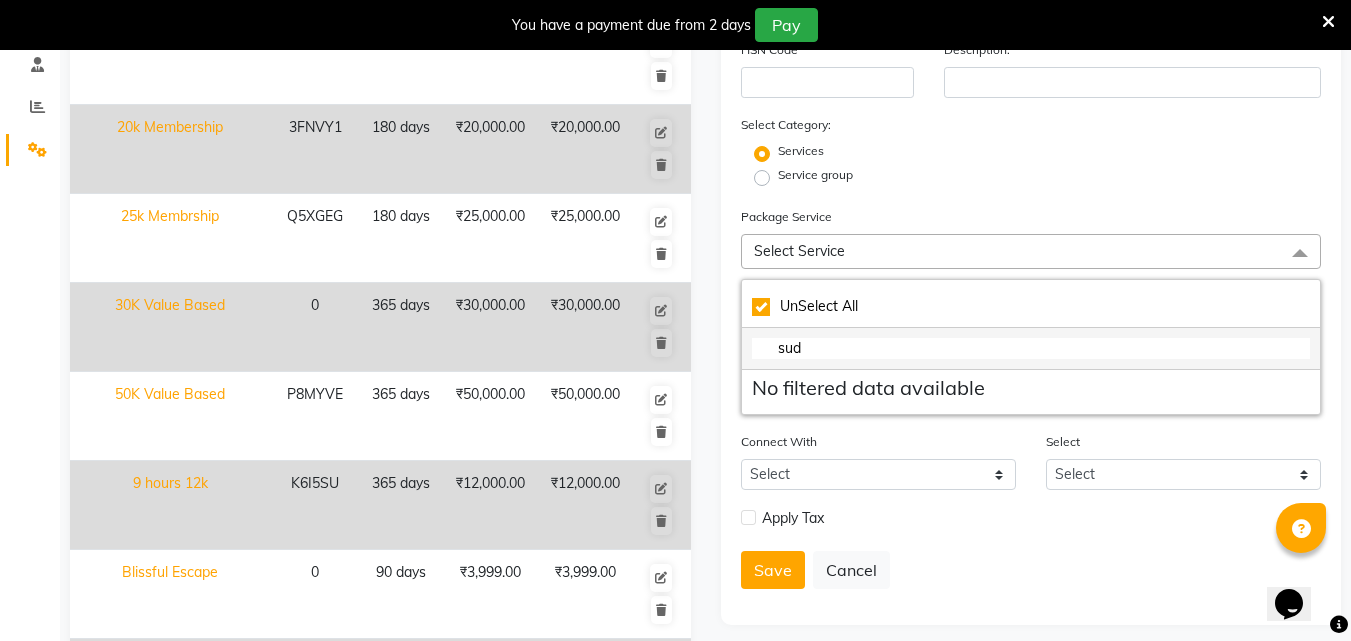 checkbox on "false" 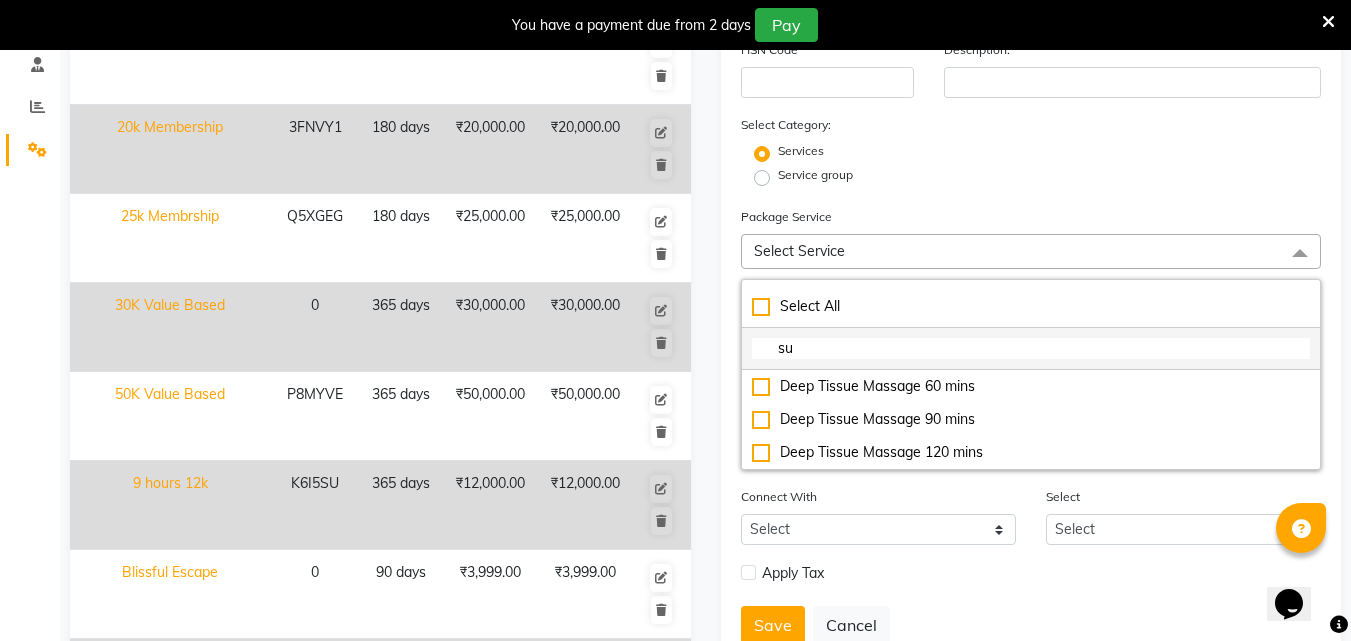 type on "s" 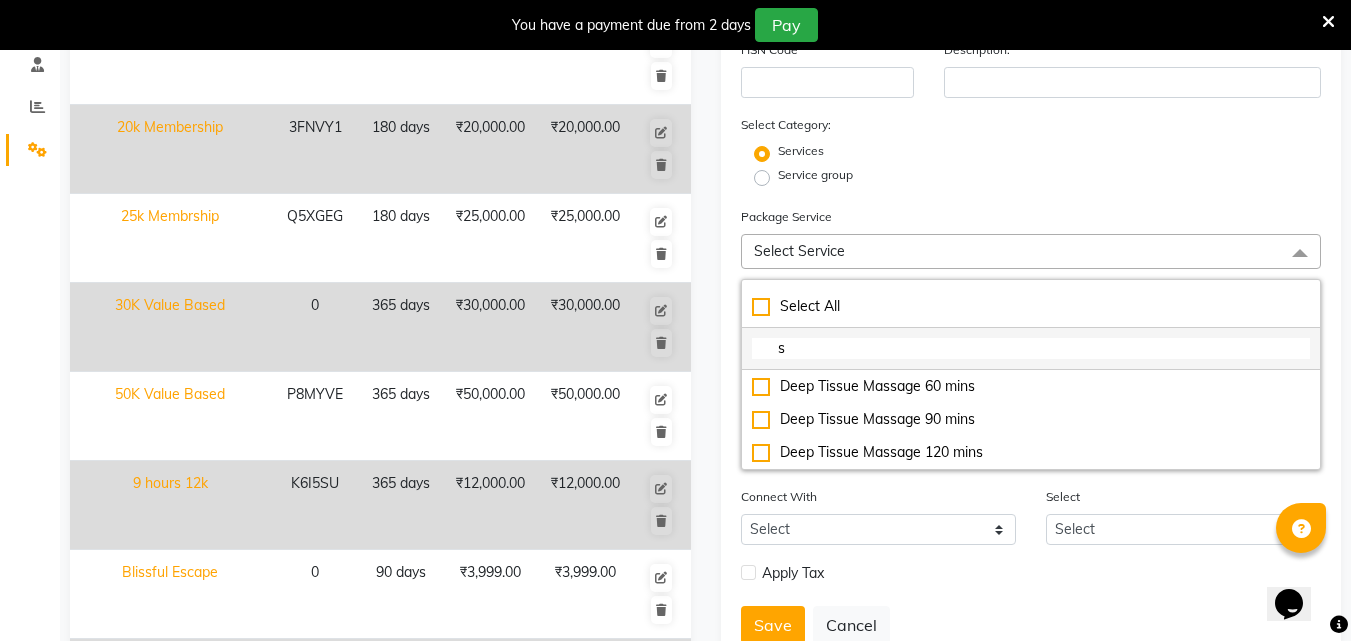 type 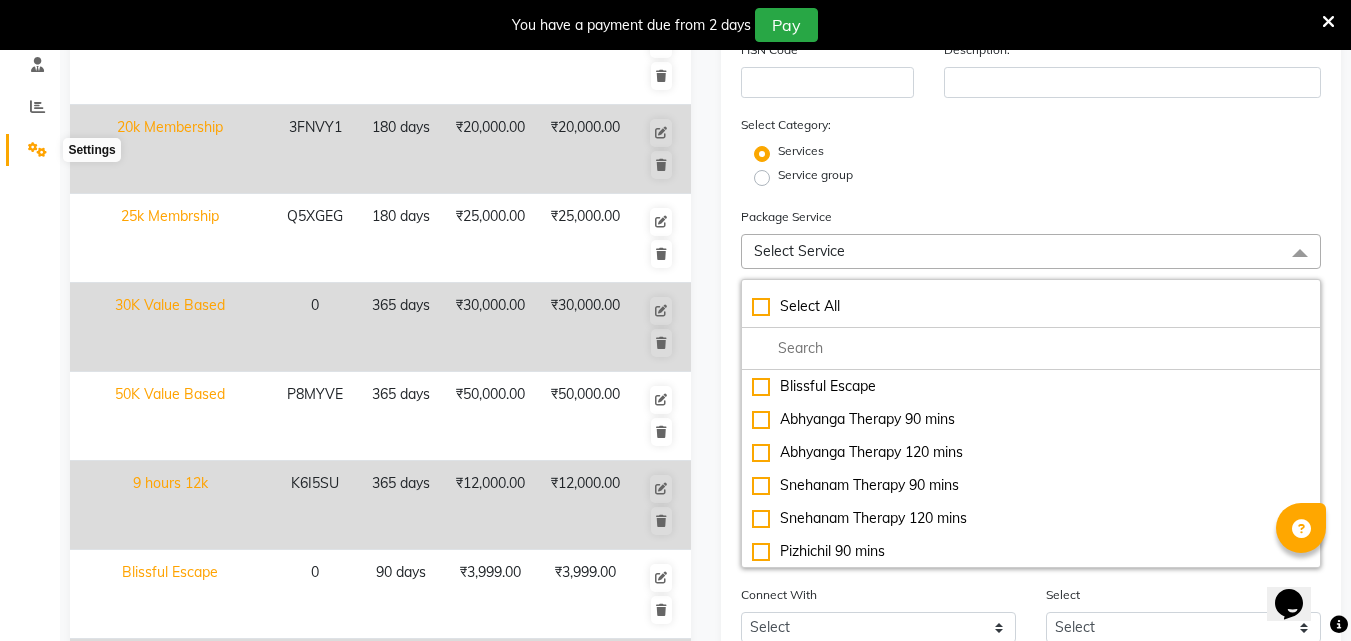 scroll, scrollTop: 0, scrollLeft: 0, axis: both 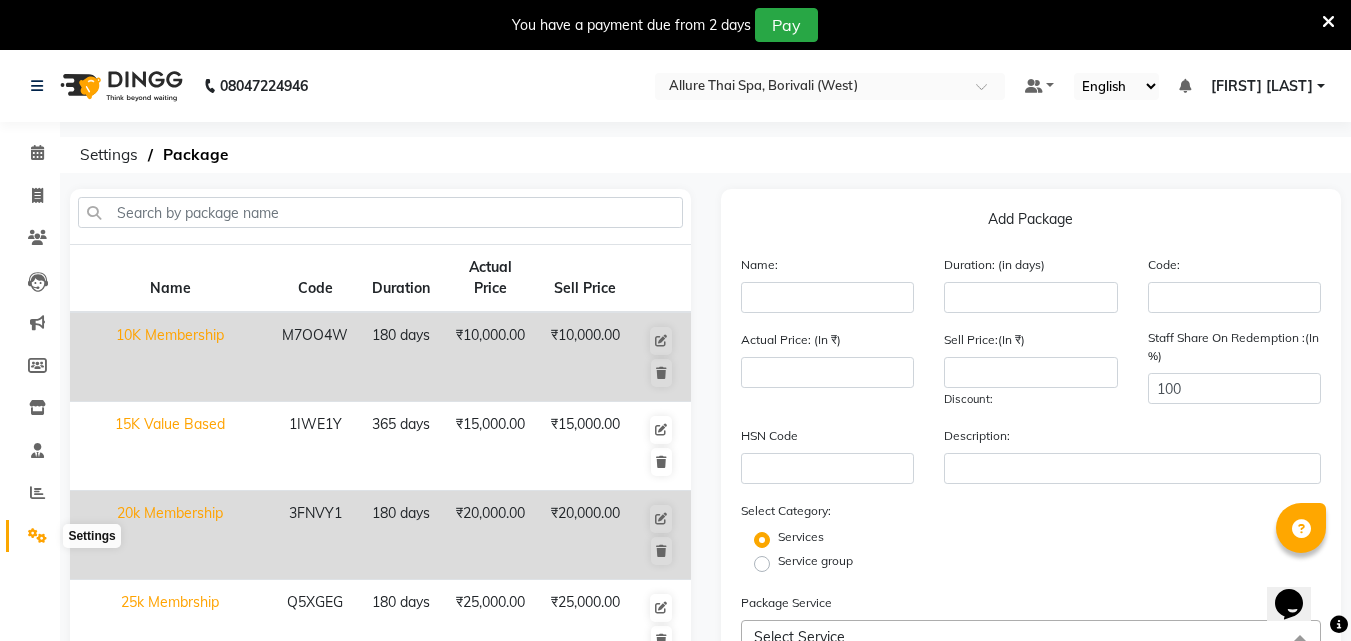 click 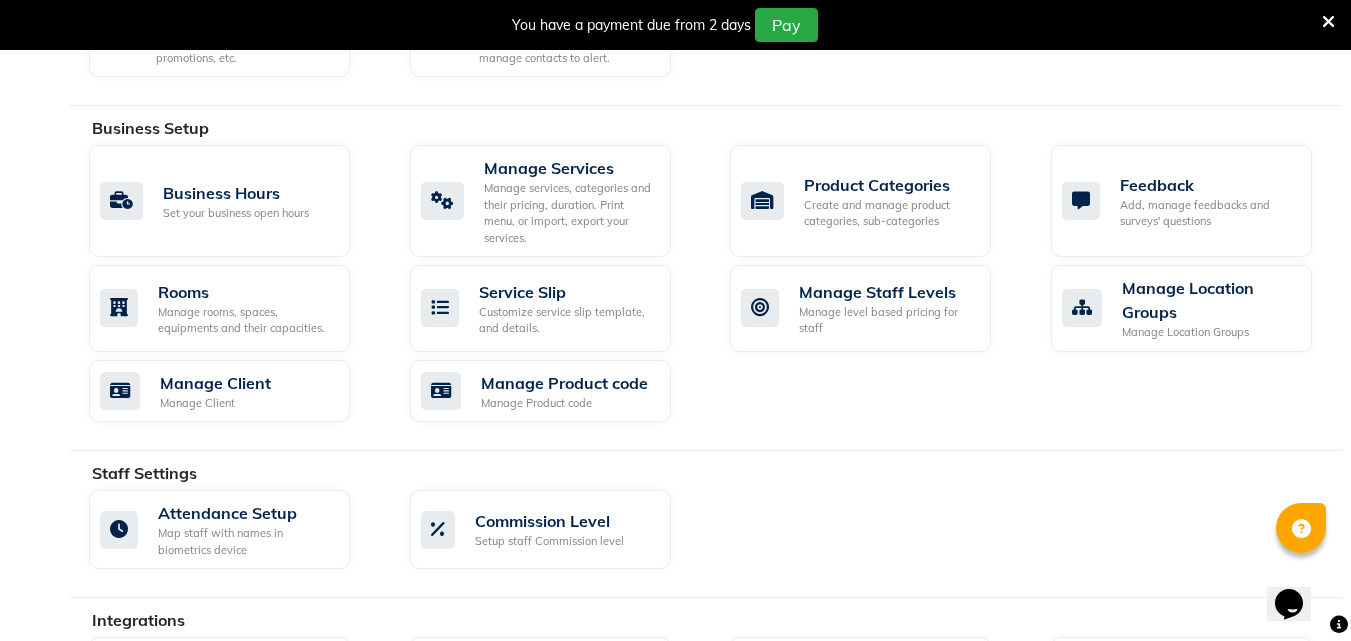scroll, scrollTop: 732, scrollLeft: 0, axis: vertical 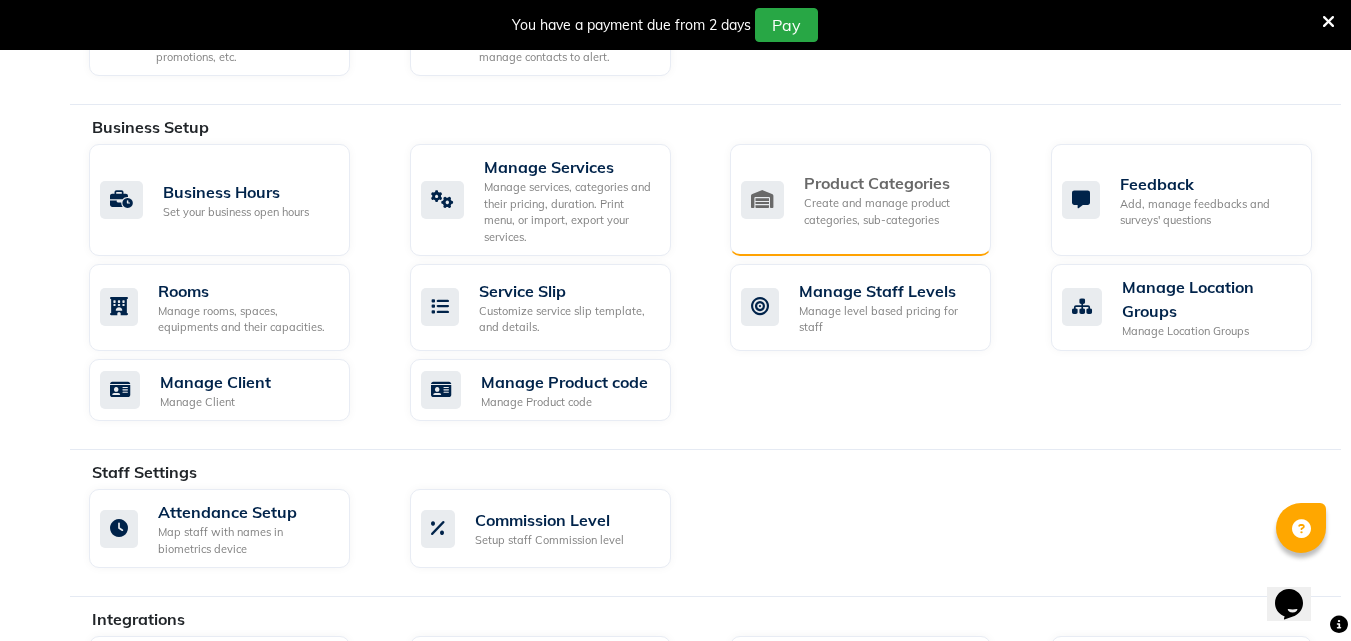 click on "Create and manage product categories, sub-categories" 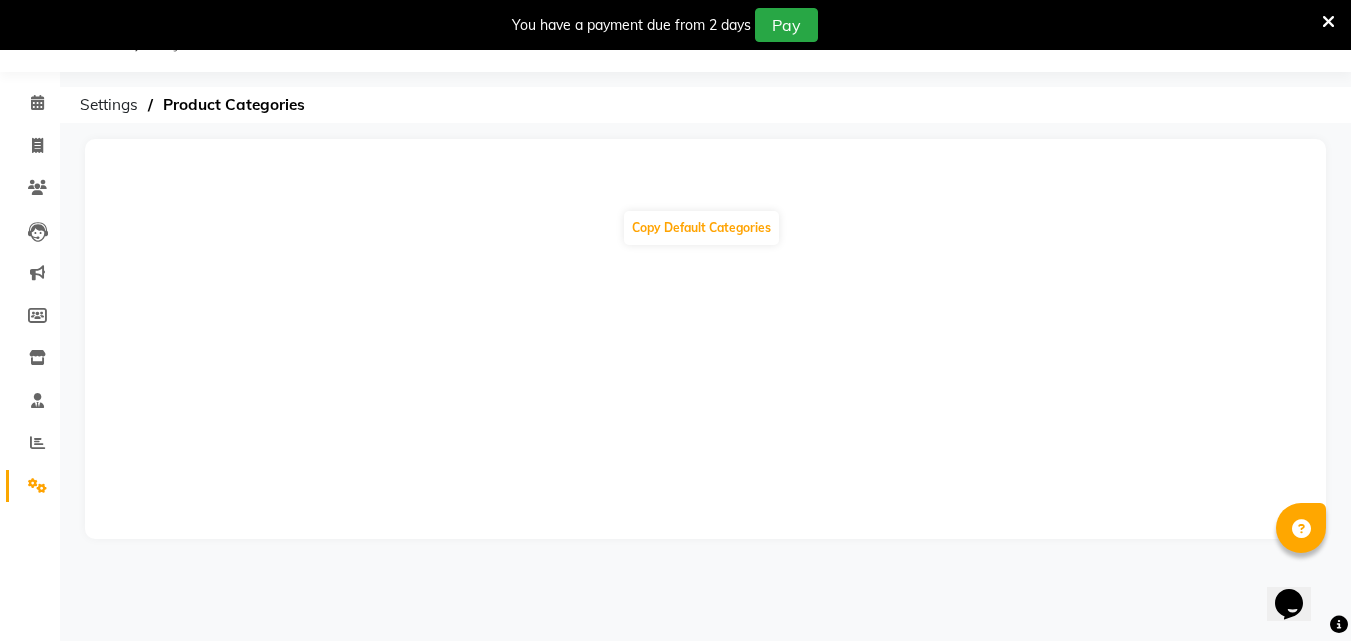 scroll, scrollTop: 0, scrollLeft: 0, axis: both 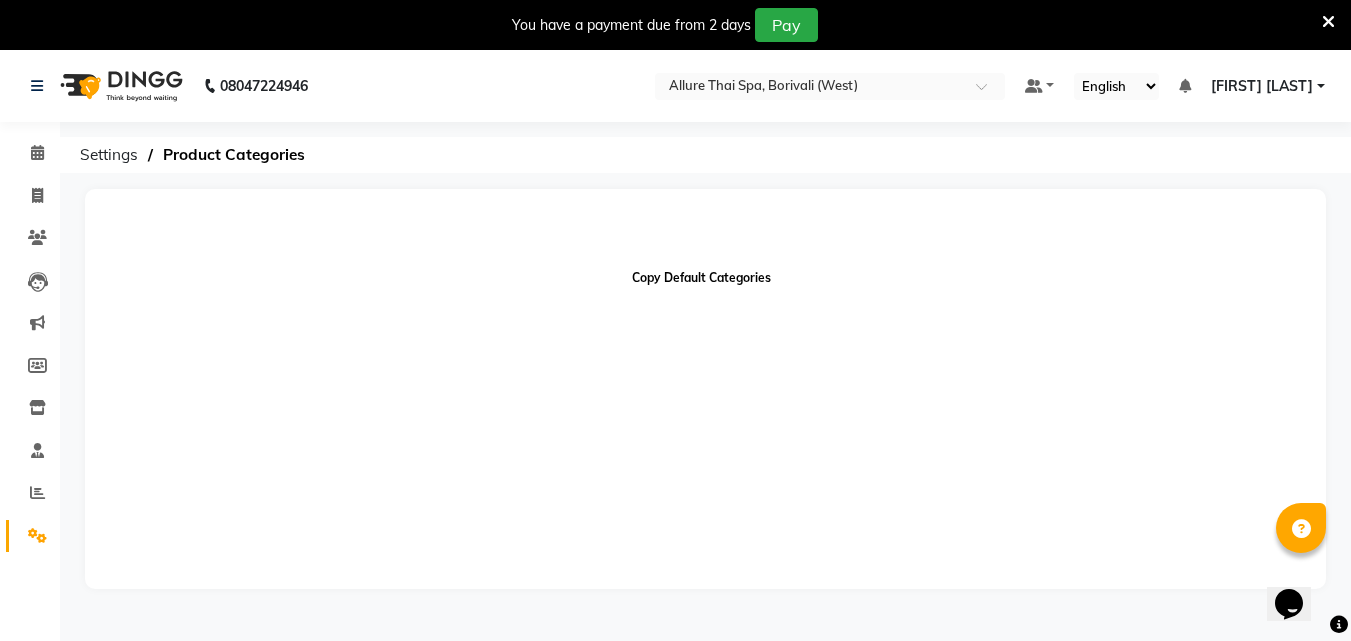 click on "Copy Default Categories" 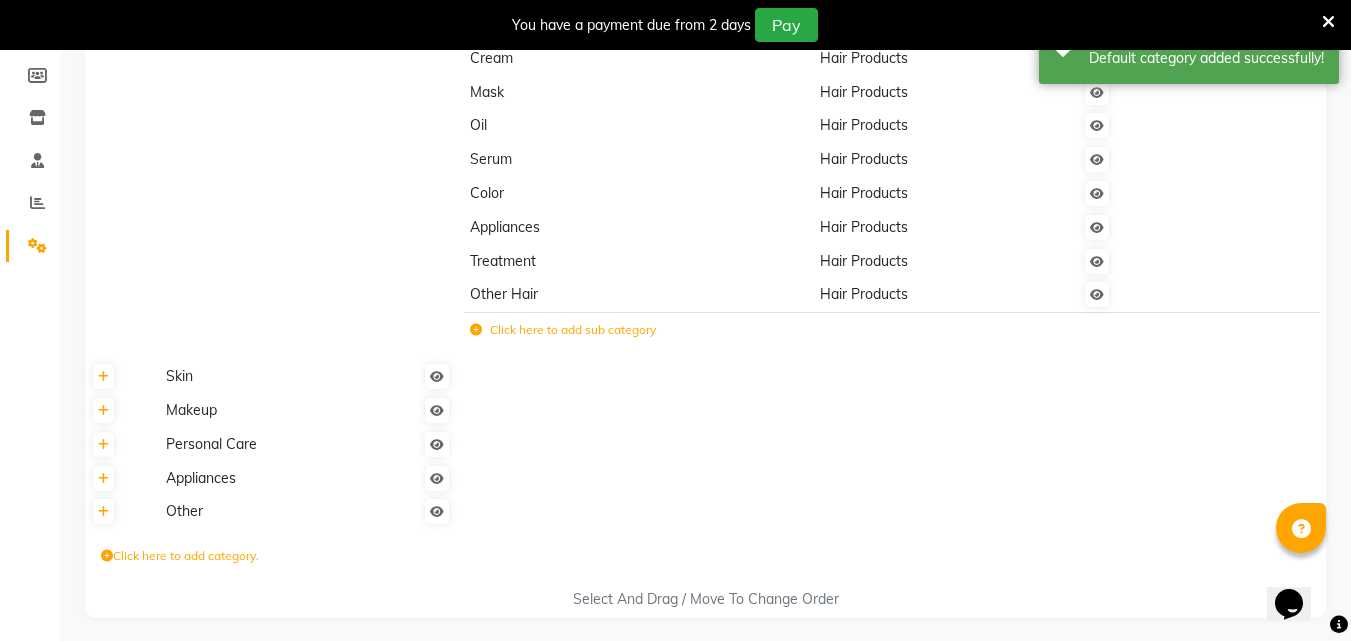 scroll, scrollTop: 0, scrollLeft: 0, axis: both 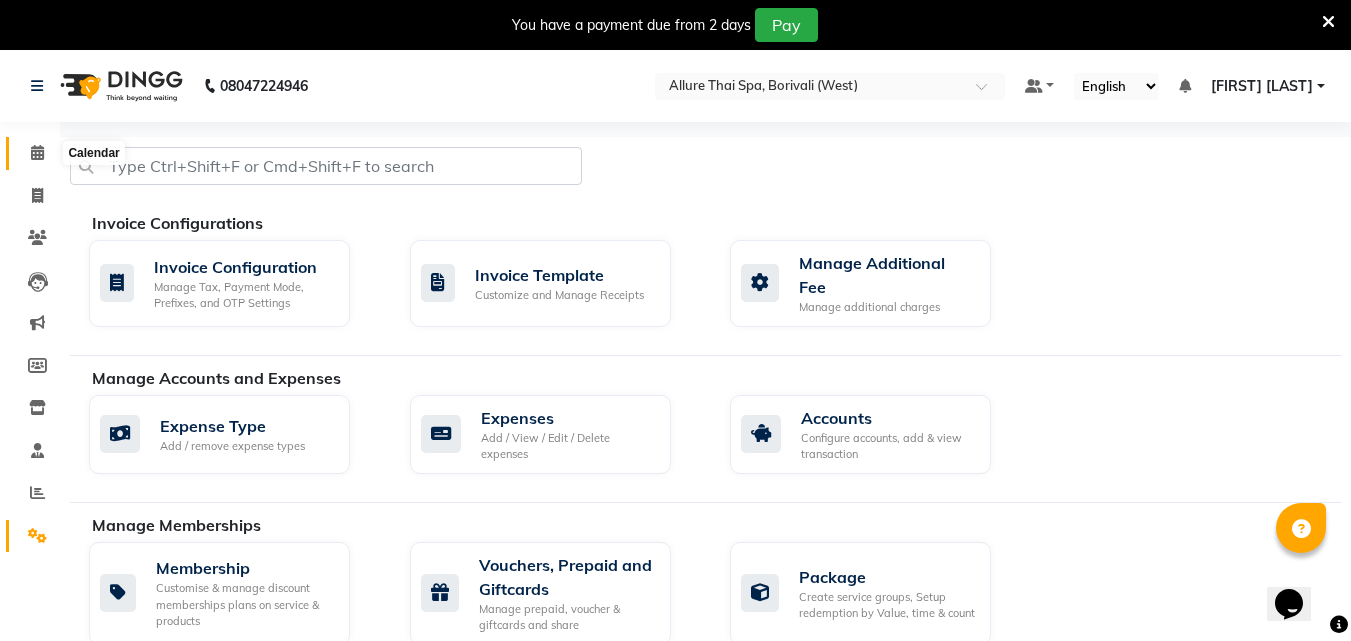 click 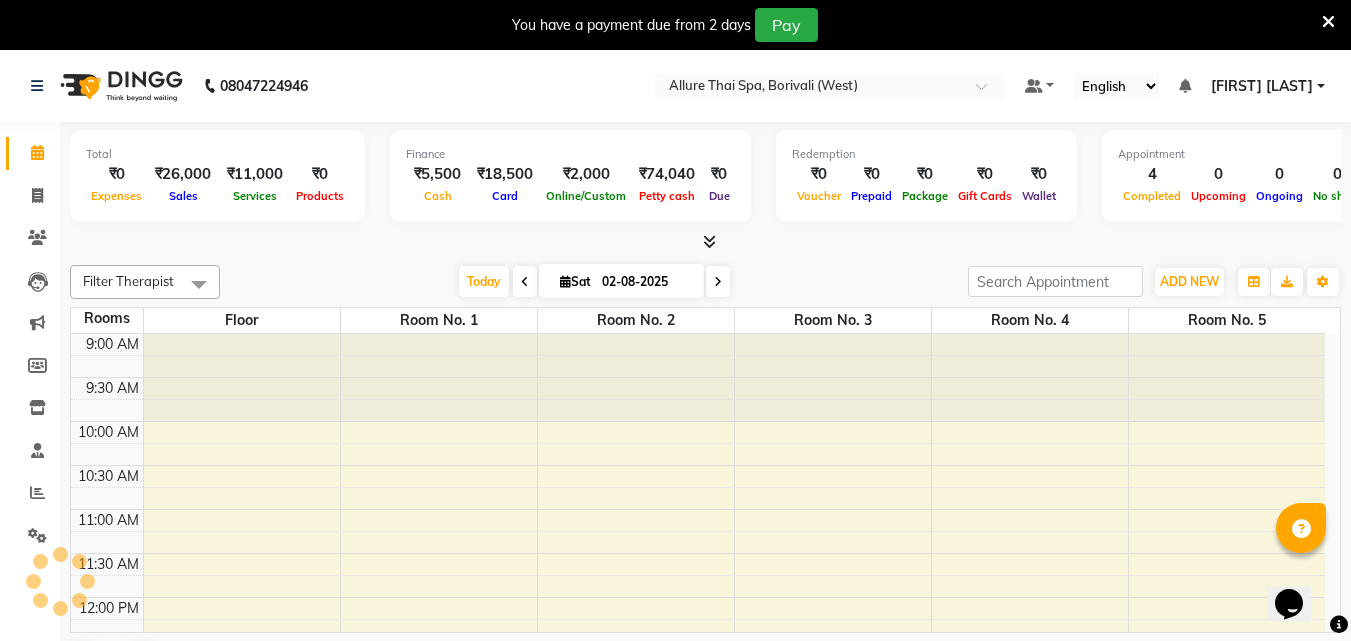 scroll, scrollTop: 0, scrollLeft: 0, axis: both 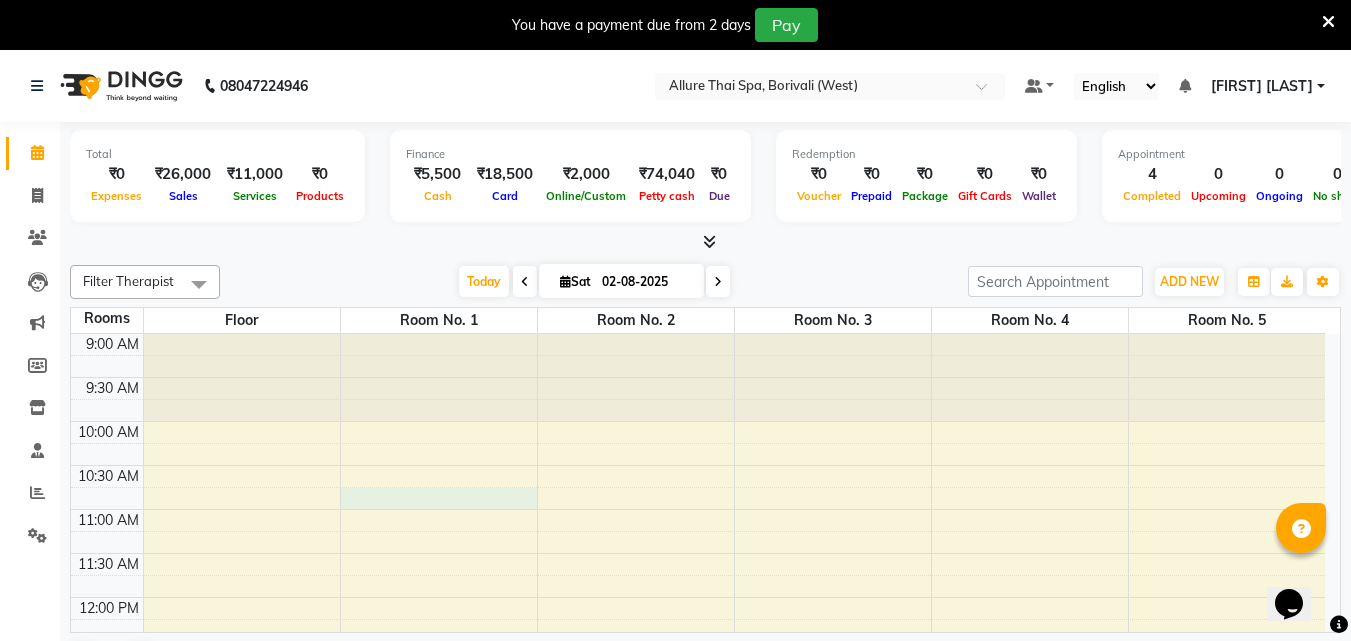 click on "9:00 AM 9:30 AM 10:00 AM 10:30 AM 11:00 AM 11:30 AM 12:00 PM 12:30 PM 1:00 PM 1:30 PM 2:00 PM 2:30 PM 3:00 PM 3:30 PM 4:00 PM 4:30 PM 5:00 PM 5:30 PM 6:00 PM 6:30 PM 7:00 PM 7:30 PM 8:00 PM 8:30 PM 9:00 PM 9:30 PM 10:00 PM 10:30 PM 11:00 PM 11:30 PM     Ashok Purohit, TK01, 02:15 PM-03:45 PM, Coffee Exfouer Scrub     Mohit Suri, TK04, 05:00 PM-06:00 PM, Swedish Massage 60 mins     Nilesh Modi, TK03, 04:45 PM-06:45 PM, Power Glow Facial     Paresh panchal, TK02, 04:30 PM-06:00 PM, Balinese Massage 90 mins" at bounding box center [698, 993] 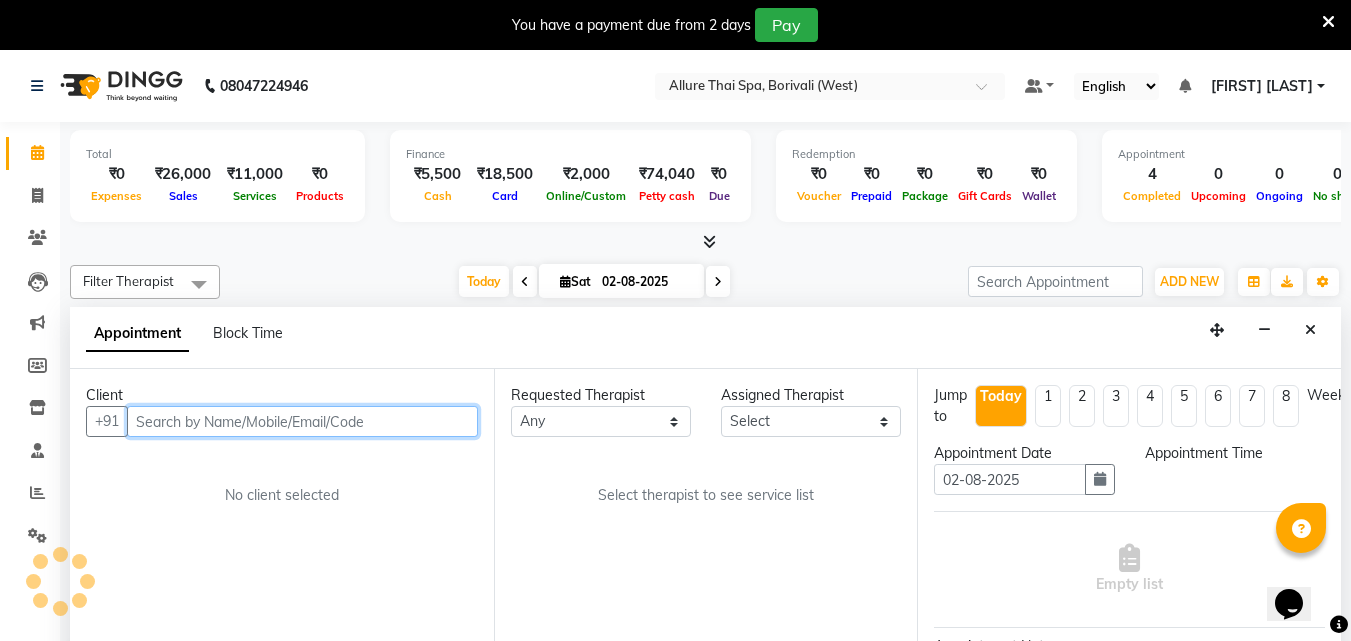 scroll, scrollTop: 51, scrollLeft: 0, axis: vertical 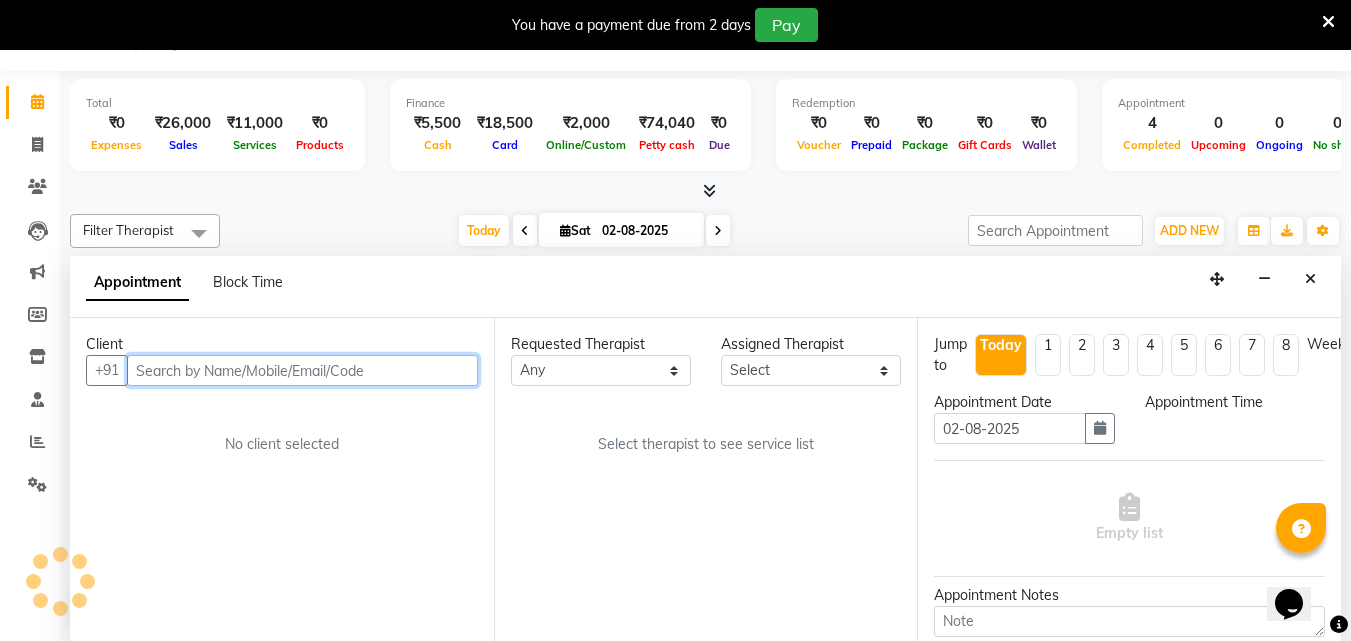select on "645" 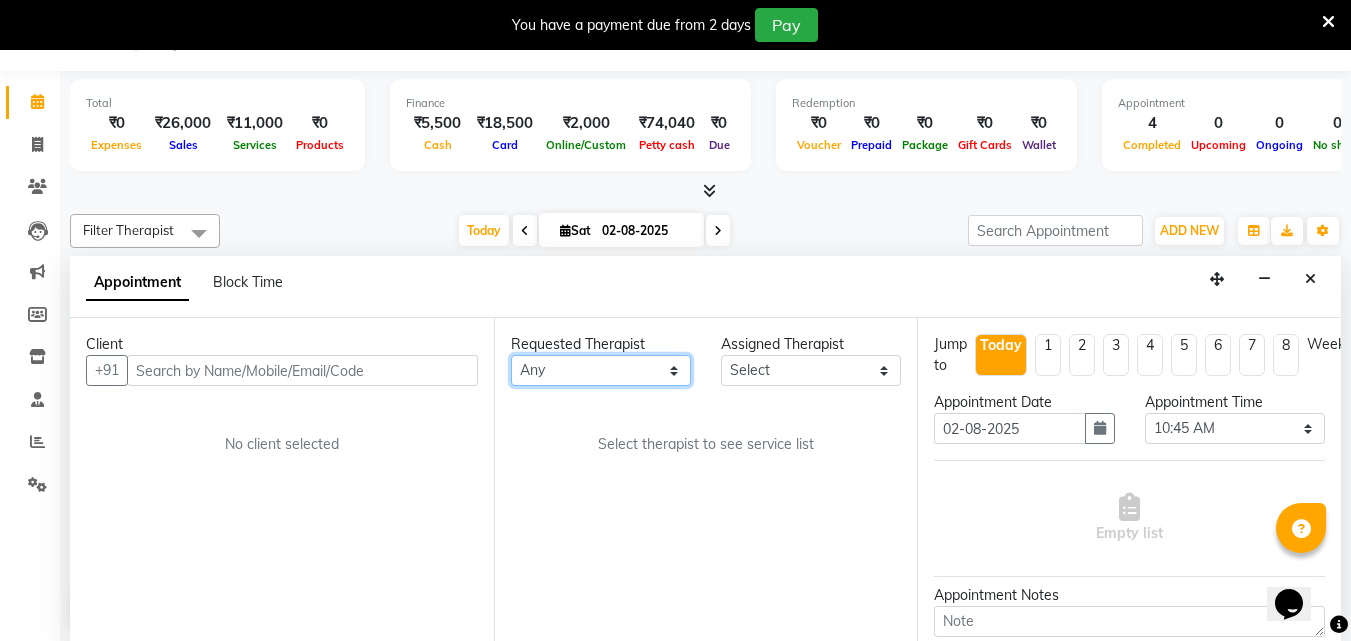 click on "Any [FIRST] [LAST] [DATE] [FIRST] [FIRST] [FIRST] [FIRST]" at bounding box center [601, 370] 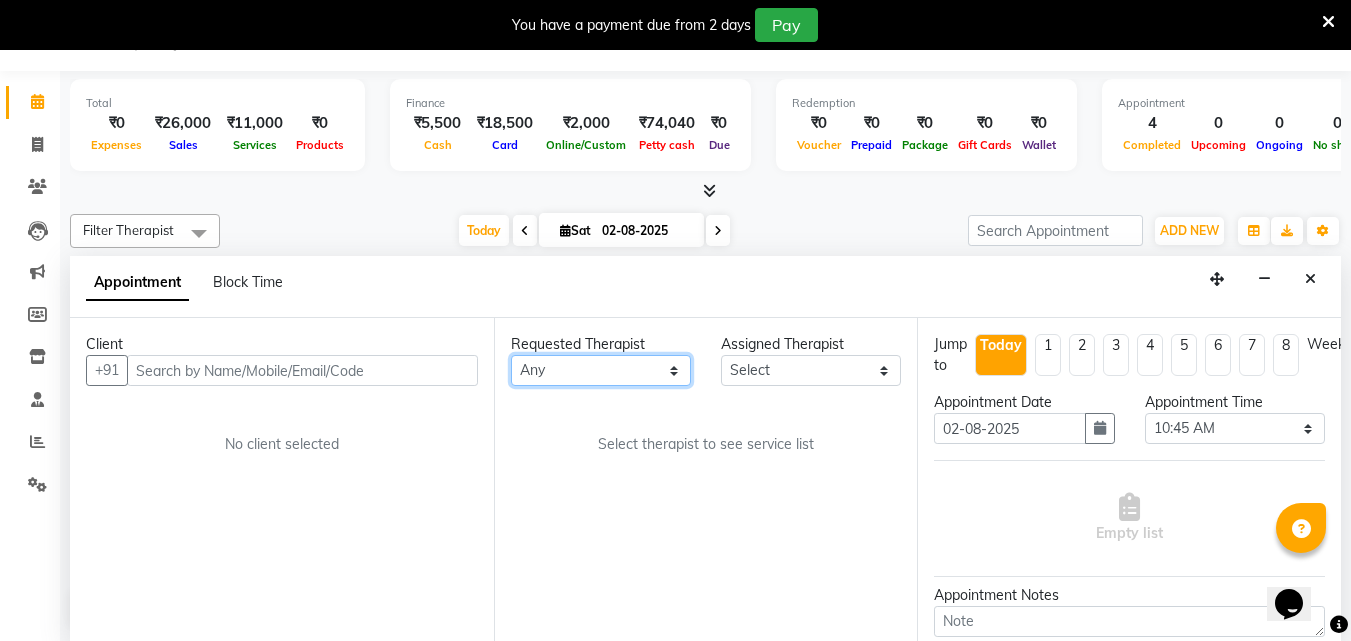 click on "Any [FIRST] [LAST] [DATE] [FIRST] [FIRST] [FIRST] [FIRST]" at bounding box center (601, 370) 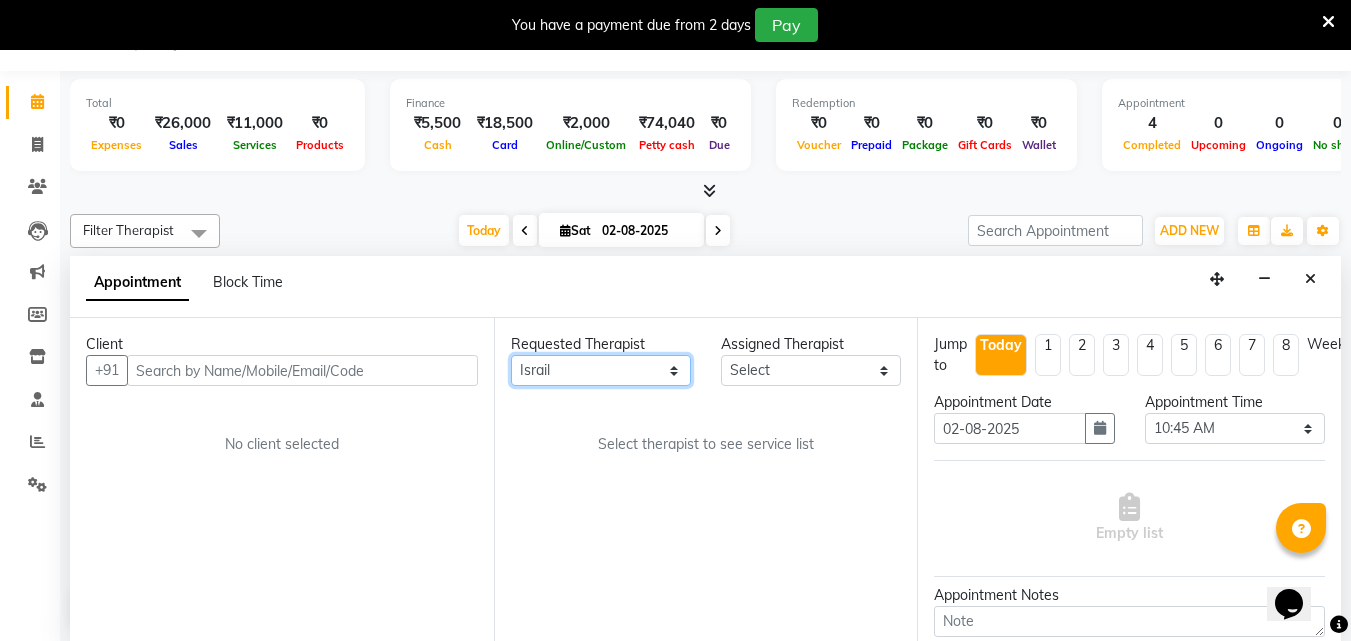 click on "Any [FIRST] [LAST] [DATE] [FIRST] [FIRST] [FIRST] [FIRST]" at bounding box center (601, 370) 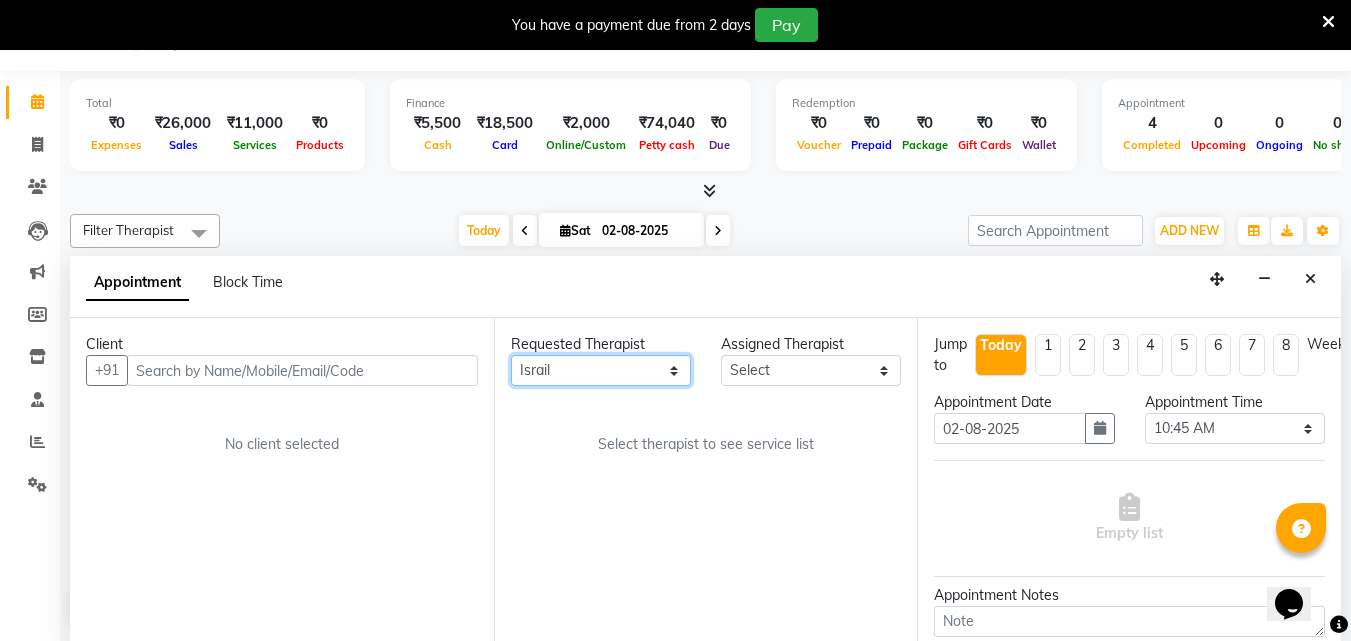 select on "63017" 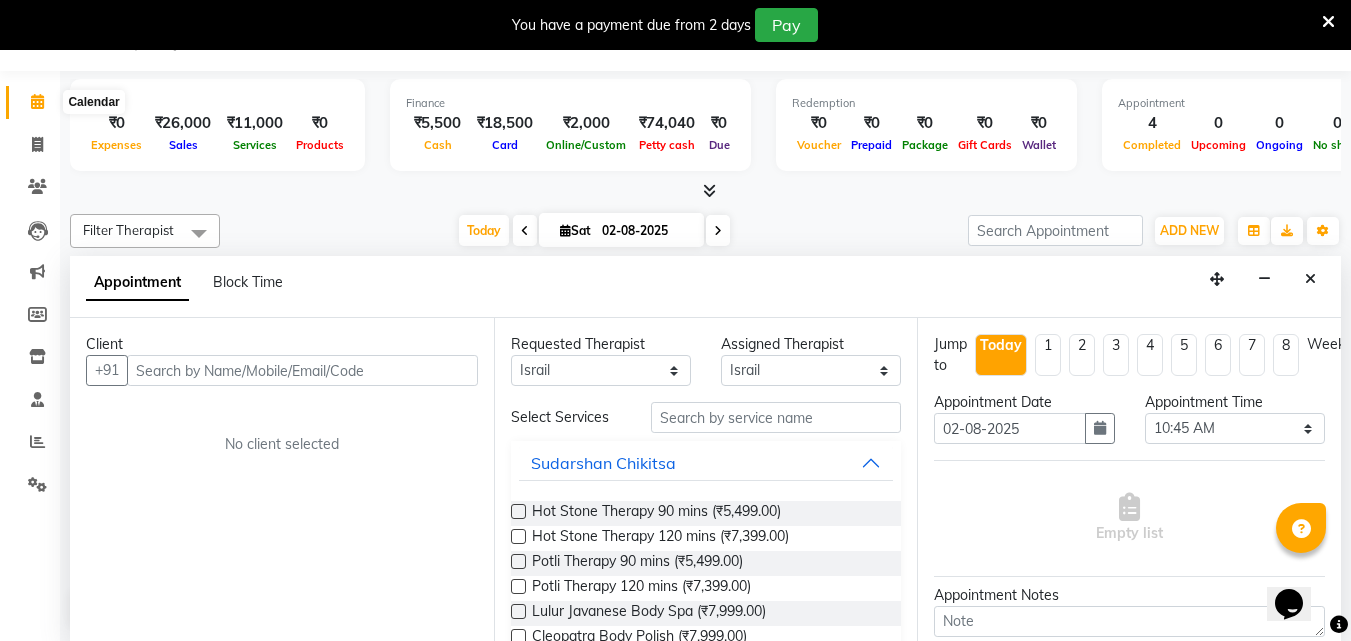 click 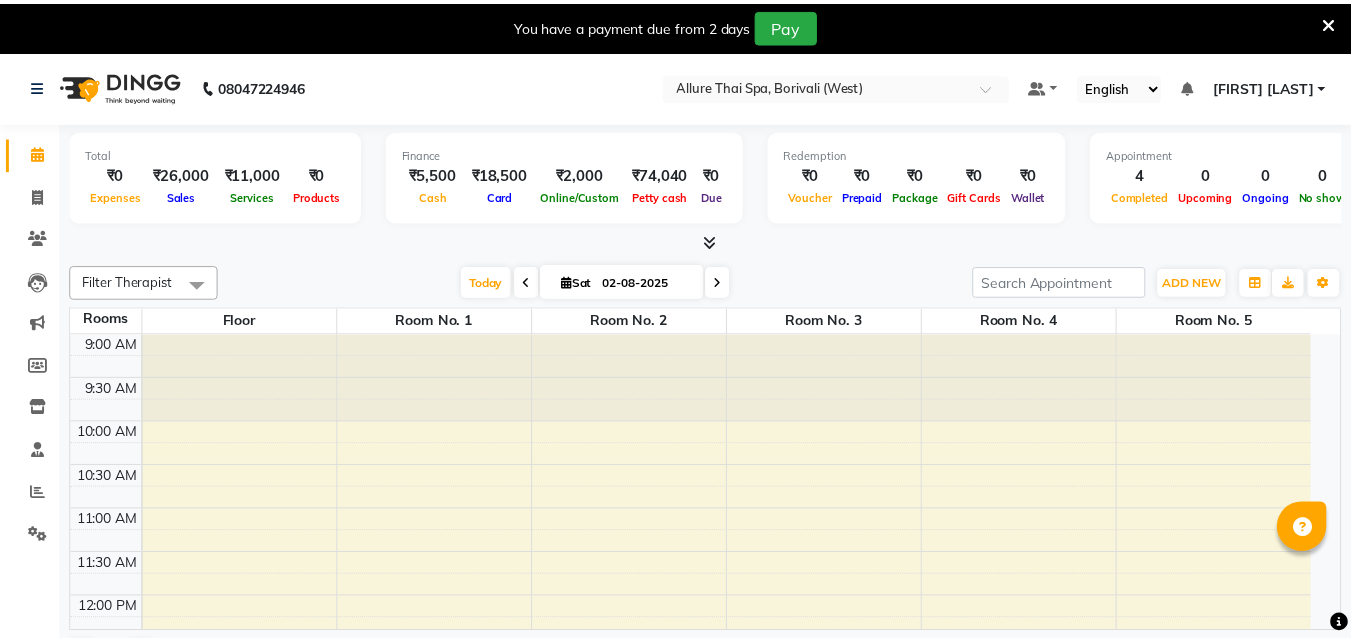 scroll, scrollTop: 0, scrollLeft: 0, axis: both 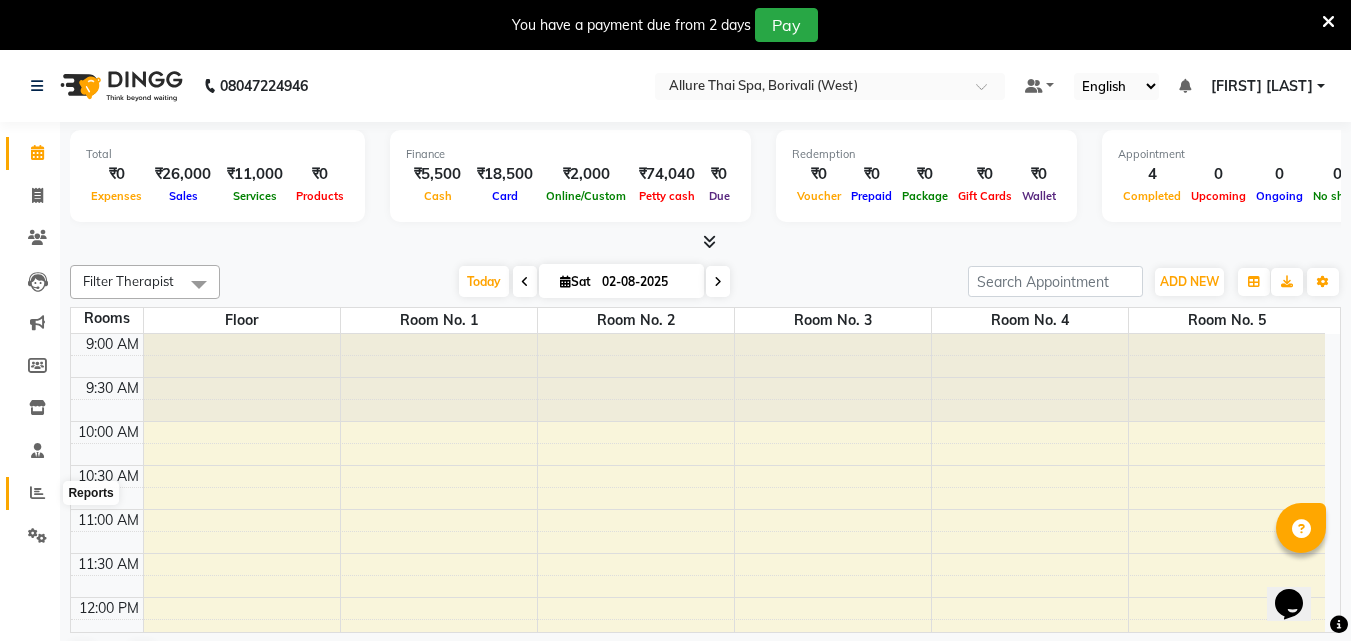 click 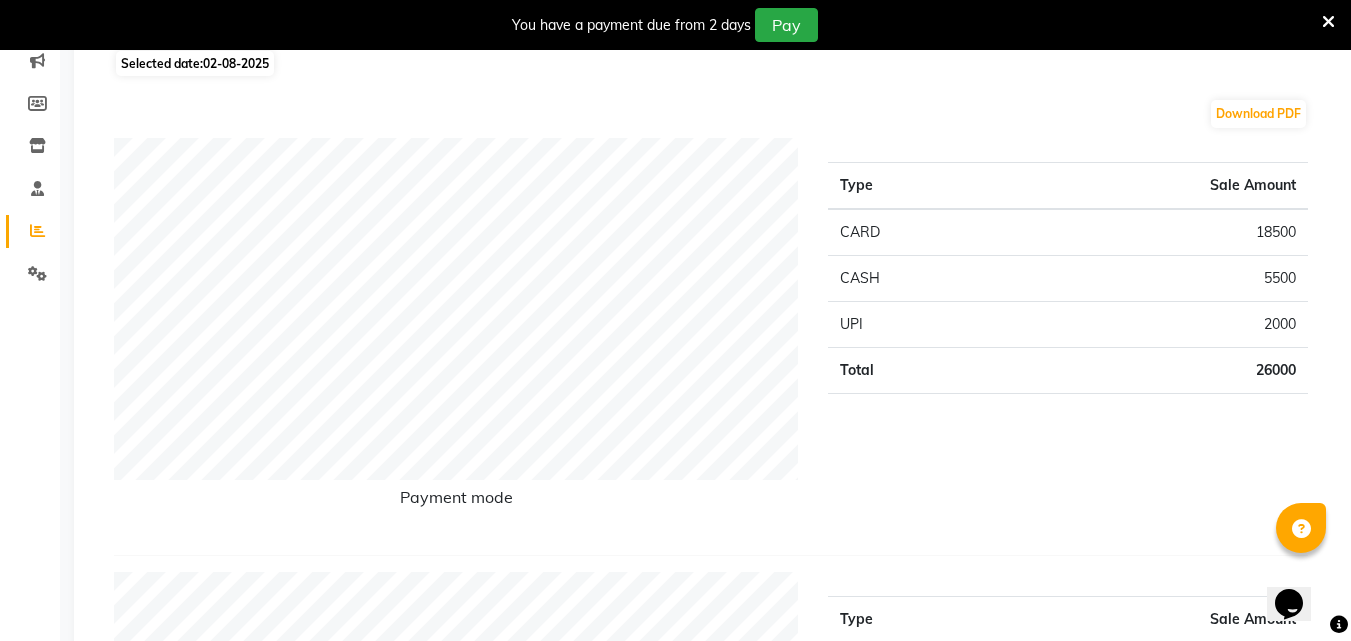scroll, scrollTop: 265, scrollLeft: 0, axis: vertical 